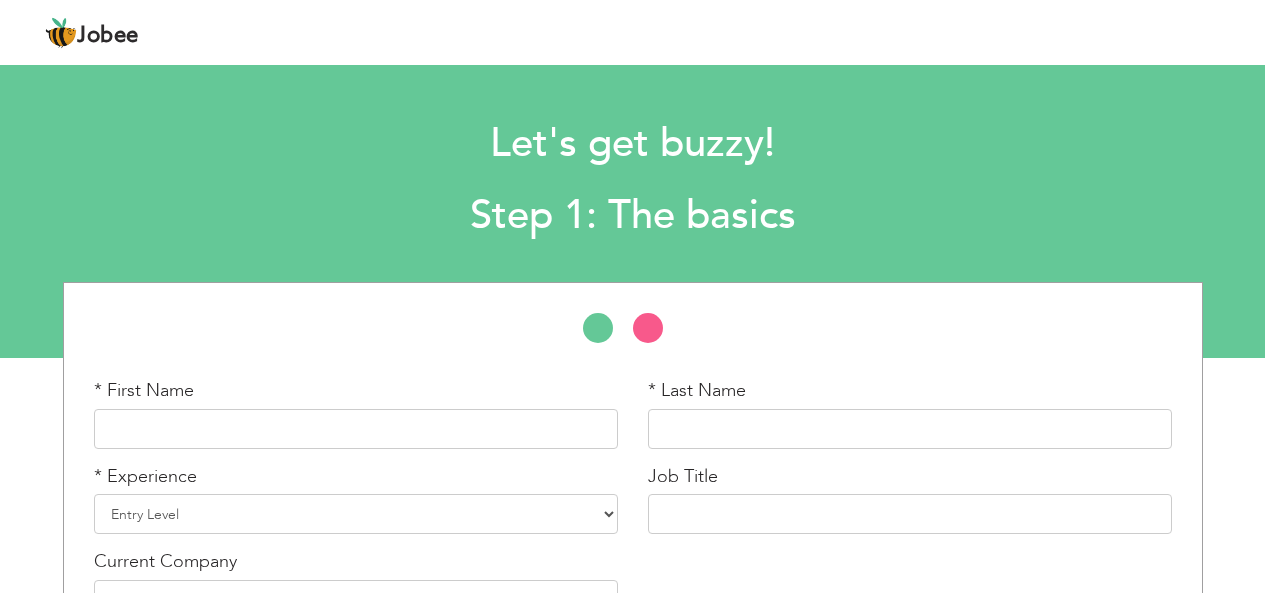 scroll, scrollTop: 0, scrollLeft: 0, axis: both 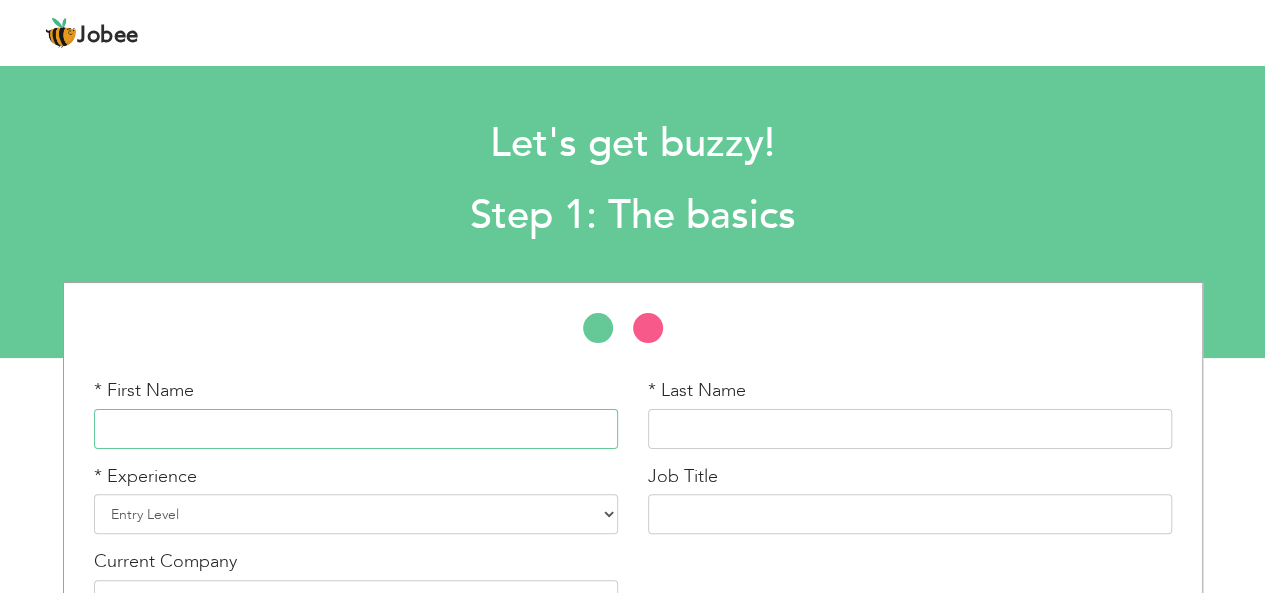 click at bounding box center [356, 429] 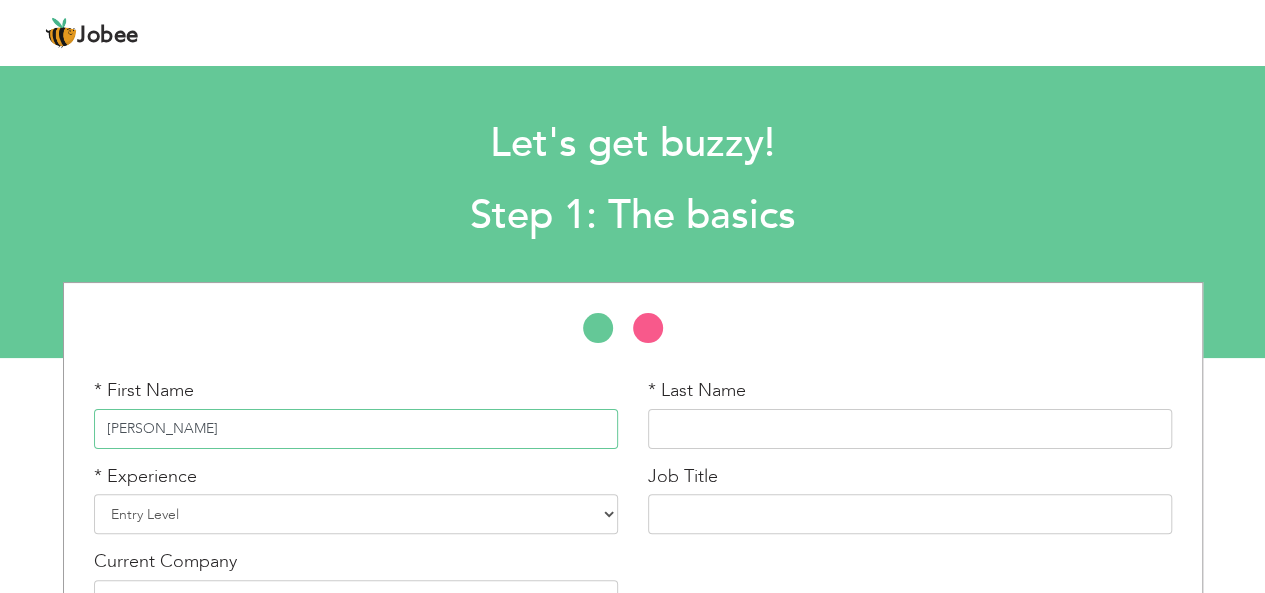 type on "[PERSON_NAME]" 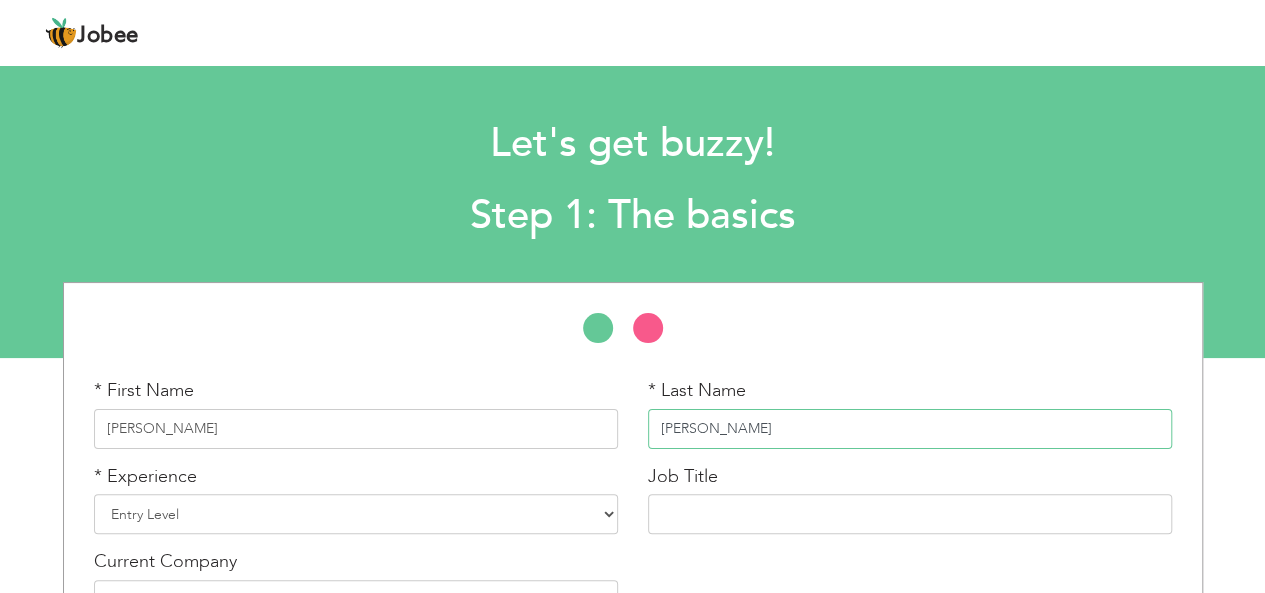 type on "[PERSON_NAME]" 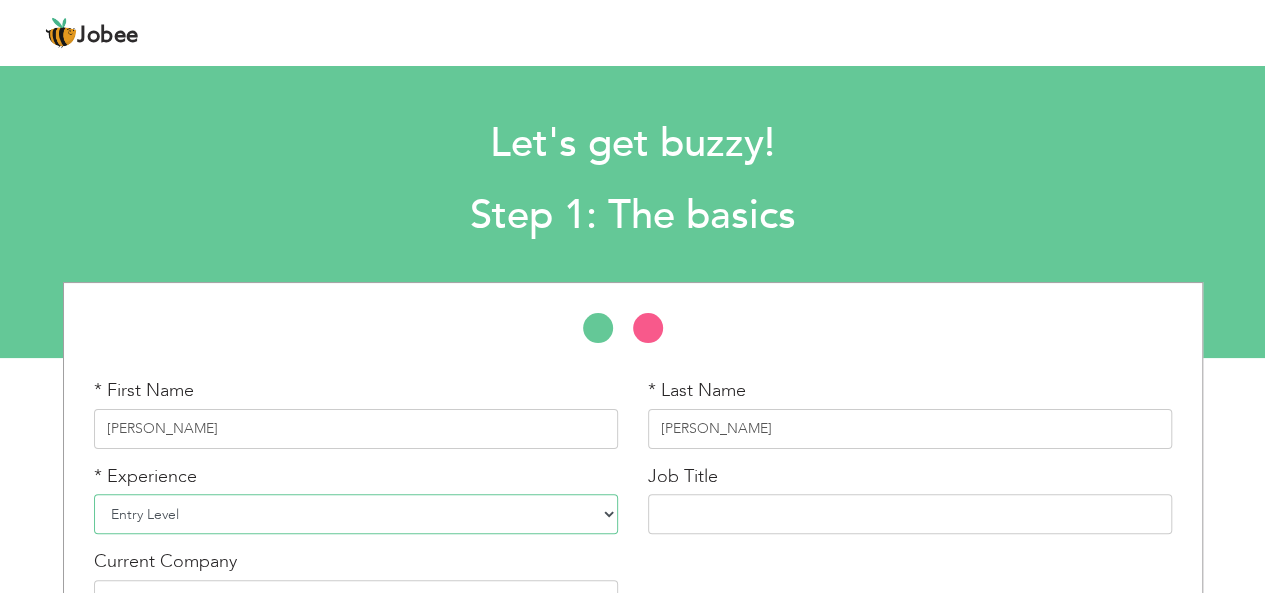 click on "Entry Level
Less than 1 Year
1 Year
2 Years
3 Years
4 Years
5 Years
6 Years
7 Years
8 Years
9 Years
10 Years
11 Years
12 Years
13 Years
14 Years
15 Years
16 Years
17 Years
18 Years
19 Years
20 Years
21 Years
22 Years
23 Years
24 Years
25 Years
26 Years
27 Years
28 Years
29 Years
30 Years
31 Years
32 Years
33 Years
34 Years
35 Years
More than 35 Years" at bounding box center (356, 514) 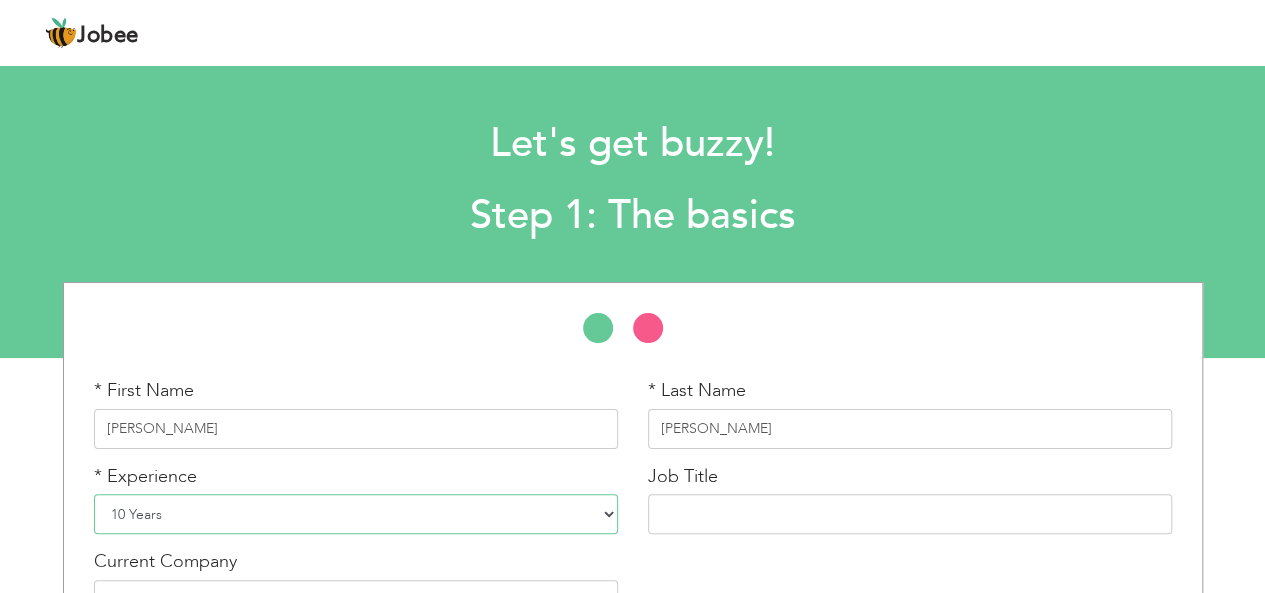 click on "Entry Level
Less than 1 Year
1 Year
2 Years
3 Years
4 Years
5 Years
6 Years
7 Years
8 Years
9 Years
10 Years
11 Years
12 Years
13 Years
14 Years
15 Years
16 Years
17 Years
18 Years
19 Years
20 Years
21 Years
22 Years
23 Years
24 Years
25 Years
26 Years
27 Years
28 Years
29 Years
30 Years
31 Years
32 Years
33 Years
34 Years
35 Years
More than 35 Years" at bounding box center [356, 514] 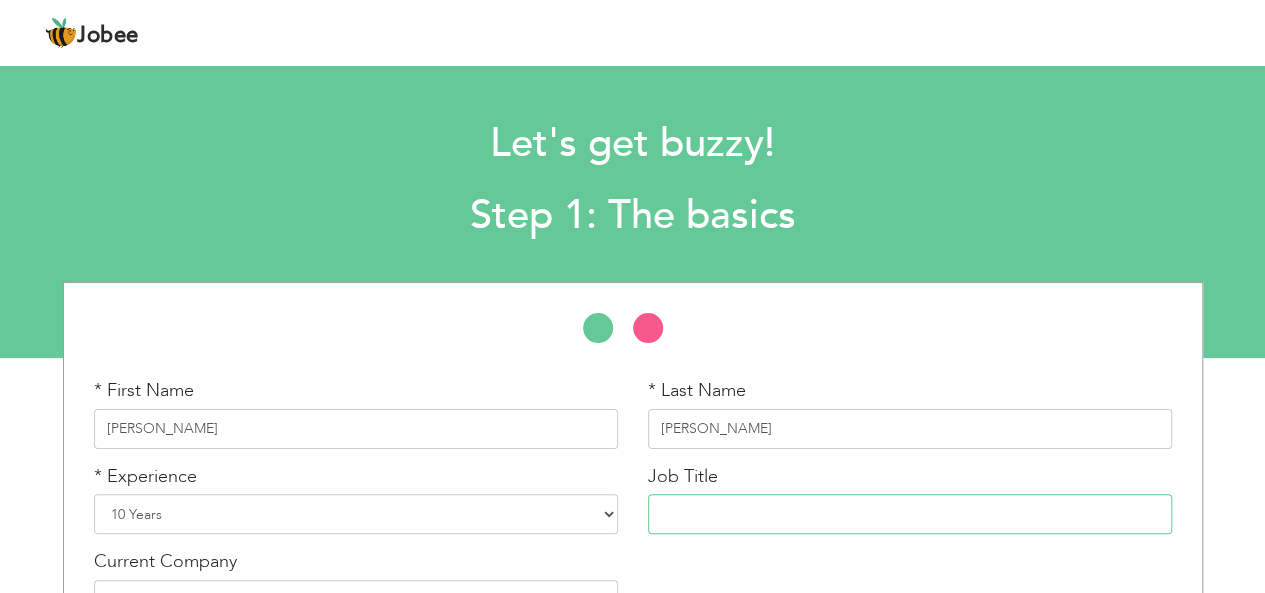 click at bounding box center [910, 514] 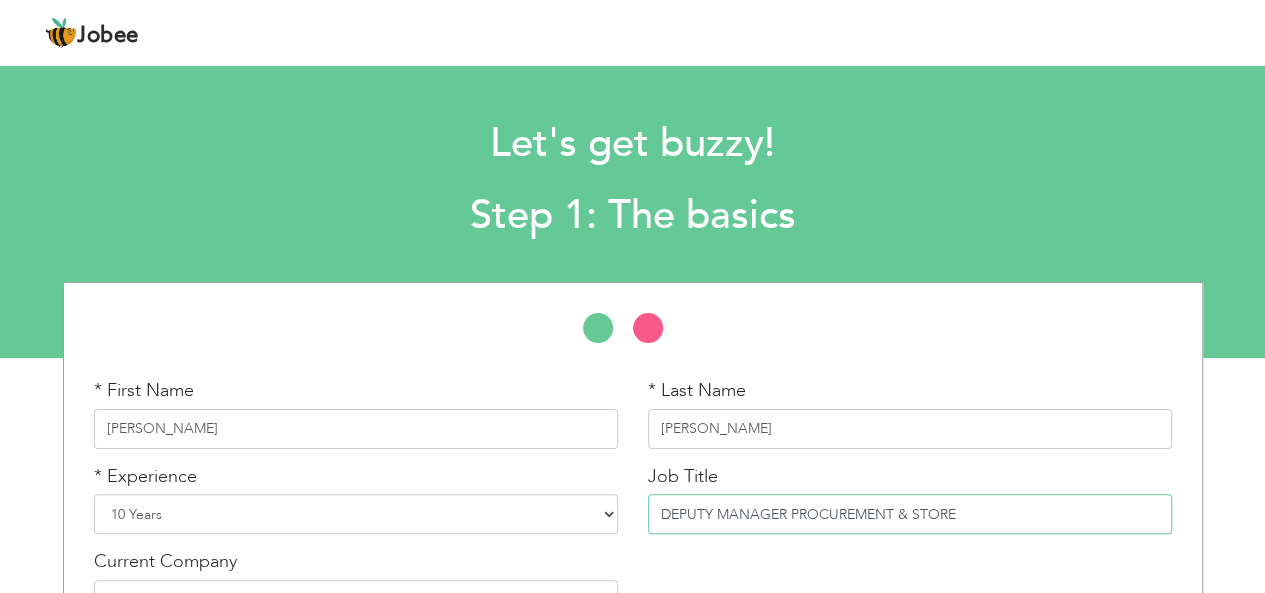 type on "DEPUTY MANAGER PROCUREMENT & STORE" 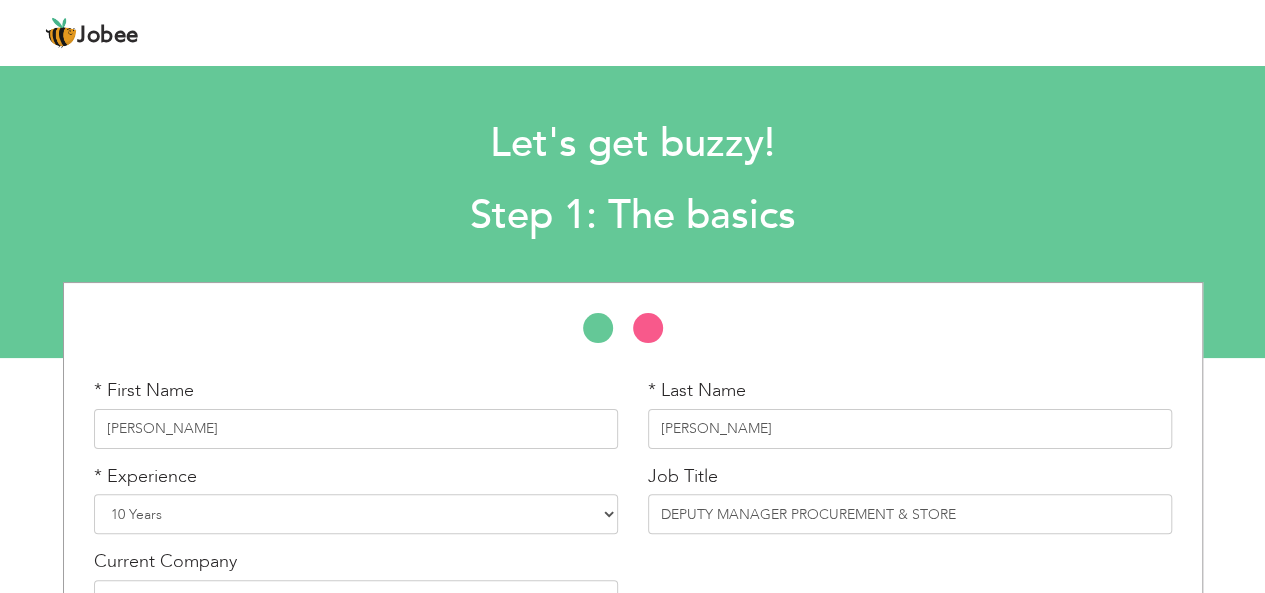 click on "* First Name
[PERSON_NAME]
* Last Name
[PERSON_NAME]
* Experience Entry Level" at bounding box center [632, 504] 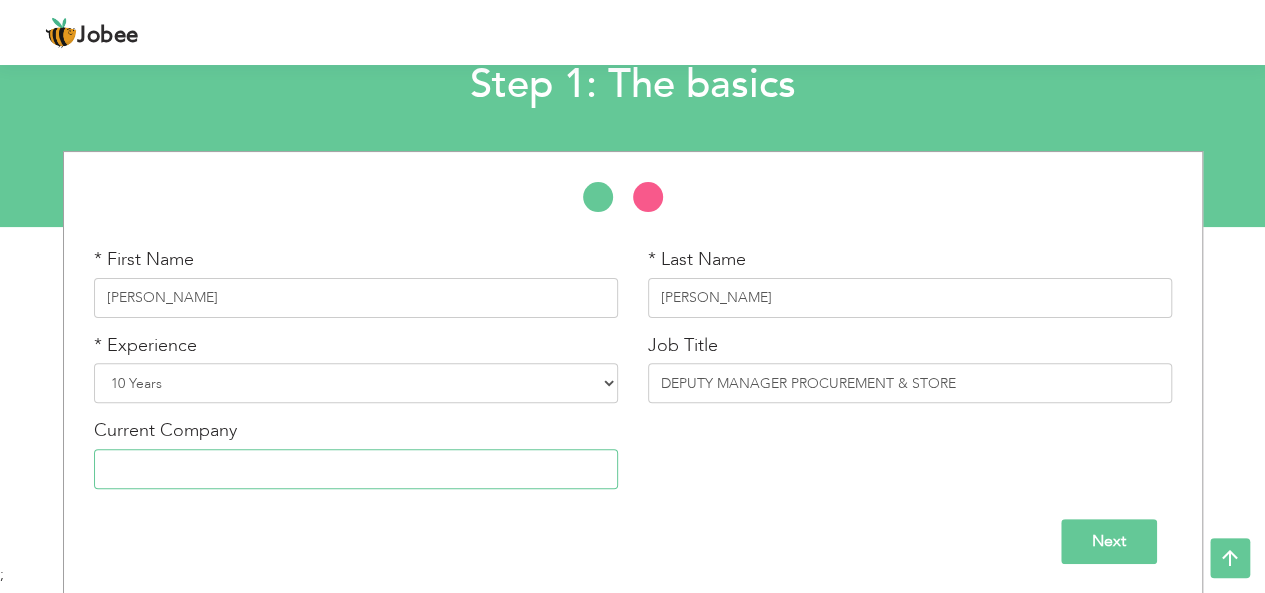 click at bounding box center (356, 469) 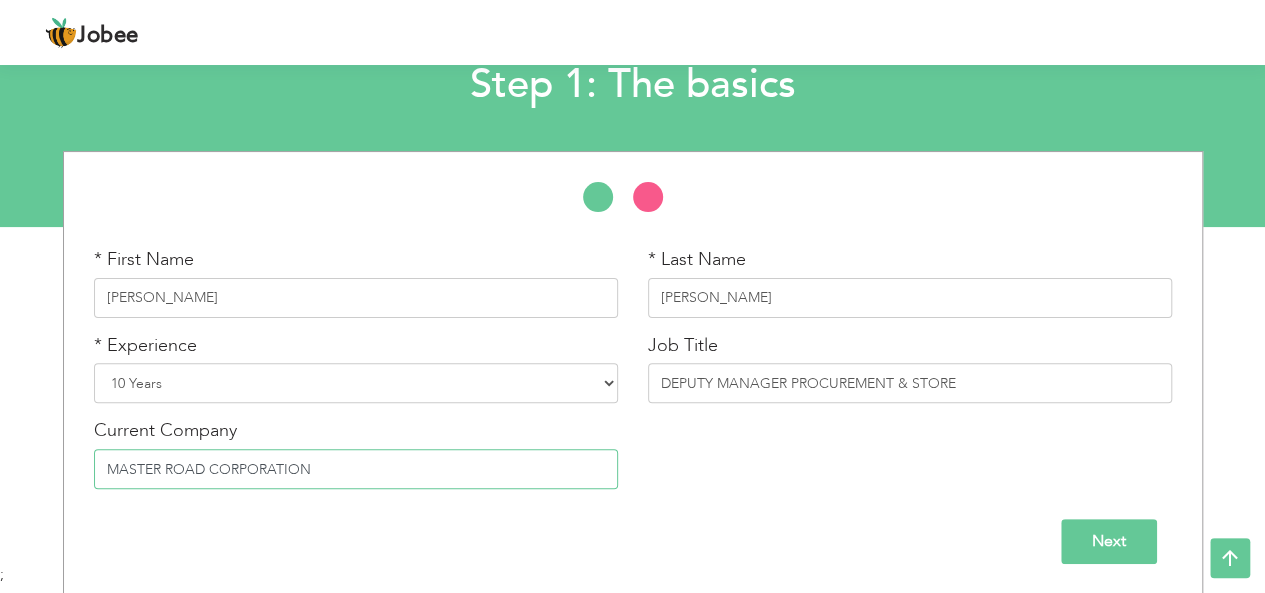 type on "MASTER ROAD CORPORATION" 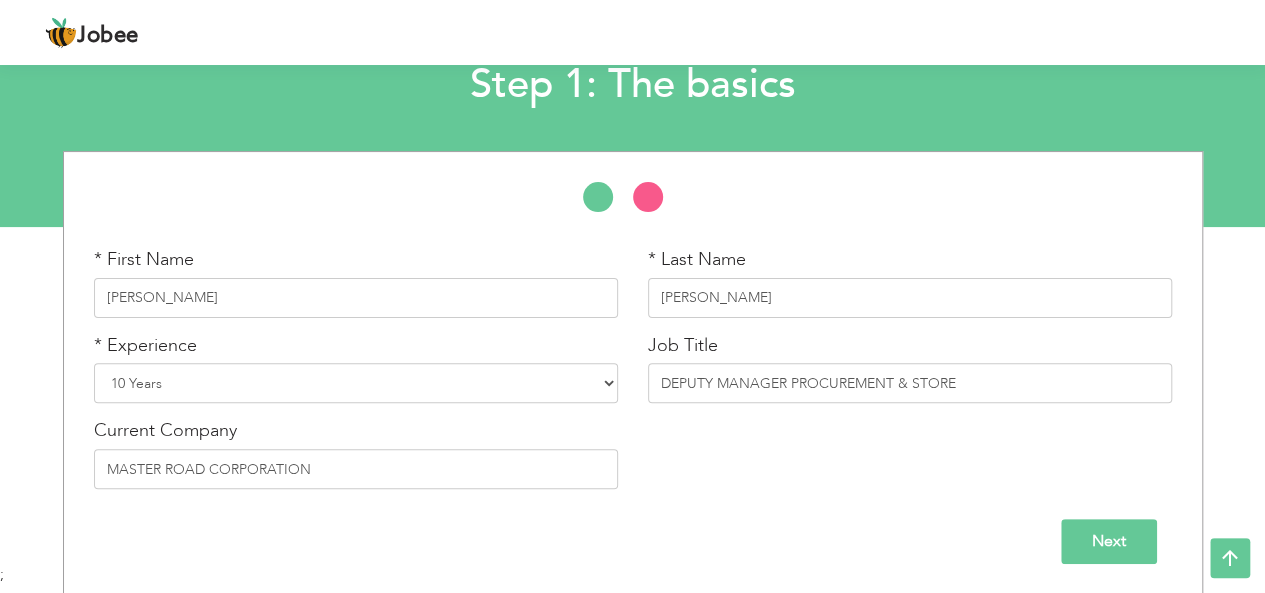 click on "Next" at bounding box center (1109, 541) 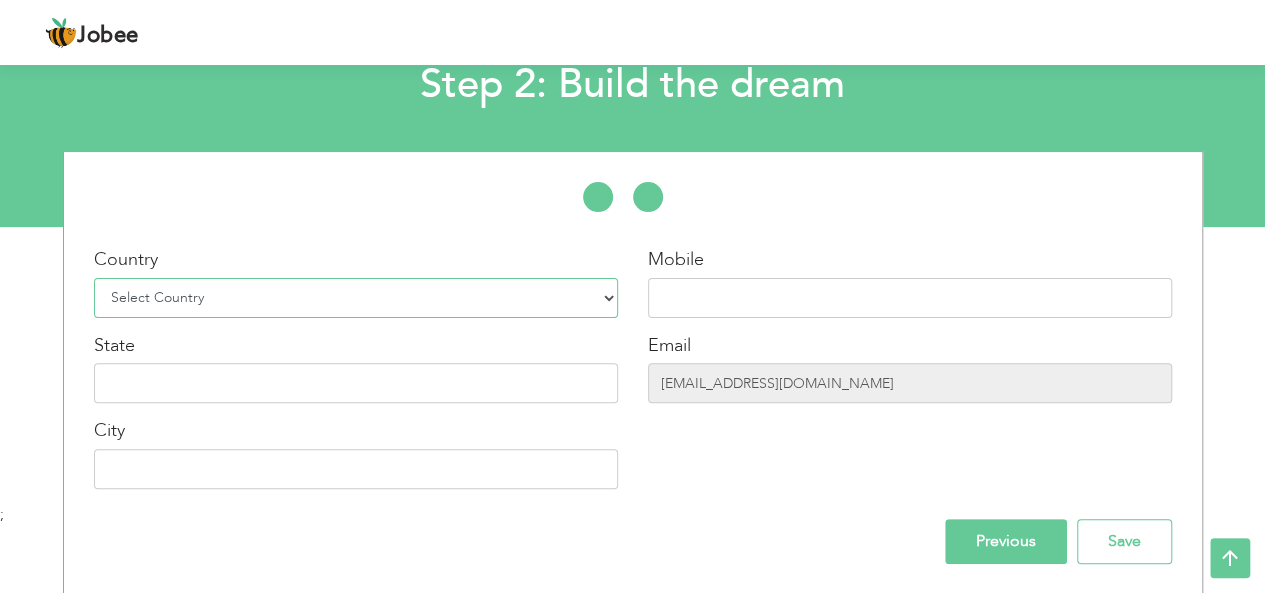 click on "Select Country
[GEOGRAPHIC_DATA]
[GEOGRAPHIC_DATA]
[GEOGRAPHIC_DATA]
[US_STATE]
[GEOGRAPHIC_DATA]
[GEOGRAPHIC_DATA]
[GEOGRAPHIC_DATA]
[GEOGRAPHIC_DATA]
[GEOGRAPHIC_DATA]
[GEOGRAPHIC_DATA]
[GEOGRAPHIC_DATA]
[GEOGRAPHIC_DATA]
[GEOGRAPHIC_DATA]
[GEOGRAPHIC_DATA]
[GEOGRAPHIC_DATA]
[GEOGRAPHIC_DATA]
[GEOGRAPHIC_DATA]
[GEOGRAPHIC_DATA]
[GEOGRAPHIC_DATA]
[GEOGRAPHIC_DATA]
[GEOGRAPHIC_DATA]
[GEOGRAPHIC_DATA]
[GEOGRAPHIC_DATA]
[GEOGRAPHIC_DATA]
[GEOGRAPHIC_DATA]
[GEOGRAPHIC_DATA]
[GEOGRAPHIC_DATA]
[GEOGRAPHIC_DATA]
[GEOGRAPHIC_DATA]
[GEOGRAPHIC_DATA]
[GEOGRAPHIC_DATA]
[GEOGRAPHIC_DATA] [GEOGRAPHIC_DATA]
[GEOGRAPHIC_DATA]
[GEOGRAPHIC_DATA]
[GEOGRAPHIC_DATA]
[GEOGRAPHIC_DATA]
[GEOGRAPHIC_DATA]
[GEOGRAPHIC_DATA]
[GEOGRAPHIC_DATA]
[GEOGRAPHIC_DATA]
[GEOGRAPHIC_DATA]
[GEOGRAPHIC_DATA]
[GEOGRAPHIC_DATA]
[GEOGRAPHIC_DATA]
[GEOGRAPHIC_DATA]
[GEOGRAPHIC_DATA]
[GEOGRAPHIC_DATA]
[GEOGRAPHIC_DATA]
[GEOGRAPHIC_DATA]
[GEOGRAPHIC_DATA], Dem. [GEOGRAPHIC_DATA]
[GEOGRAPHIC_DATA]
[GEOGRAPHIC_DATA]
[GEOGRAPHIC_DATA]
[GEOGRAPHIC_DATA]
[GEOGRAPHIC_DATA]
[GEOGRAPHIC_DATA] Rep
[GEOGRAPHIC_DATA]
[GEOGRAPHIC_DATA]
[GEOGRAPHIC_DATA]
[GEOGRAPHIC_DATA]
[GEOGRAPHIC_DATA]
[GEOGRAPHIC_DATA]
[GEOGRAPHIC_DATA]
[GEOGRAPHIC_DATA]
[GEOGRAPHIC_DATA]
[GEOGRAPHIC_DATA]
[GEOGRAPHIC_DATA]
[GEOGRAPHIC_DATA]
[GEOGRAPHIC_DATA] ([GEOGRAPHIC_DATA])
[GEOGRAPHIC_DATA]
[GEOGRAPHIC_DATA]
[GEOGRAPHIC_DATA]
[GEOGRAPHIC_DATA]
[GEOGRAPHIC_DATA]
[GEOGRAPHIC_DATA]
[GEOGRAPHIC_DATA]
[GEOGRAPHIC_DATA]
[US_STATE]" at bounding box center (356, 298) 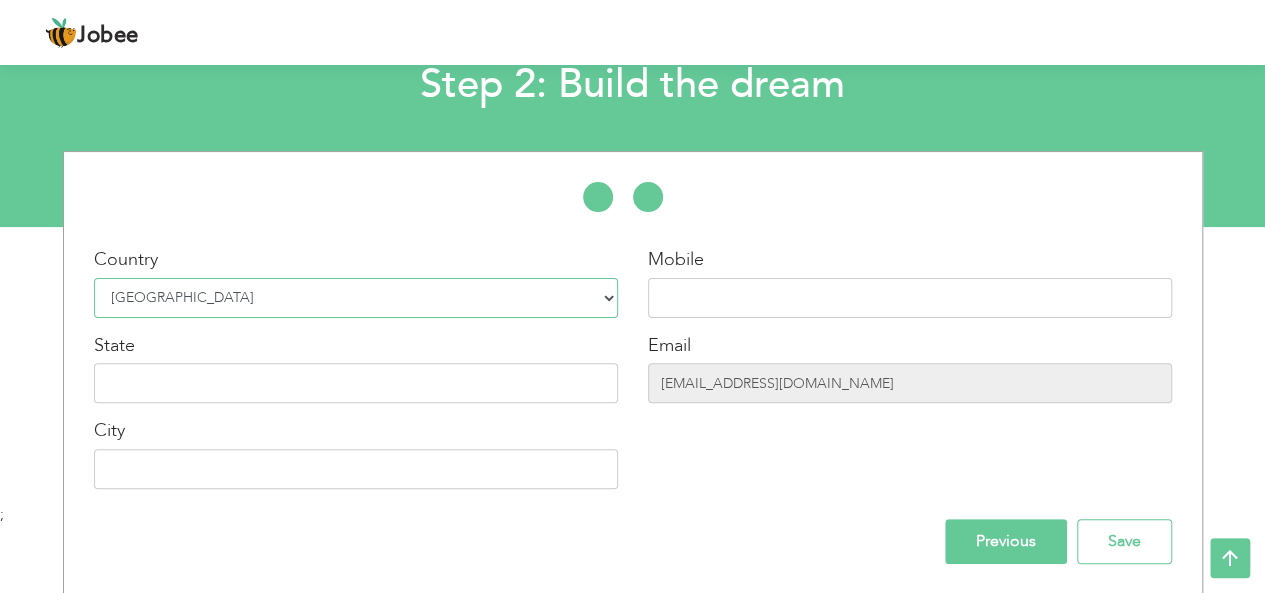 click on "Select Country
[GEOGRAPHIC_DATA]
[GEOGRAPHIC_DATA]
[GEOGRAPHIC_DATA]
[US_STATE]
[GEOGRAPHIC_DATA]
[GEOGRAPHIC_DATA]
[GEOGRAPHIC_DATA]
[GEOGRAPHIC_DATA]
[GEOGRAPHIC_DATA]
[GEOGRAPHIC_DATA]
[GEOGRAPHIC_DATA]
[GEOGRAPHIC_DATA]
[GEOGRAPHIC_DATA]
[GEOGRAPHIC_DATA]
[GEOGRAPHIC_DATA]
[GEOGRAPHIC_DATA]
[GEOGRAPHIC_DATA]
[GEOGRAPHIC_DATA]
[GEOGRAPHIC_DATA]
[GEOGRAPHIC_DATA]
[GEOGRAPHIC_DATA]
[GEOGRAPHIC_DATA]
[GEOGRAPHIC_DATA]
[GEOGRAPHIC_DATA]
[GEOGRAPHIC_DATA]
[GEOGRAPHIC_DATA]
[GEOGRAPHIC_DATA]
[GEOGRAPHIC_DATA]
[GEOGRAPHIC_DATA]
[GEOGRAPHIC_DATA]
[GEOGRAPHIC_DATA]
[GEOGRAPHIC_DATA] [GEOGRAPHIC_DATA]
[GEOGRAPHIC_DATA]
[GEOGRAPHIC_DATA]
[GEOGRAPHIC_DATA]
[GEOGRAPHIC_DATA]
[GEOGRAPHIC_DATA]
[GEOGRAPHIC_DATA]
[GEOGRAPHIC_DATA]
[GEOGRAPHIC_DATA]
[GEOGRAPHIC_DATA]
[GEOGRAPHIC_DATA]
[GEOGRAPHIC_DATA]
[GEOGRAPHIC_DATA]
[GEOGRAPHIC_DATA]
[GEOGRAPHIC_DATA]
[GEOGRAPHIC_DATA]
[GEOGRAPHIC_DATA]
[GEOGRAPHIC_DATA]
[GEOGRAPHIC_DATA], Dem. [GEOGRAPHIC_DATA]
[GEOGRAPHIC_DATA]
[GEOGRAPHIC_DATA]
[GEOGRAPHIC_DATA]
[GEOGRAPHIC_DATA]
[GEOGRAPHIC_DATA]
[GEOGRAPHIC_DATA] Rep
[GEOGRAPHIC_DATA]
[GEOGRAPHIC_DATA]
[GEOGRAPHIC_DATA]
[GEOGRAPHIC_DATA]
[GEOGRAPHIC_DATA]
[GEOGRAPHIC_DATA]
[GEOGRAPHIC_DATA]
[GEOGRAPHIC_DATA]
[GEOGRAPHIC_DATA]
[GEOGRAPHIC_DATA]
[GEOGRAPHIC_DATA]
[GEOGRAPHIC_DATA]
[GEOGRAPHIC_DATA] ([GEOGRAPHIC_DATA])
[GEOGRAPHIC_DATA]
[GEOGRAPHIC_DATA]
[GEOGRAPHIC_DATA]
[GEOGRAPHIC_DATA]
[GEOGRAPHIC_DATA]
[GEOGRAPHIC_DATA]
[GEOGRAPHIC_DATA]
[GEOGRAPHIC_DATA]
[US_STATE]" at bounding box center [356, 298] 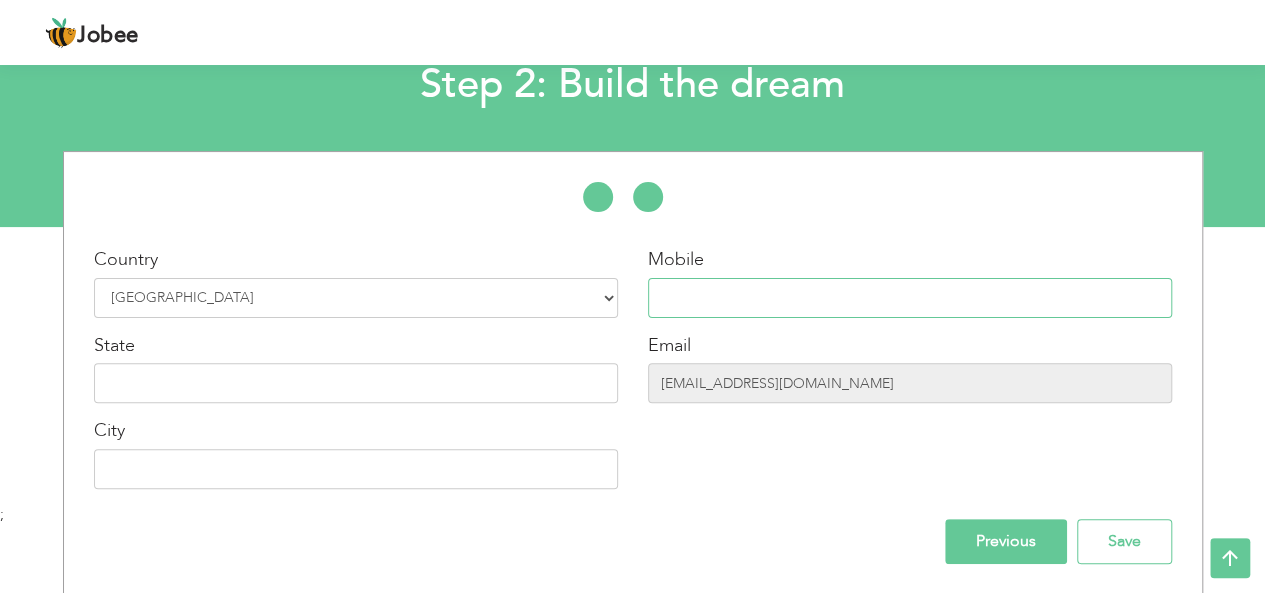 click at bounding box center (910, 298) 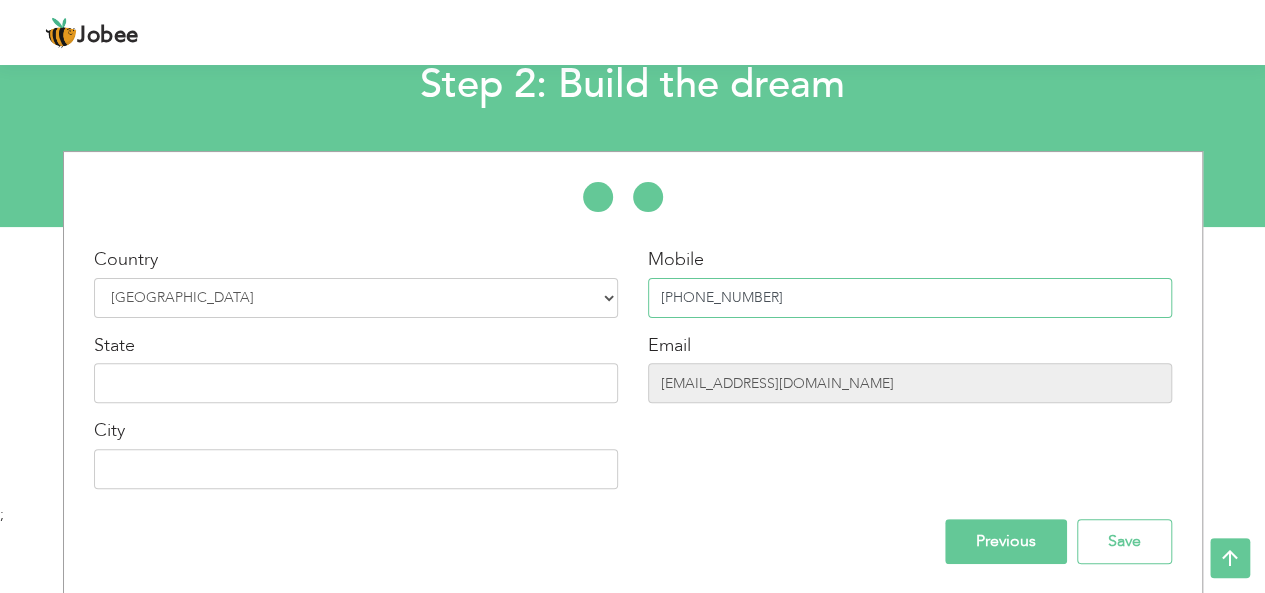 type on "[PHONE_NUMBER]" 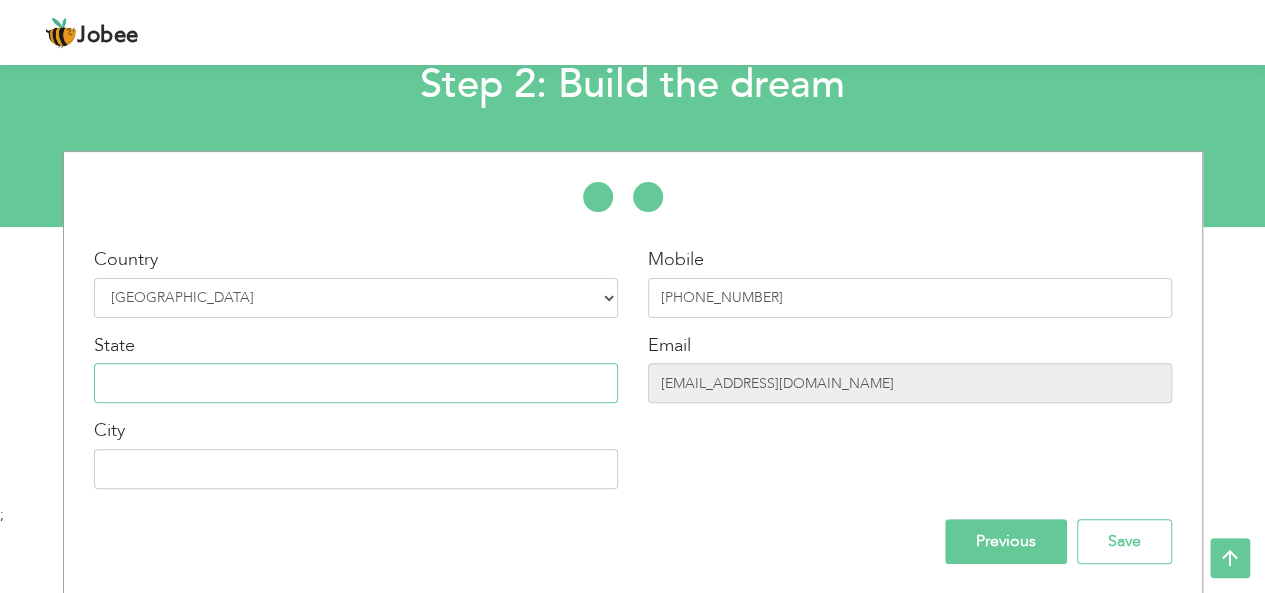 click at bounding box center [356, 383] 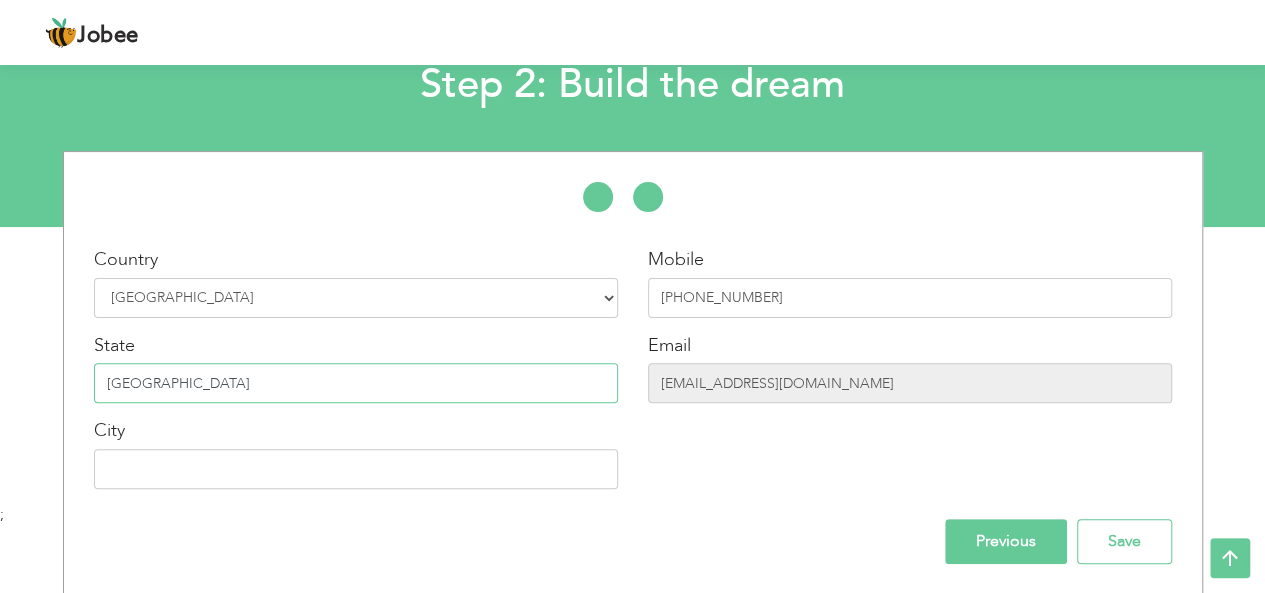 type on "[GEOGRAPHIC_DATA]" 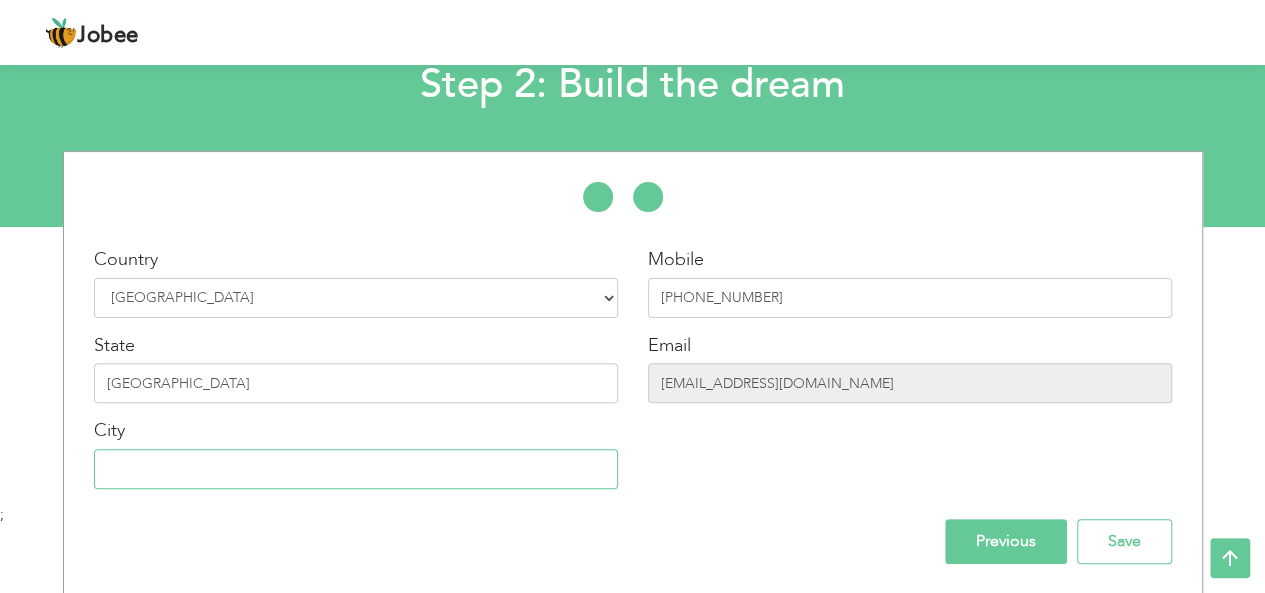 click at bounding box center [356, 469] 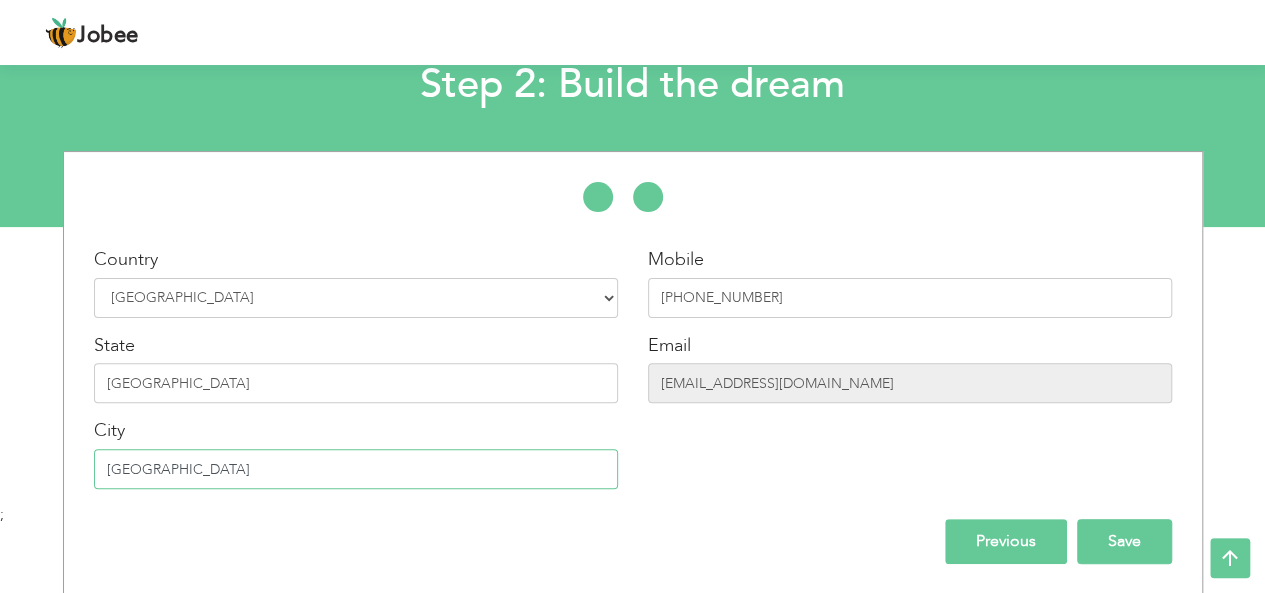 type on "[GEOGRAPHIC_DATA]" 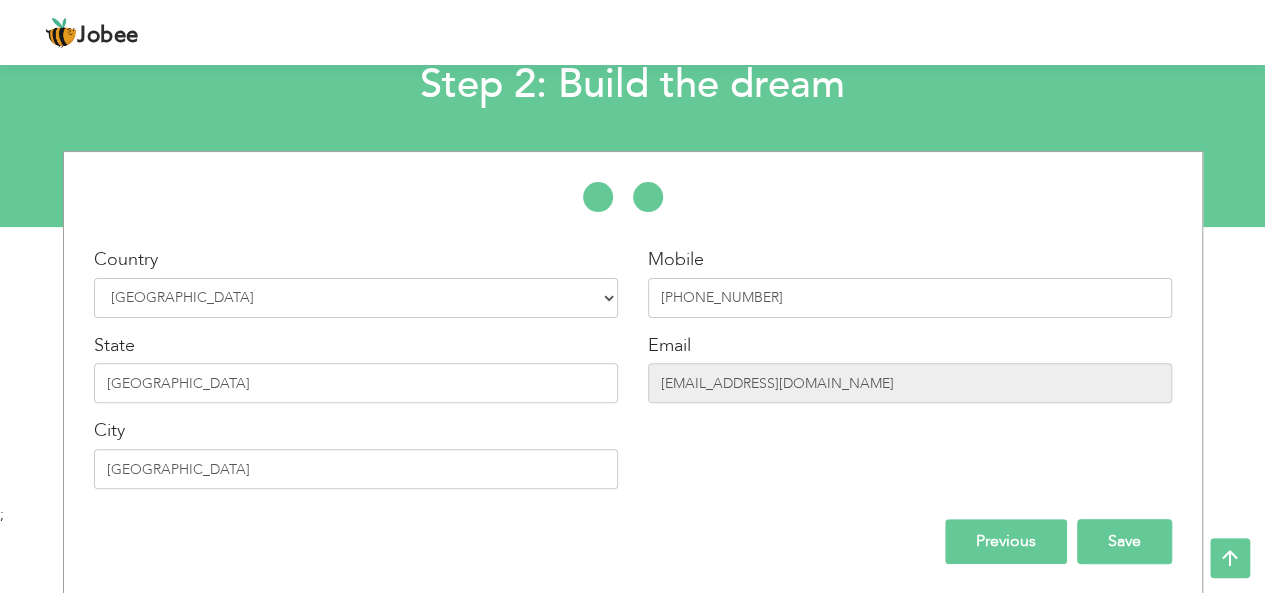 click on "Save" at bounding box center [1124, 541] 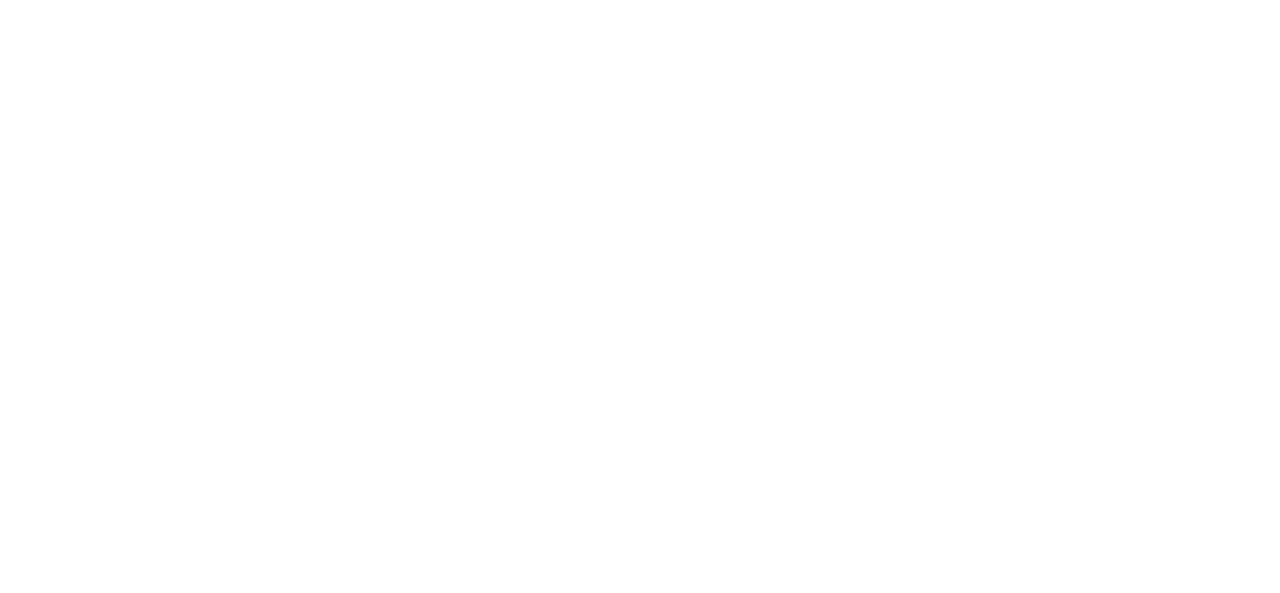 scroll, scrollTop: 0, scrollLeft: 0, axis: both 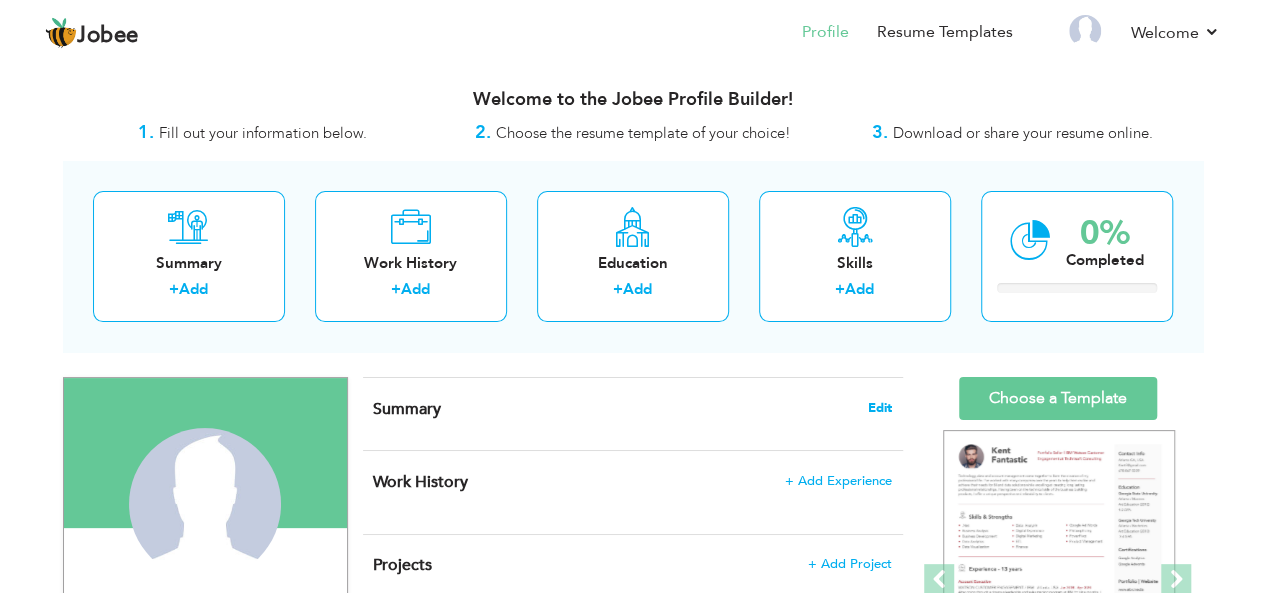 click on "Edit" at bounding box center [880, 408] 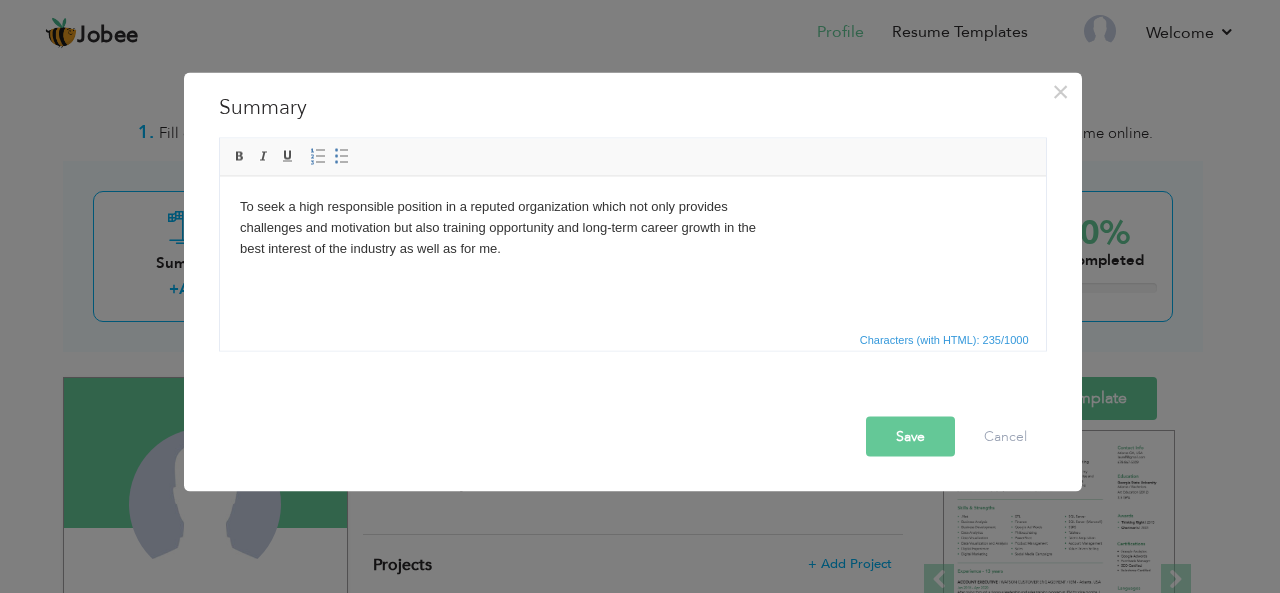 click on "Save" at bounding box center [910, 436] 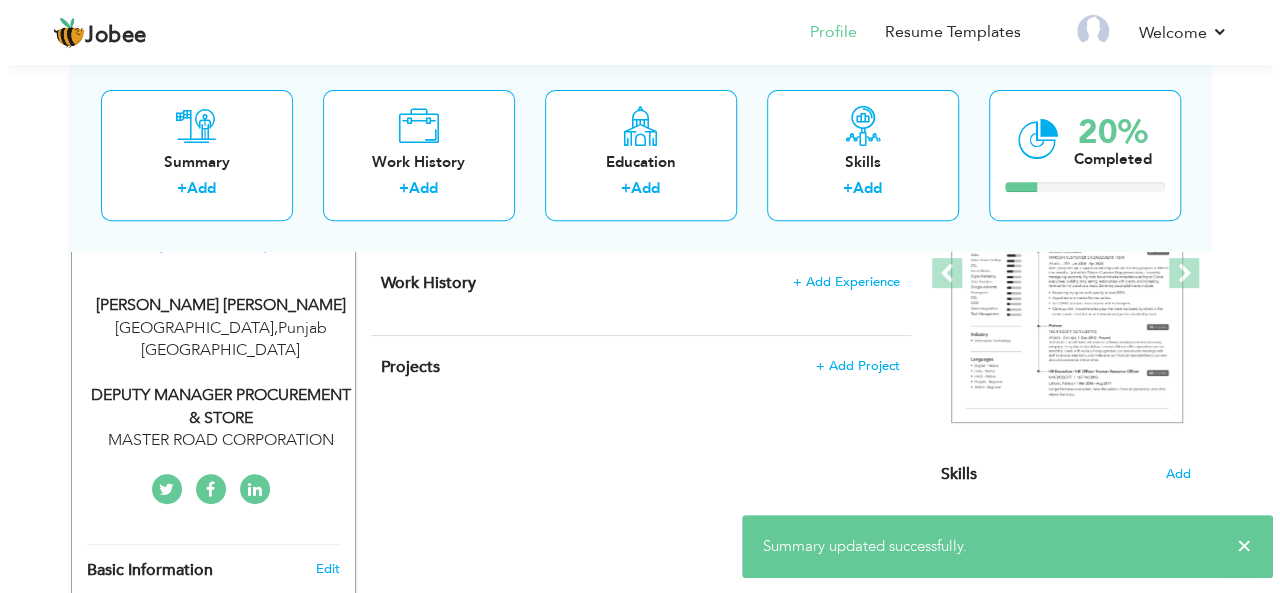 scroll, scrollTop: 310, scrollLeft: 0, axis: vertical 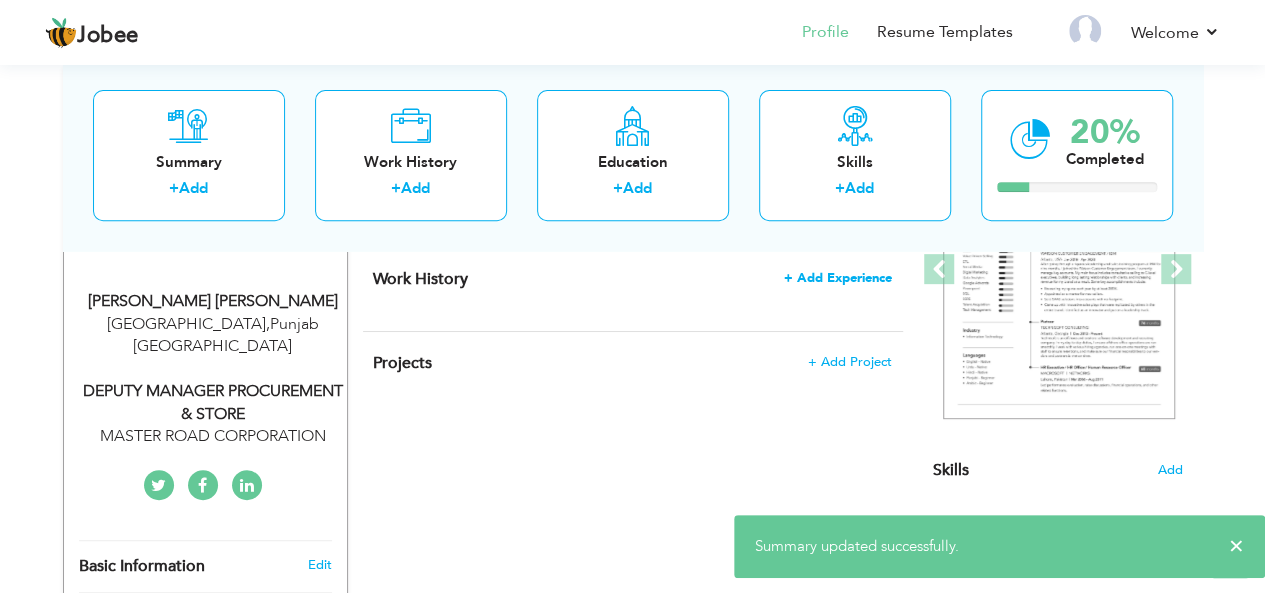 click on "+ Add Experience" at bounding box center [838, 278] 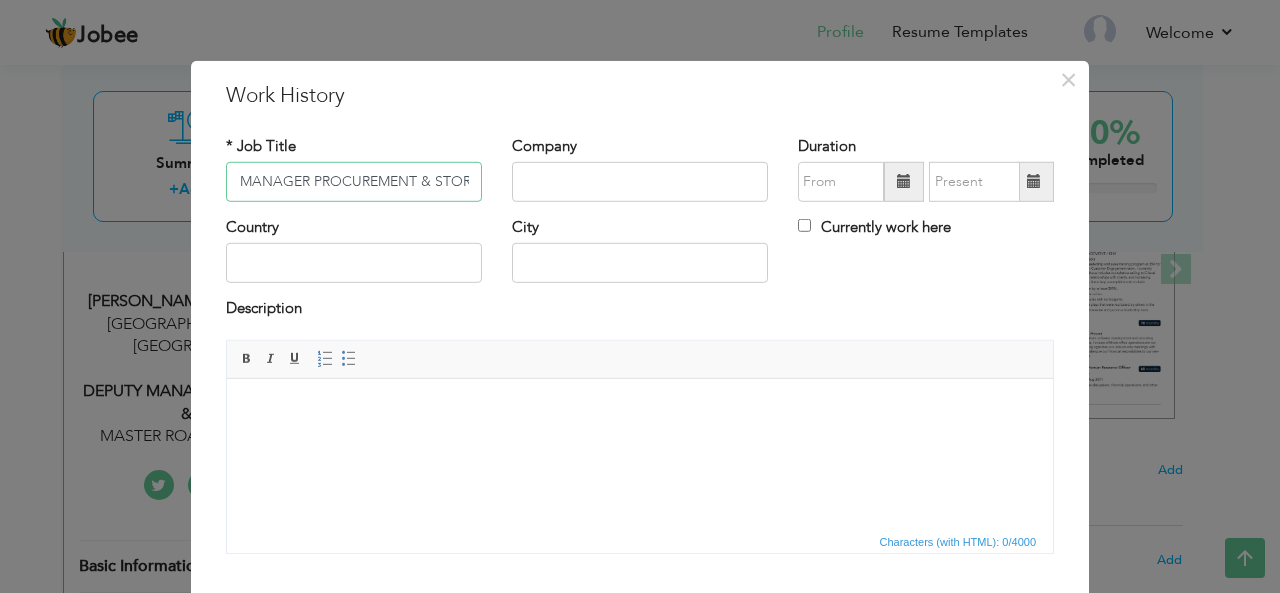 scroll, scrollTop: 0, scrollLeft: 64, axis: horizontal 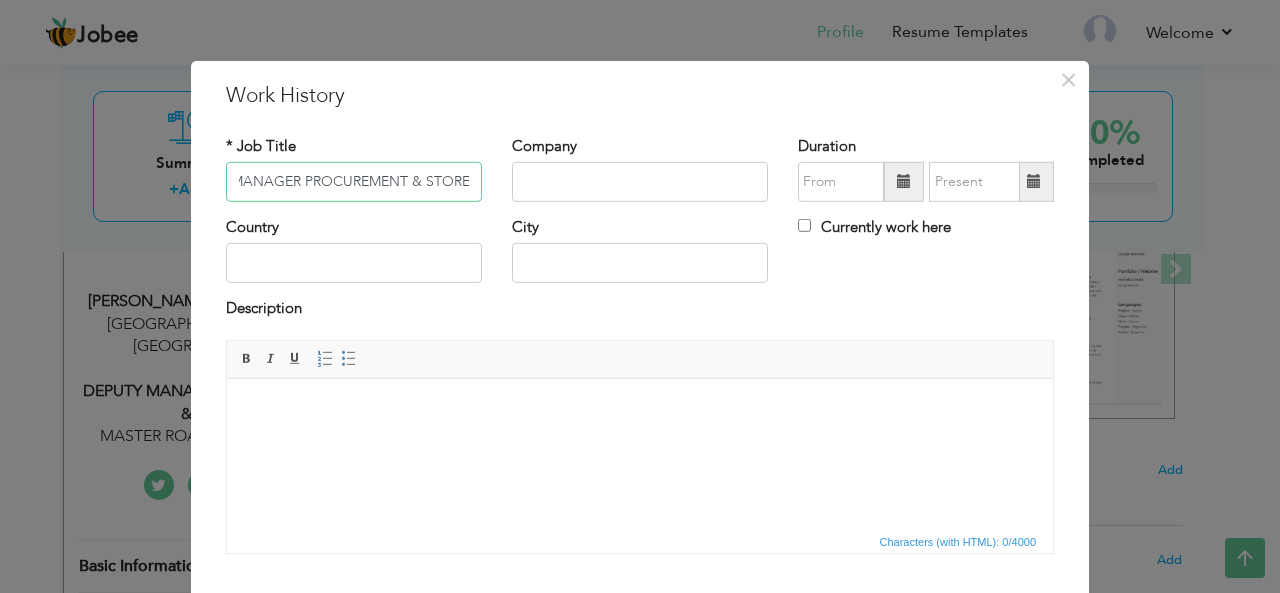 type on "DEPUTY MANAGER PROCUREMENT & STORE" 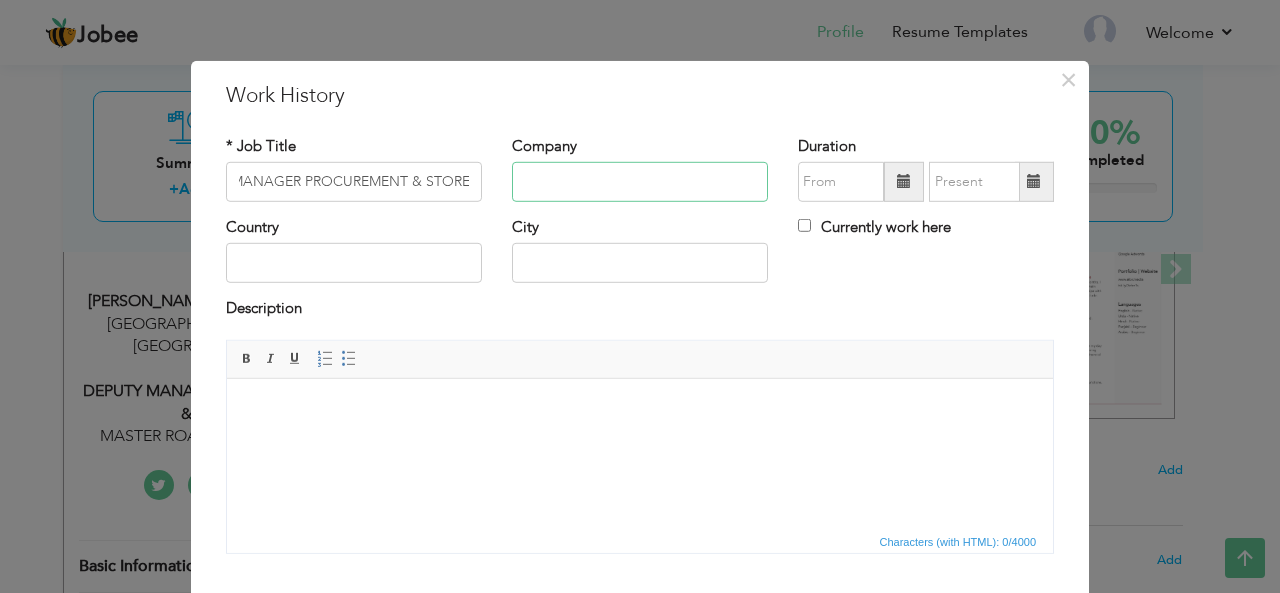 scroll, scrollTop: 0, scrollLeft: 0, axis: both 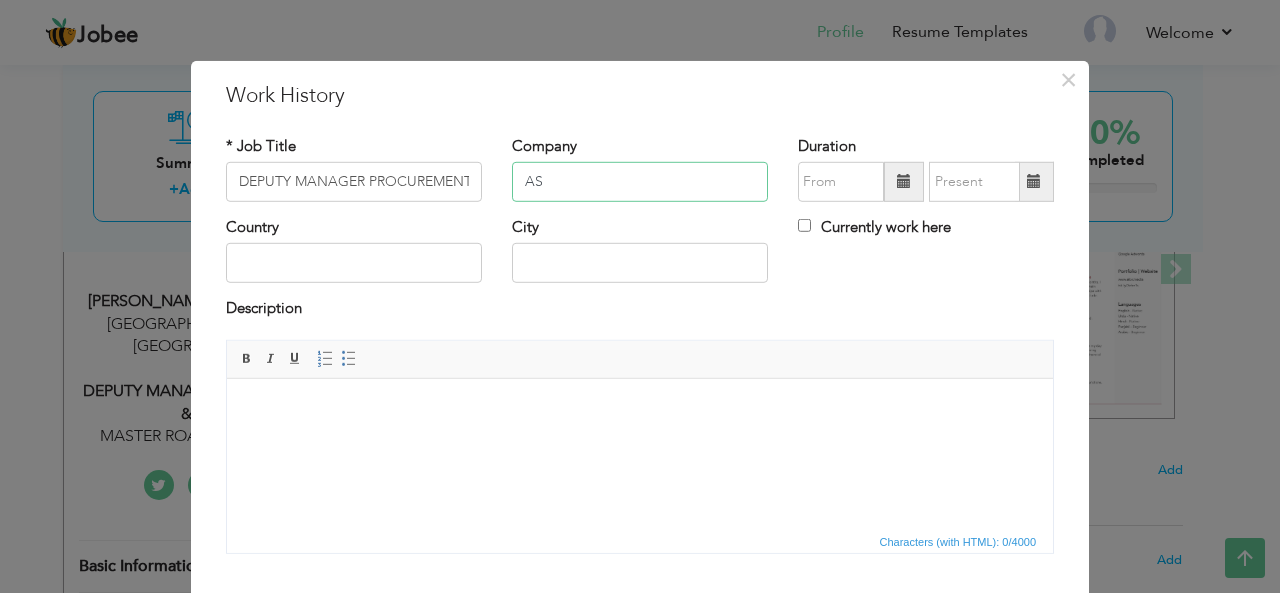 type on "A" 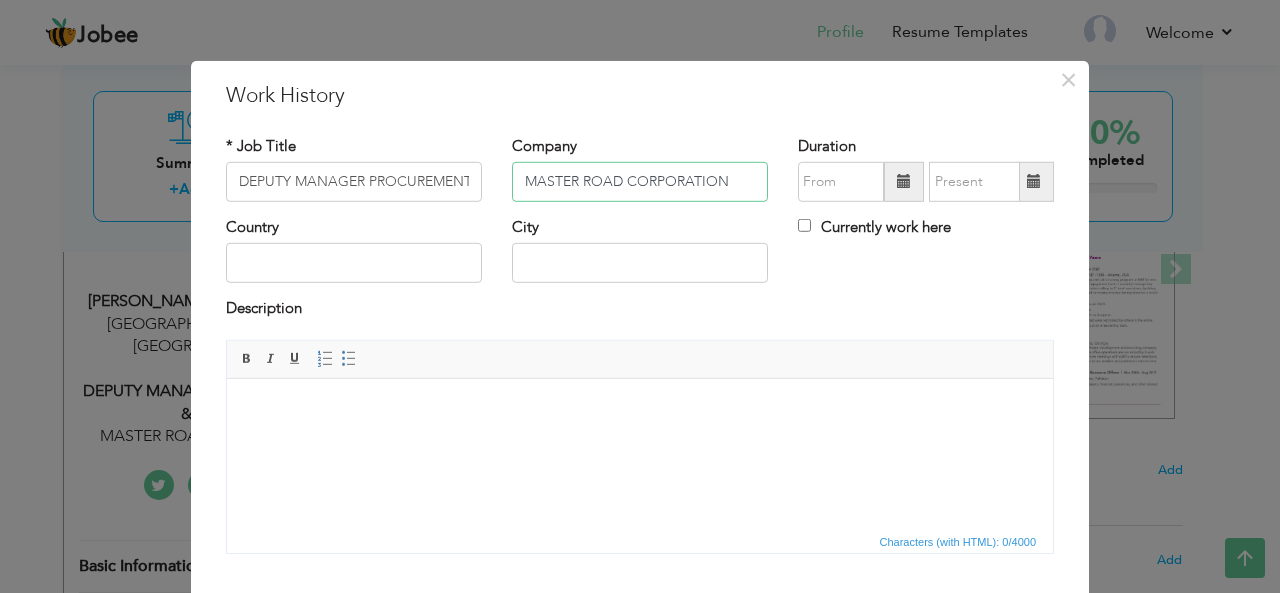 type on "MASTER ROAD CORPORATION" 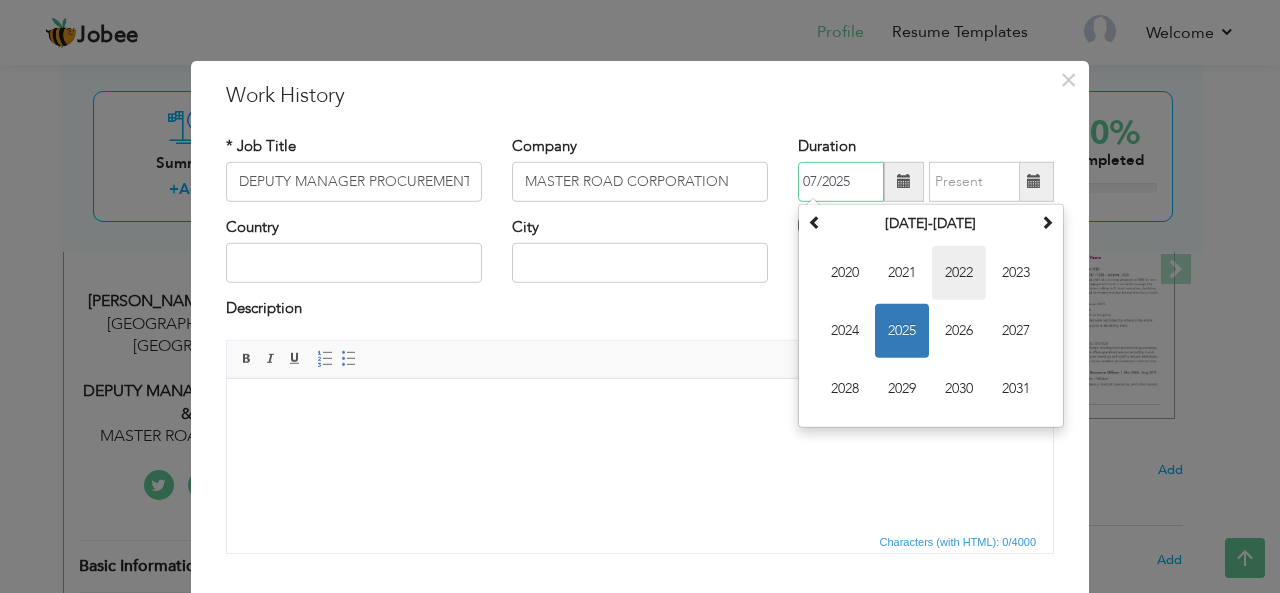 click on "2022" at bounding box center (959, 273) 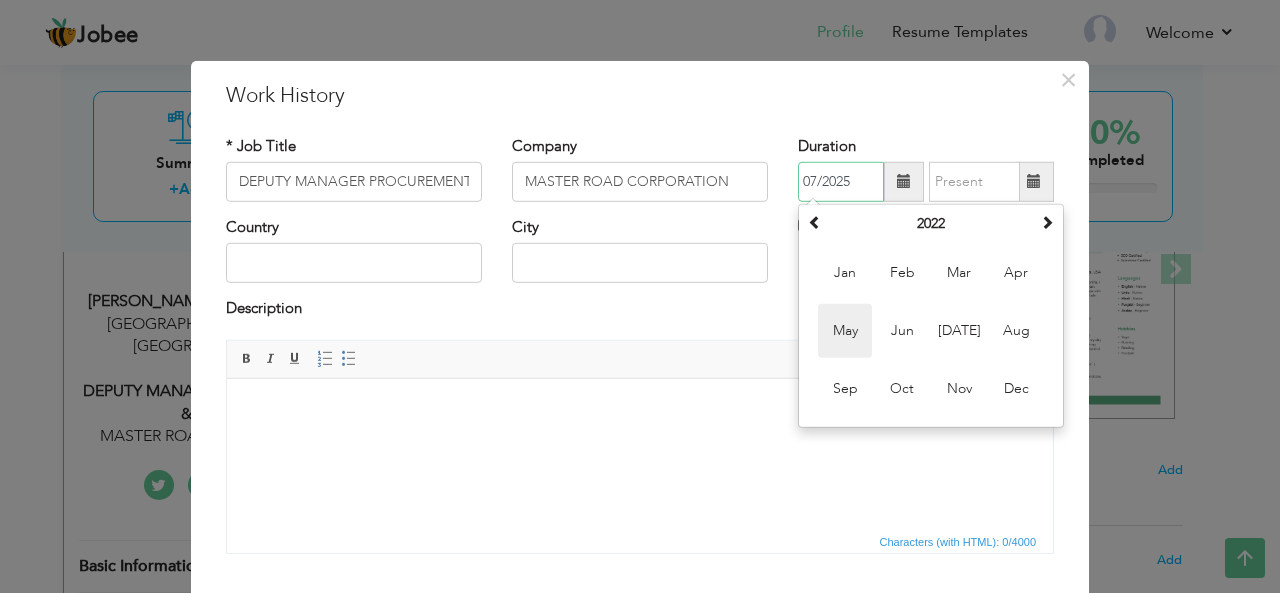 click on "May" at bounding box center [845, 331] 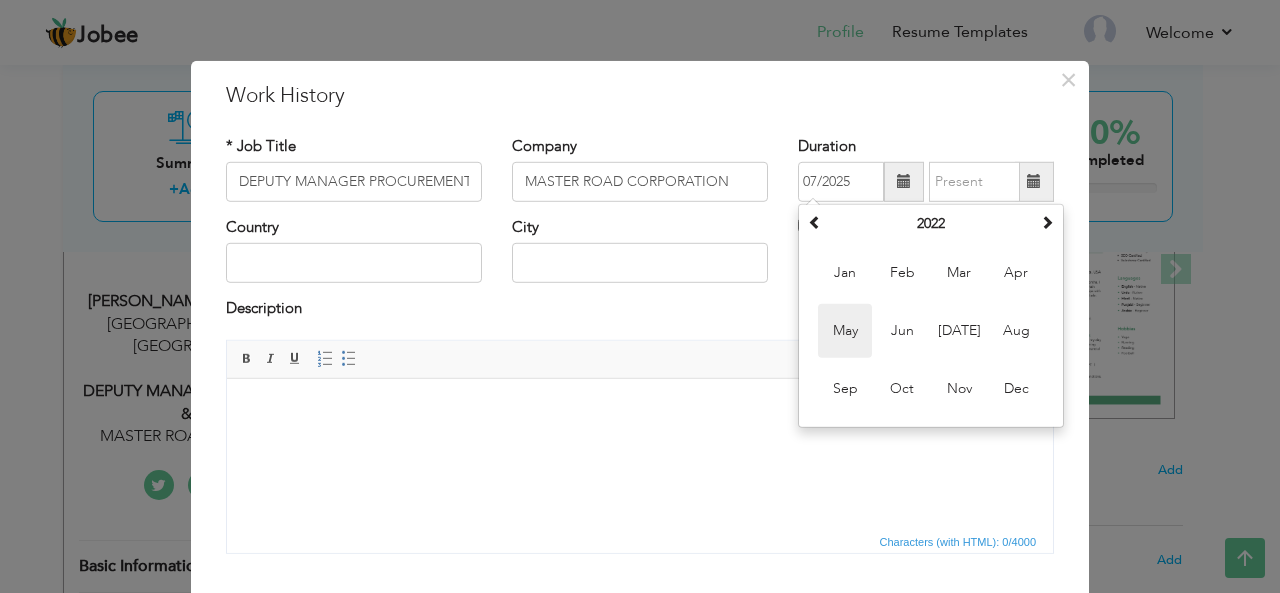type on "05/2022" 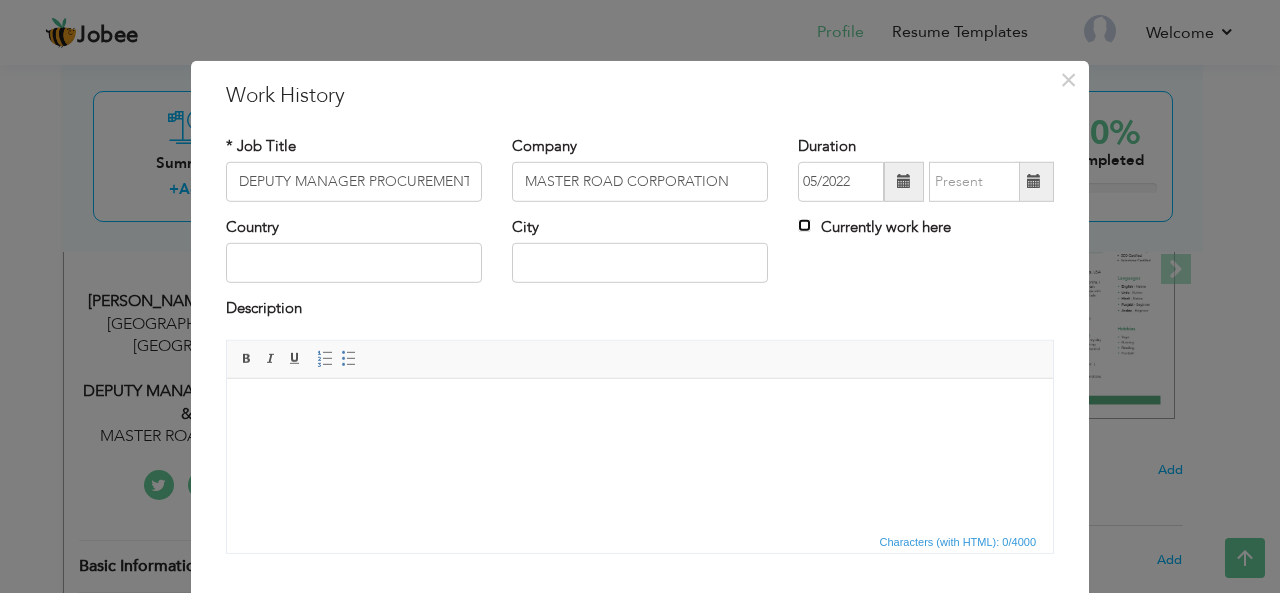 click on "Currently work here" at bounding box center (804, 225) 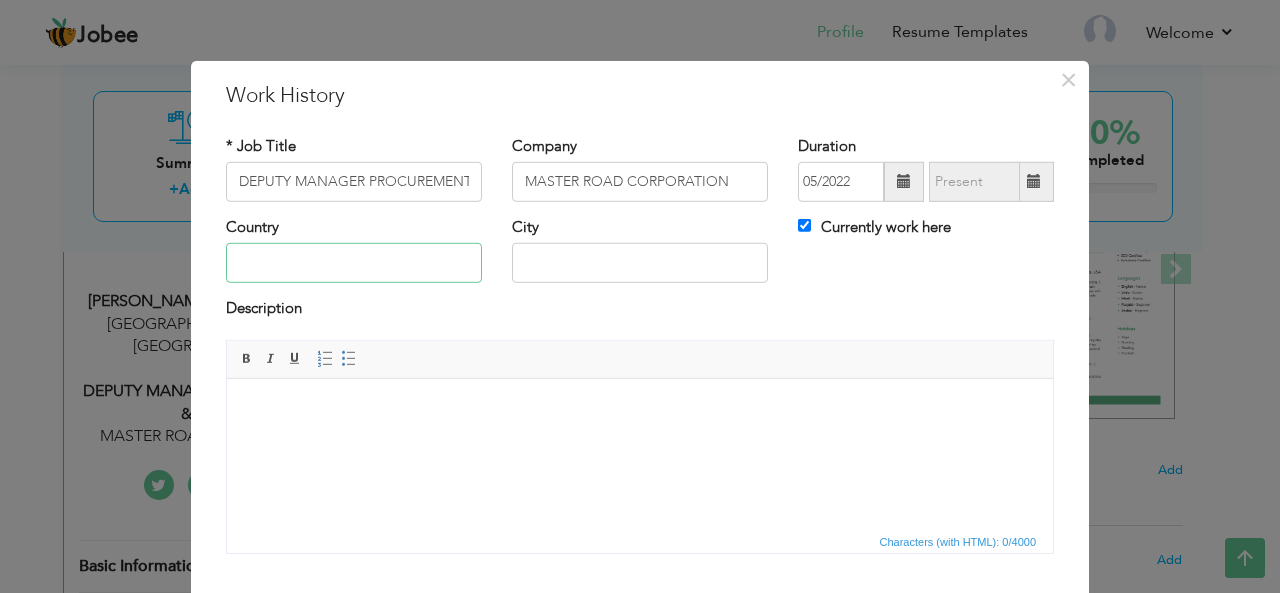 click at bounding box center (354, 263) 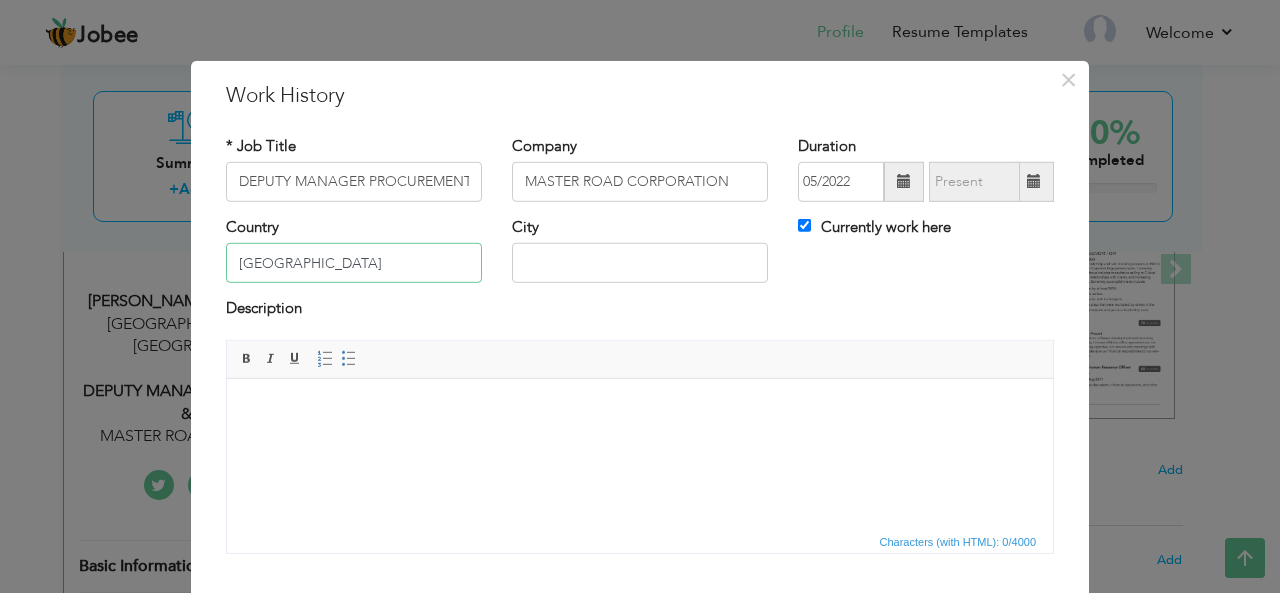 type on "[GEOGRAPHIC_DATA]" 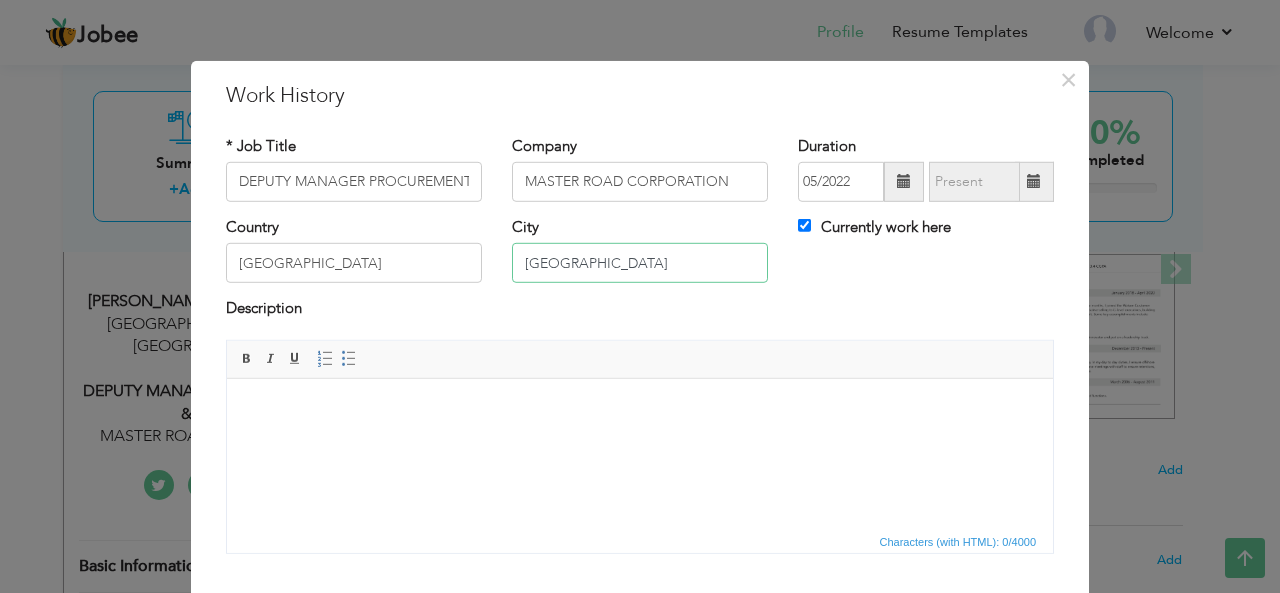 type on "[GEOGRAPHIC_DATA]" 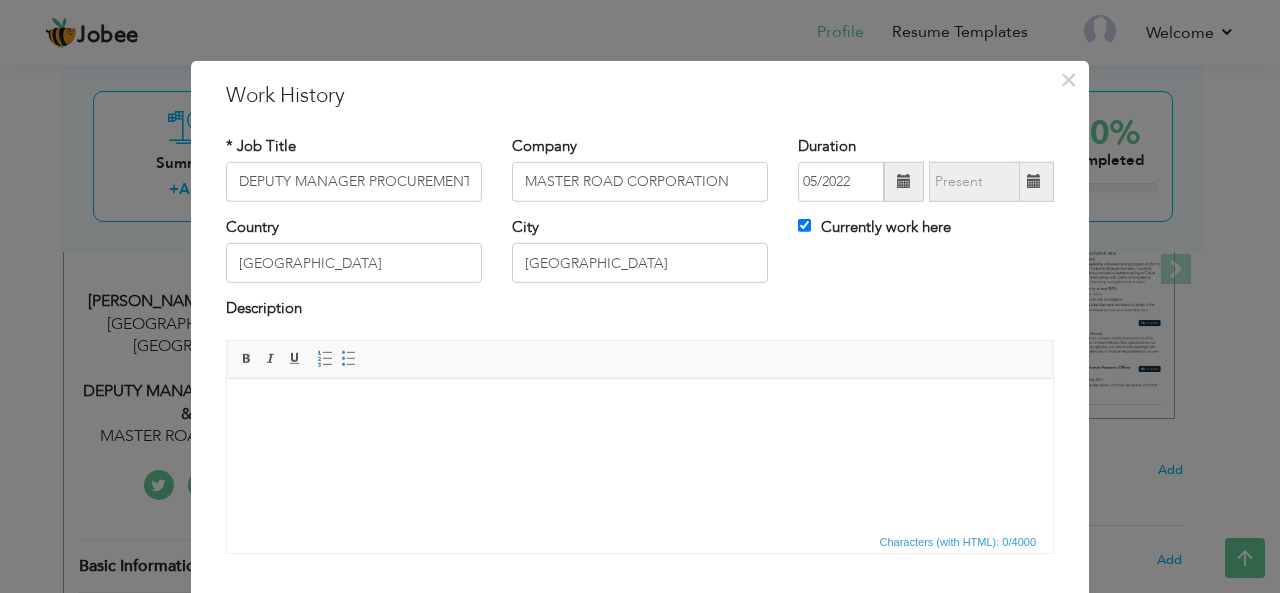 click at bounding box center [640, 408] 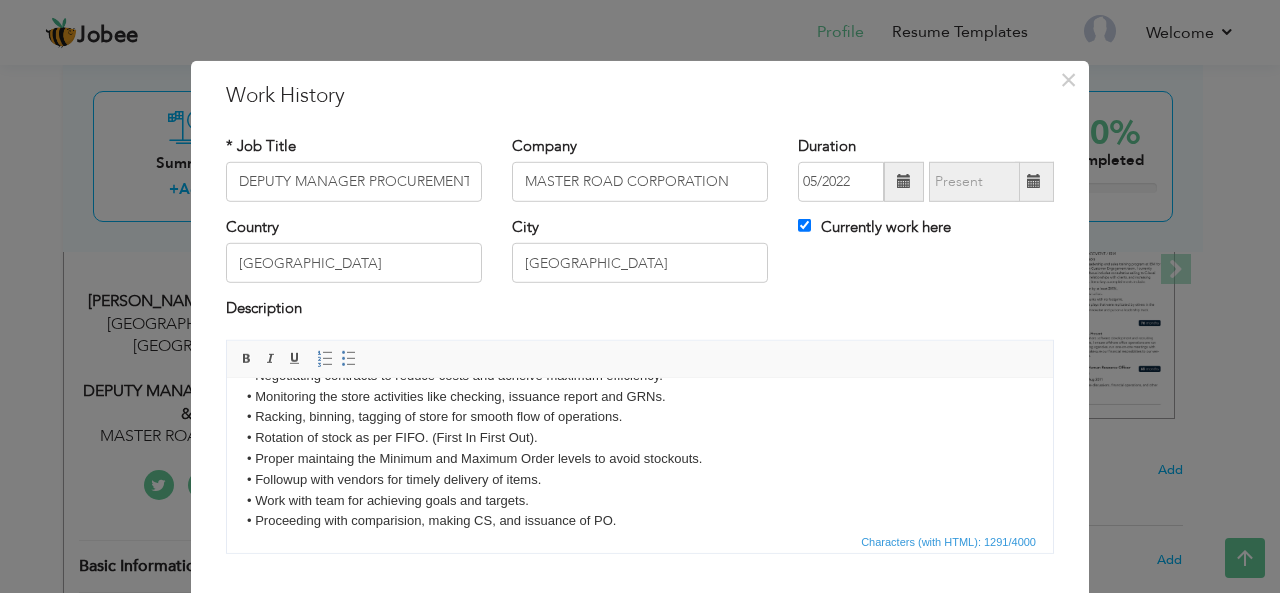 scroll, scrollTop: 285, scrollLeft: 0, axis: vertical 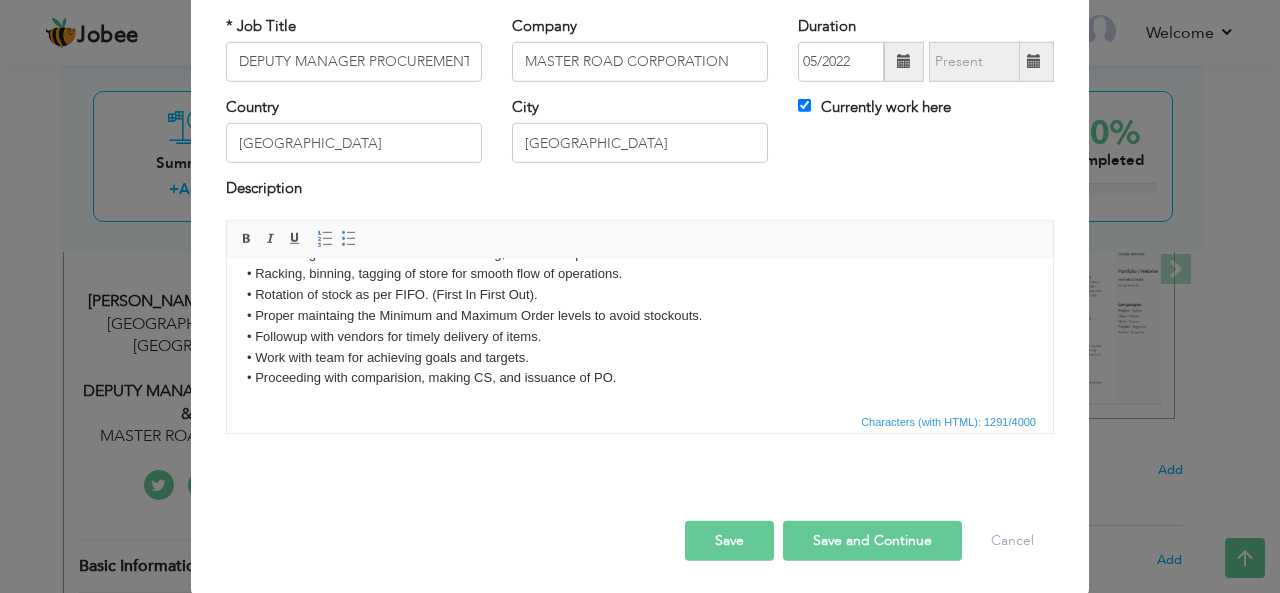 click on "Save" at bounding box center [729, 541] 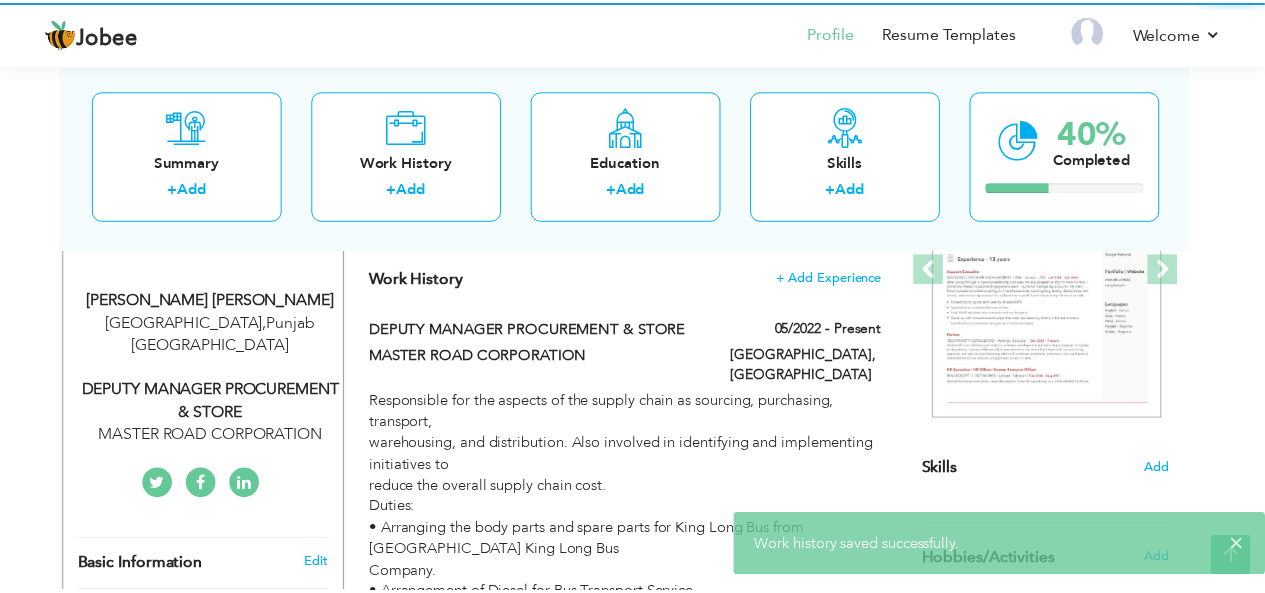 scroll, scrollTop: 0, scrollLeft: 0, axis: both 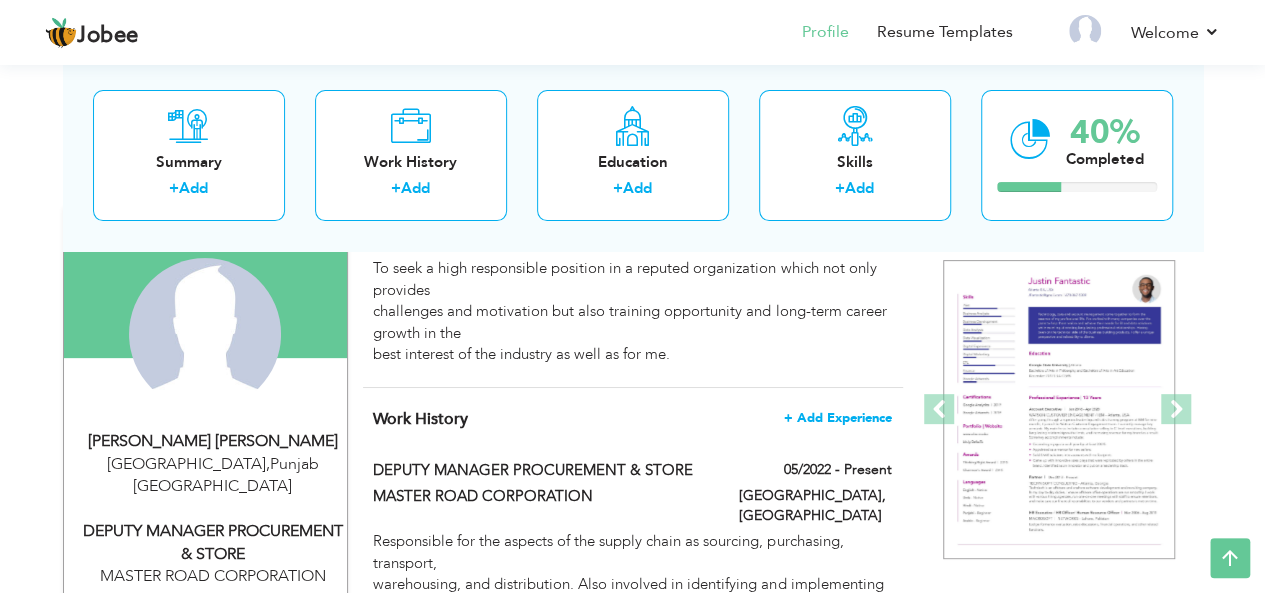 click on "+ Add Experience" at bounding box center [838, 418] 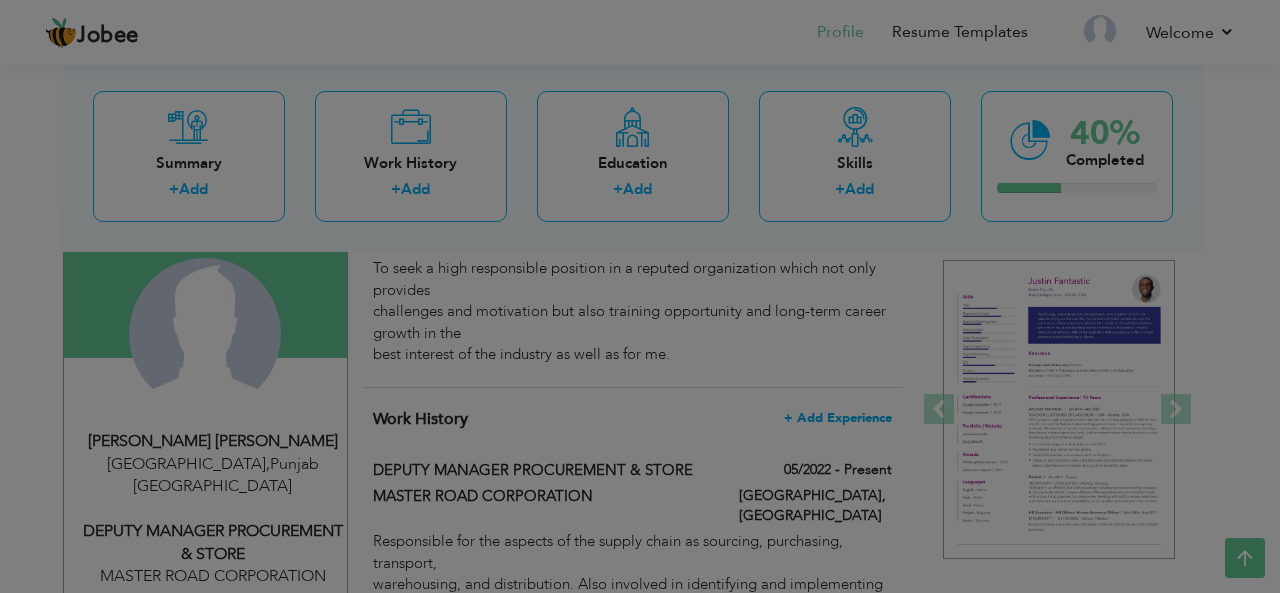 scroll, scrollTop: 0, scrollLeft: 0, axis: both 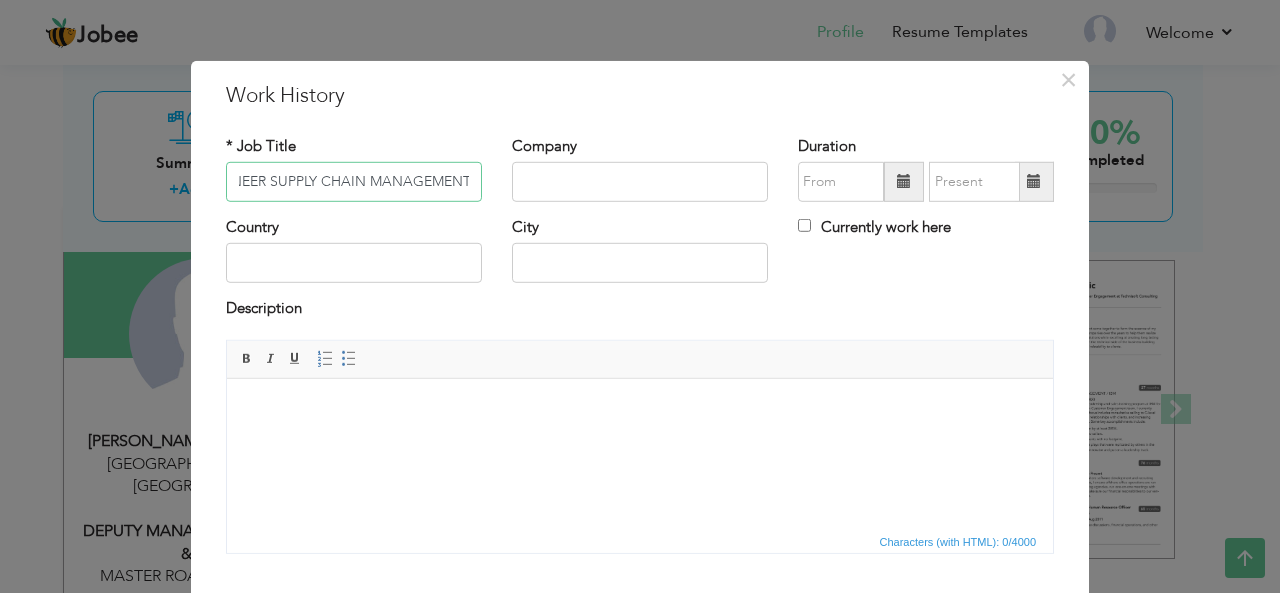 type on "ENGINEER SUPPLY CHAIN MANAGEMENT" 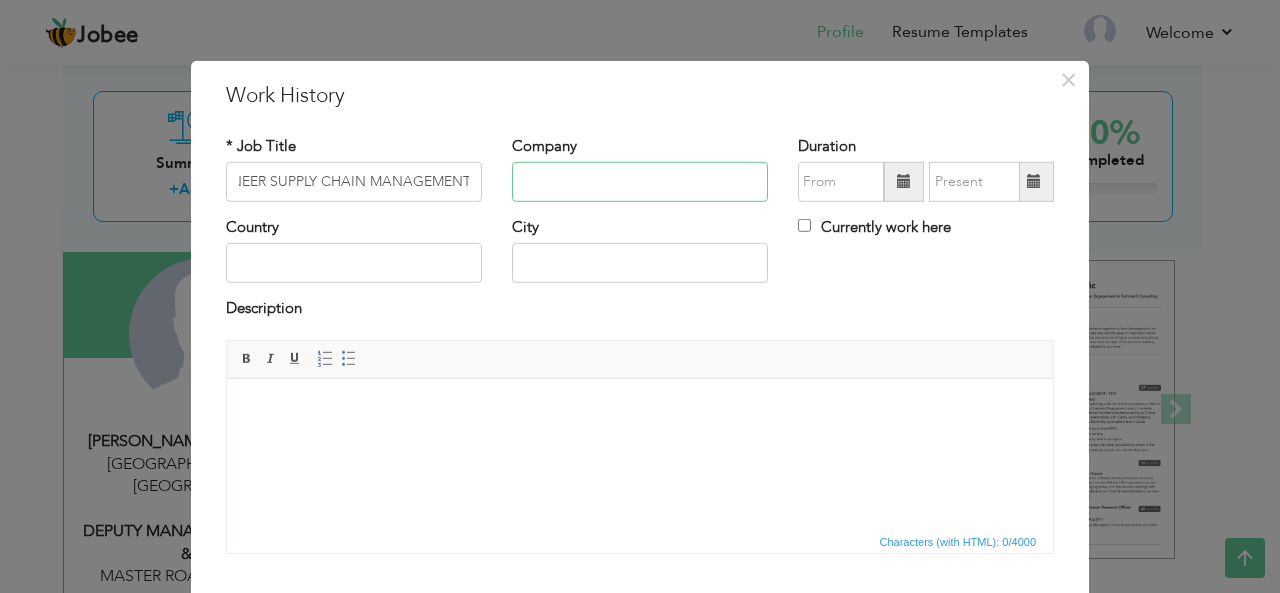 scroll, scrollTop: 0, scrollLeft: 0, axis: both 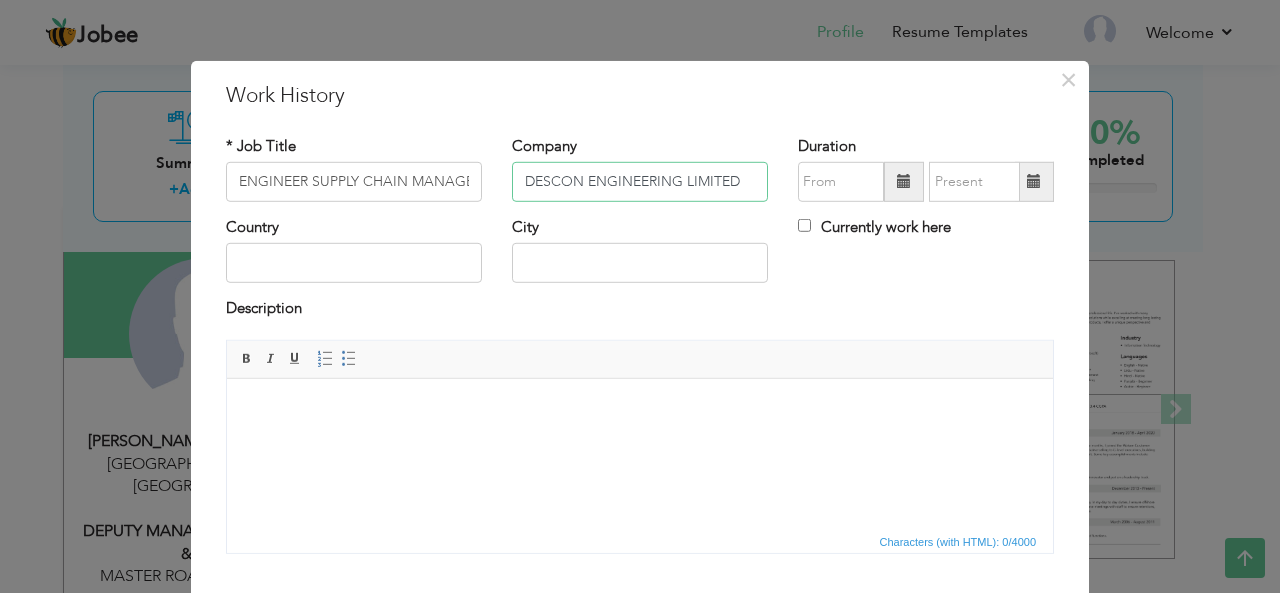 type on "DESCON ENGINEERING LIMITED" 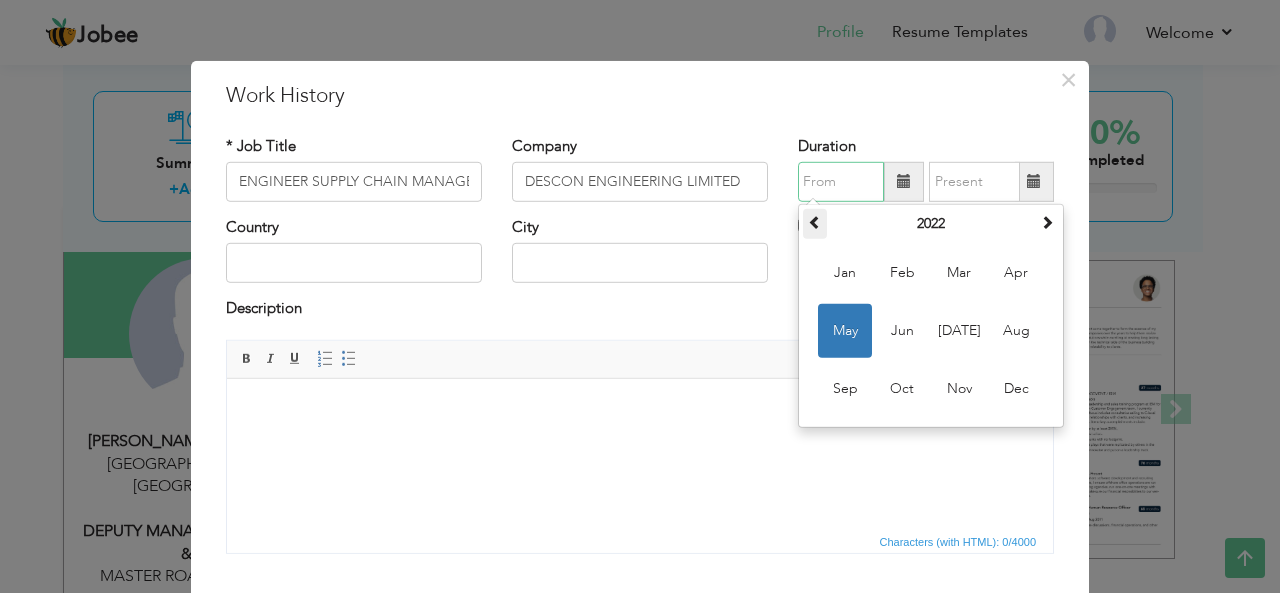 click at bounding box center [815, 224] 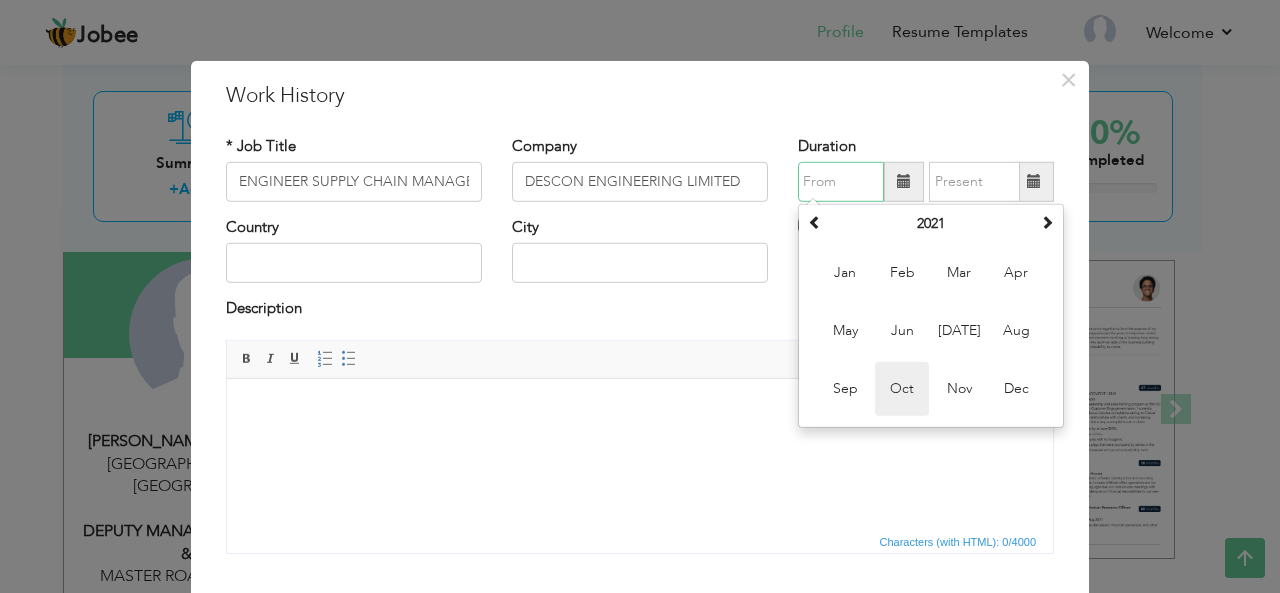 click on "Oct" at bounding box center [902, 389] 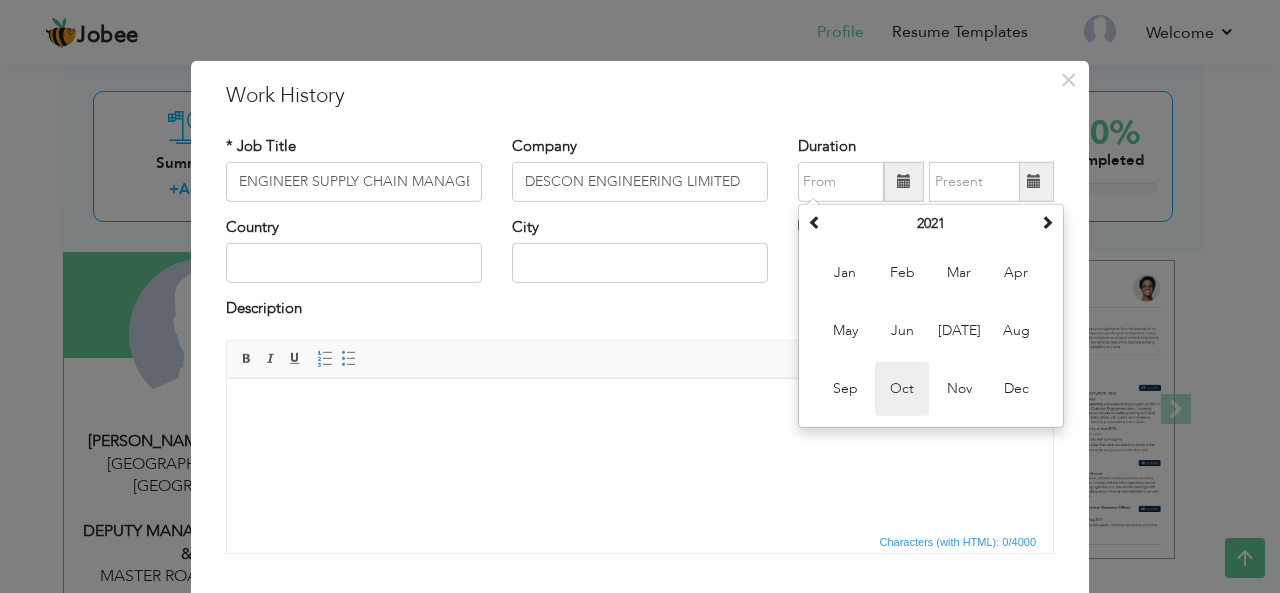 type on "10/2021" 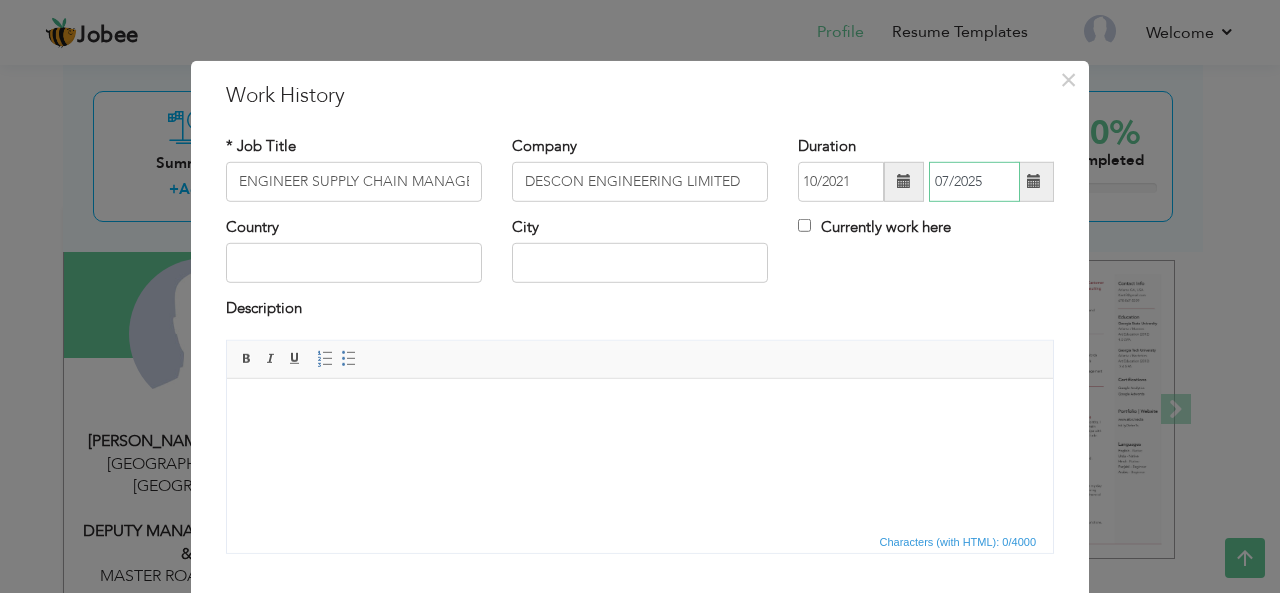 click on "07/2025" at bounding box center (974, 182) 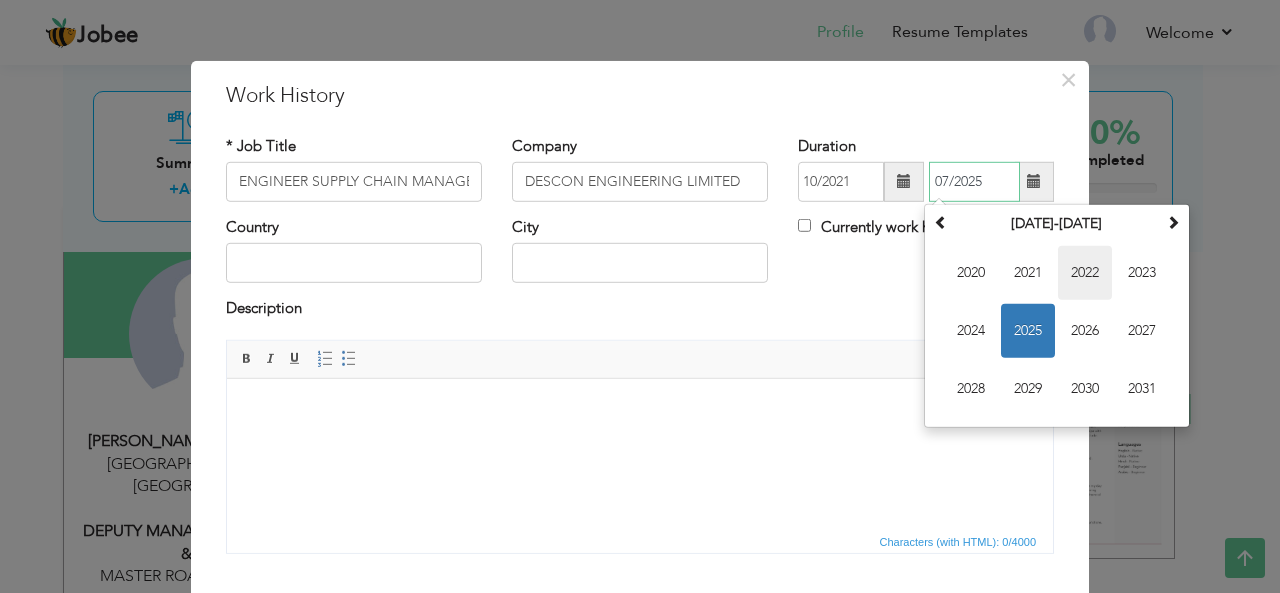 click on "2022" at bounding box center [1085, 273] 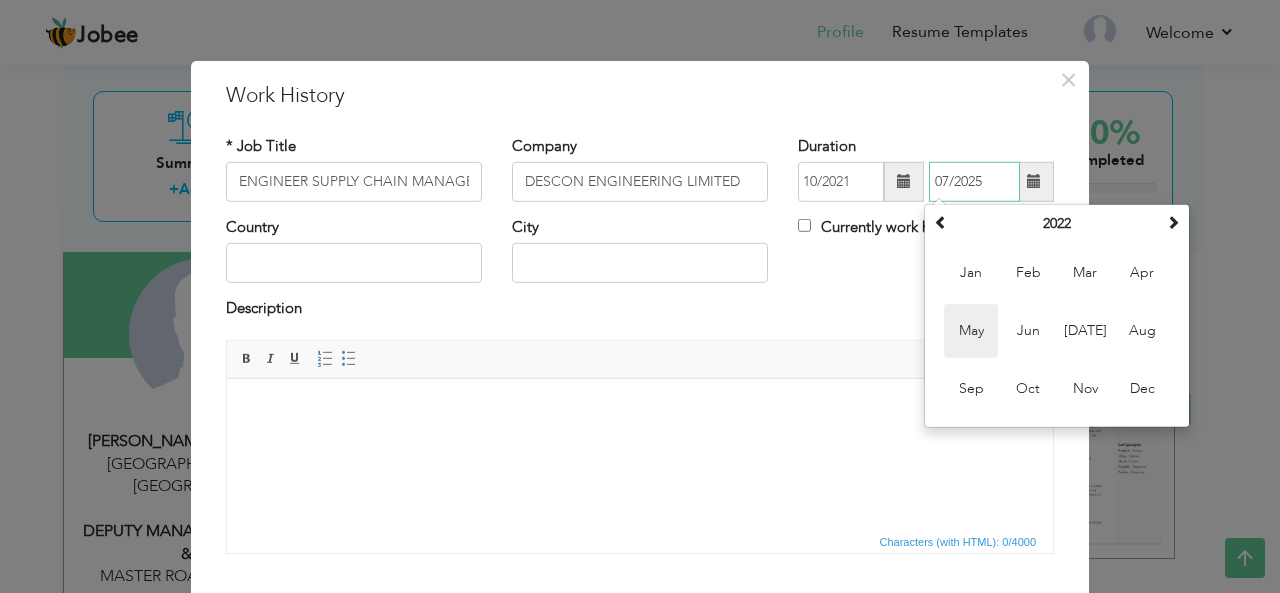 click on "May" at bounding box center [971, 331] 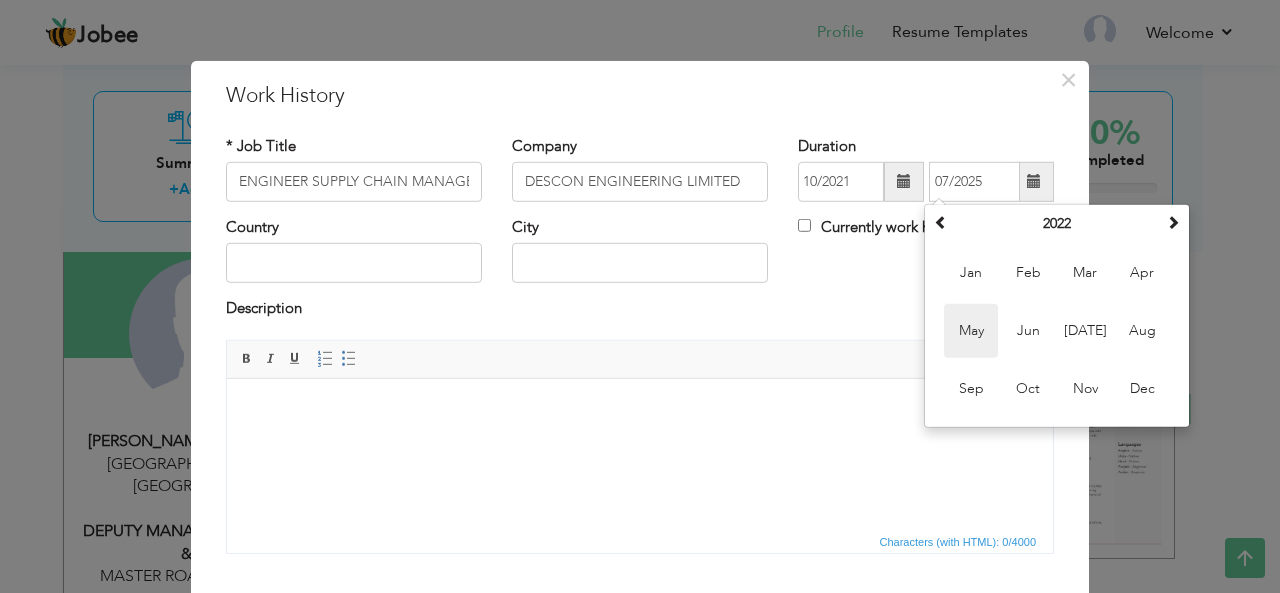 type on "05/2022" 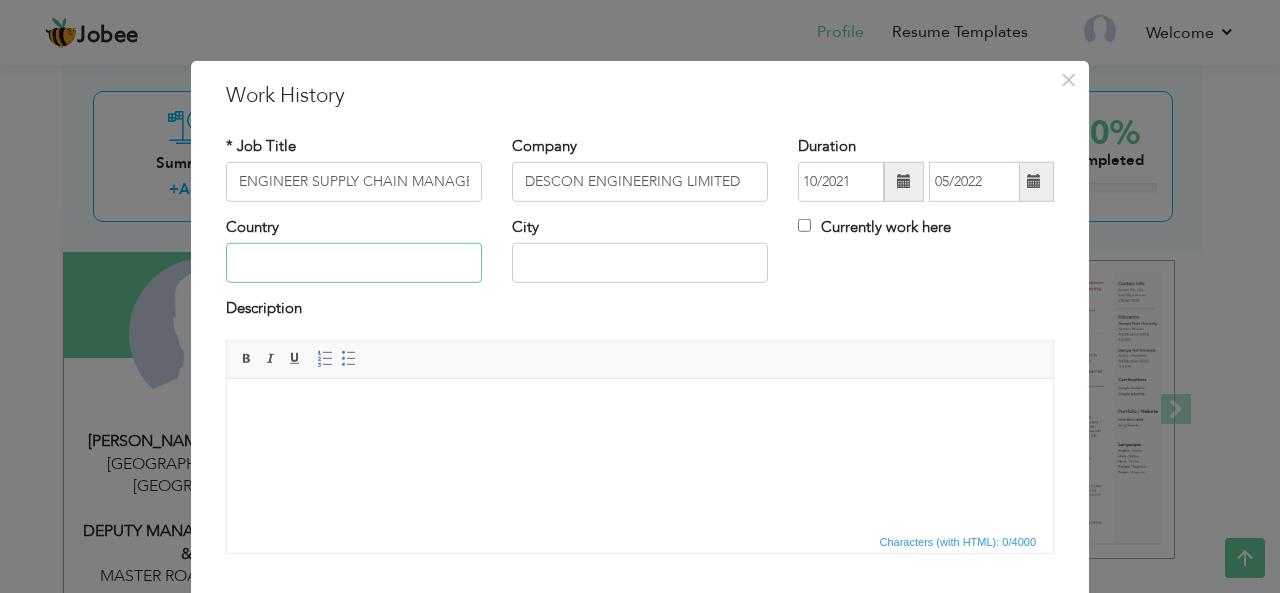 click at bounding box center [354, 263] 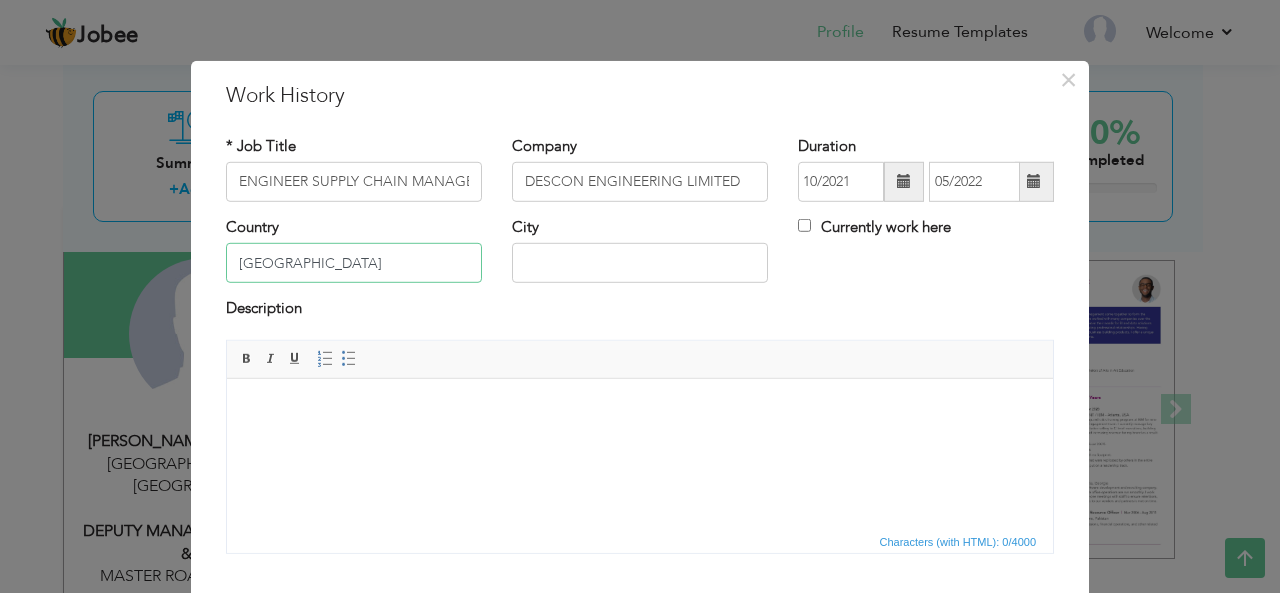 type on "[GEOGRAPHIC_DATA]" 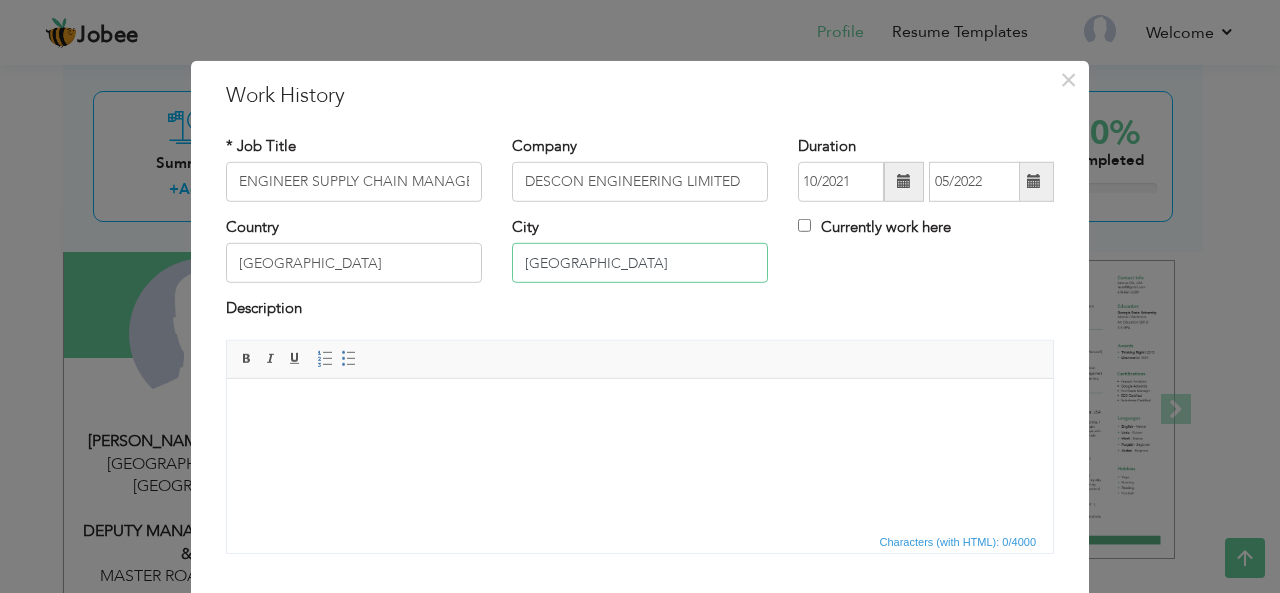 type on "[GEOGRAPHIC_DATA]" 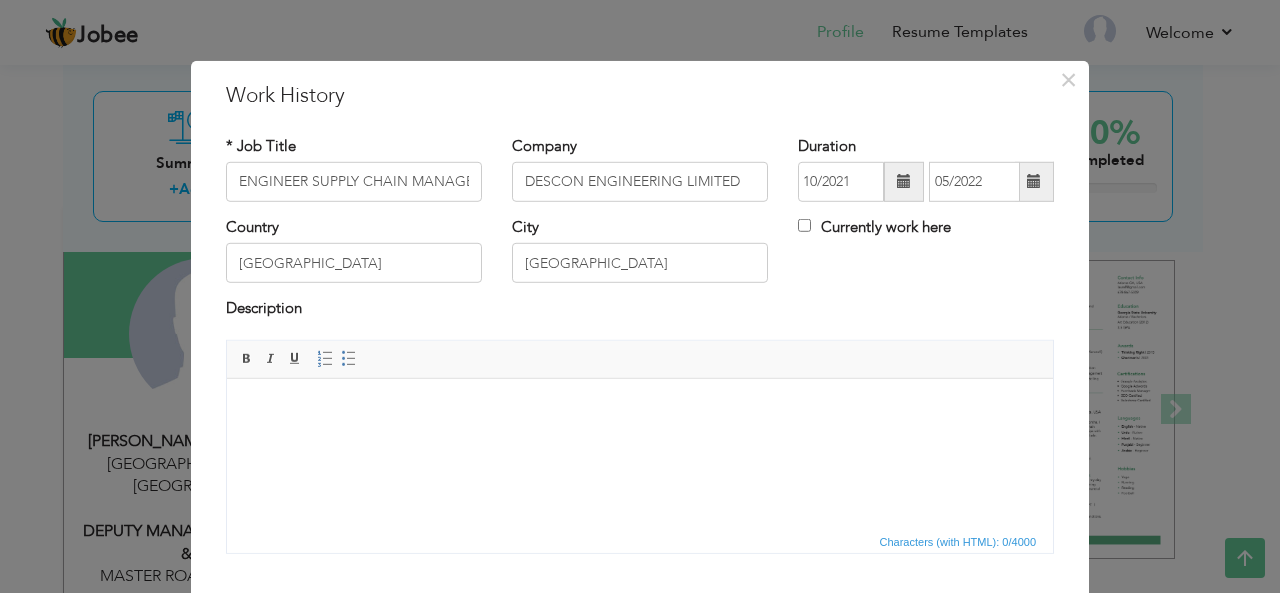 click at bounding box center (640, 408) 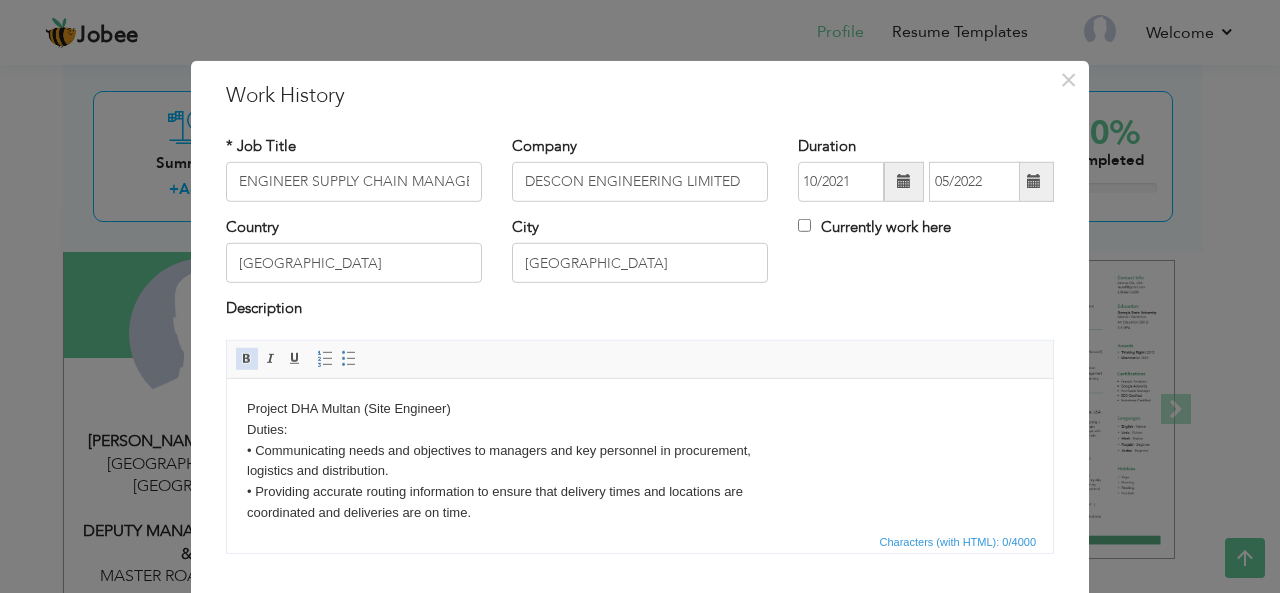 scroll, scrollTop: 927, scrollLeft: 0, axis: vertical 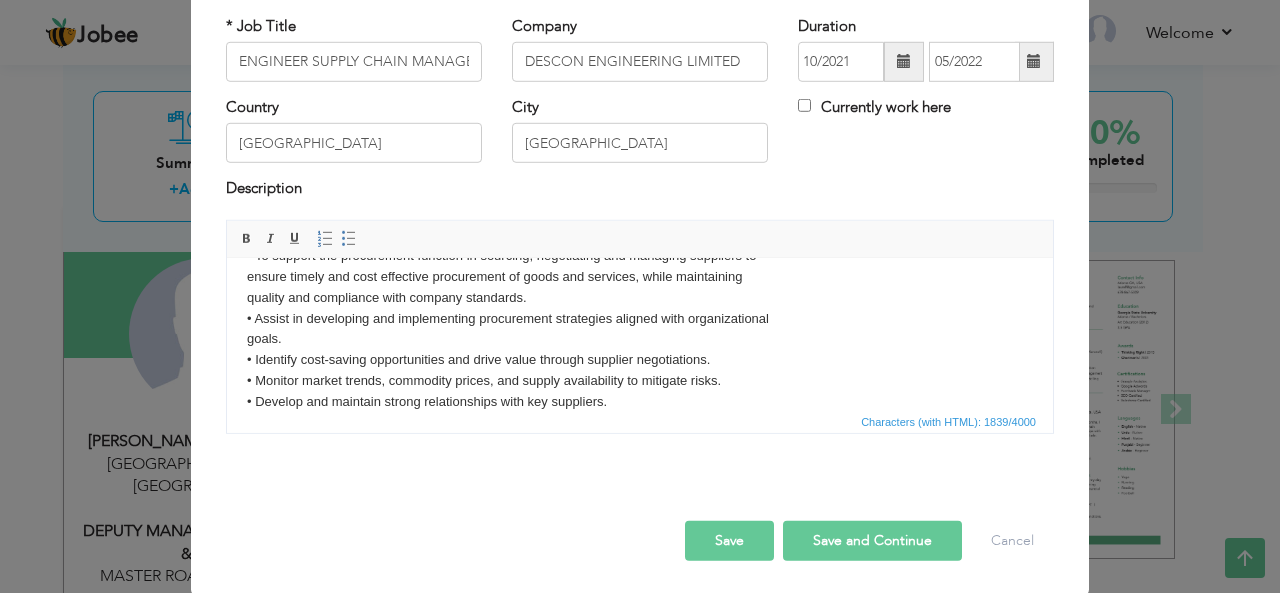 click on "Save" at bounding box center (729, 541) 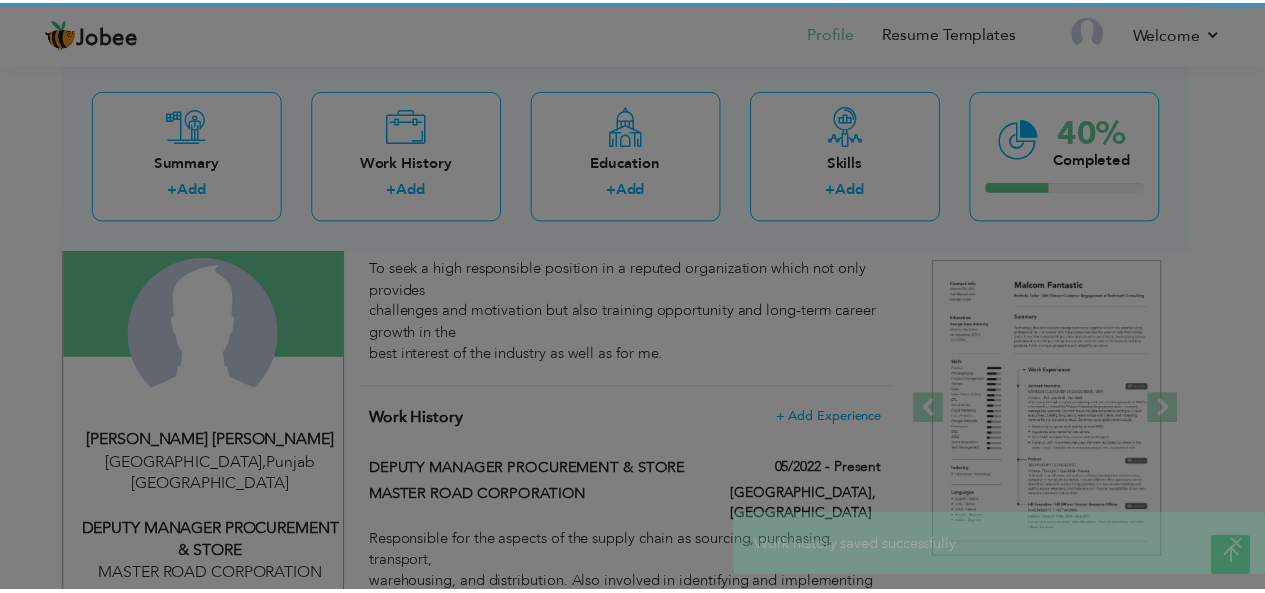 scroll, scrollTop: 0, scrollLeft: 0, axis: both 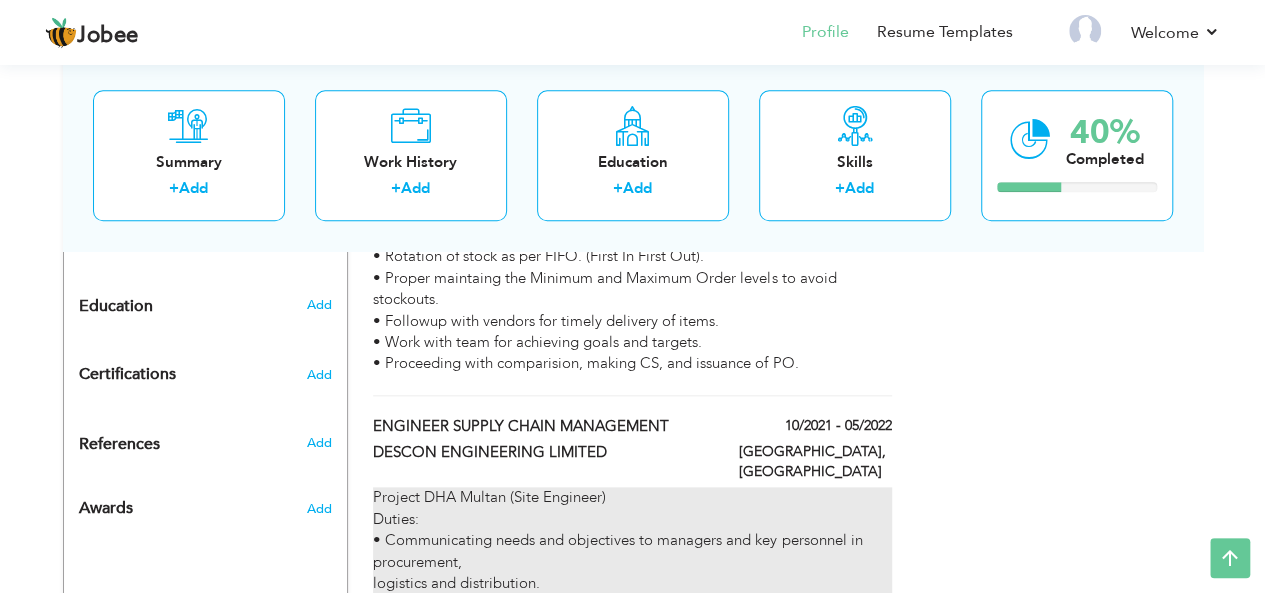 click on "Project DHA Multan (Site Engineer)
Duties:
• Communicating needs and objectives to managers and key personnel in procurement,
logistics and distribution.
• Providing accurate routing information to ensure that delivery times and locations are
coordinated and deliveries are on time.
Contact Info
Lahore, Punjab
Pakistan
omershah412@gmail.com
03244768001
Education
IBA University of the Punjab
Lahore
Lahore / MBA Executive
(2021)
3.5 GPA
UET Lahore
Lahore / B.Sc. Mechanical
Engineering Technology
Mechanical Engineering
Technology (2016)
3.3 GPA
KIPS (BISE Lahore)
Lahore / FSC
Pre-Engineering (2012)
72%
Allama Iqbal High School
BISE Lahore
Lahore / Secondary School
Certificate
Science (2010)
86%
Languages
• Urdu - Native
• English - Medium
• Books Reading
Hobbies
• Playing Cricket
• Table Tennis
• Badminton
• Accurately calculating total supply chain costs in relation to proposed new projects.
• Obtaining quotes for items and making cost comparisions." at bounding box center [632, 1119] 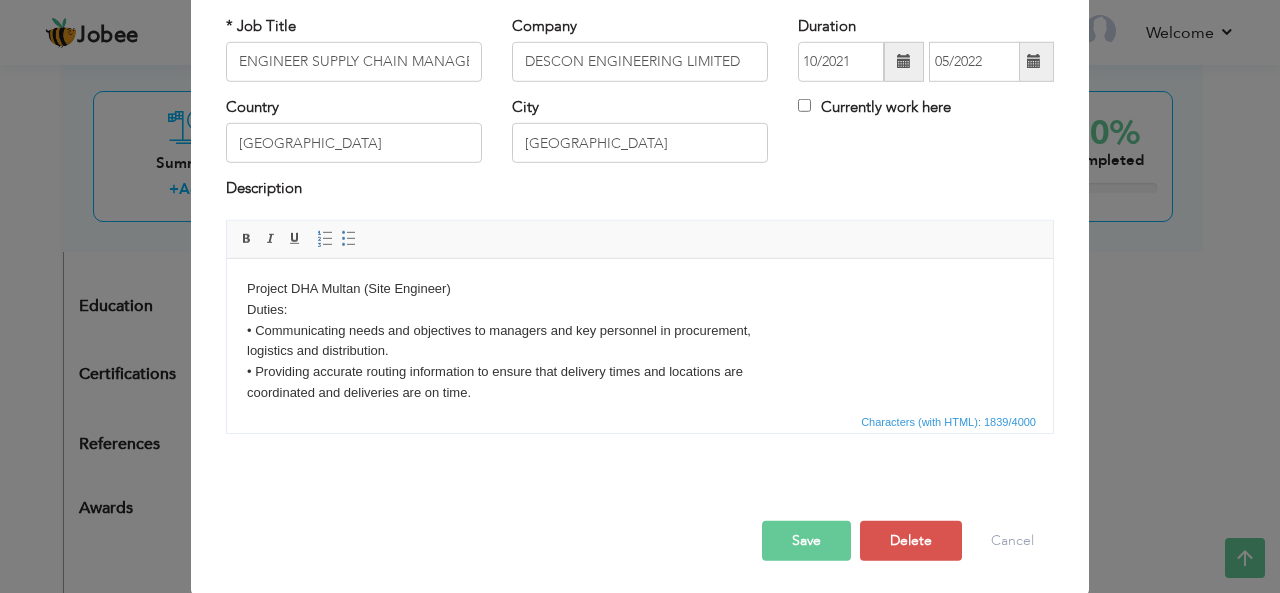 scroll, scrollTop: 0, scrollLeft: 0, axis: both 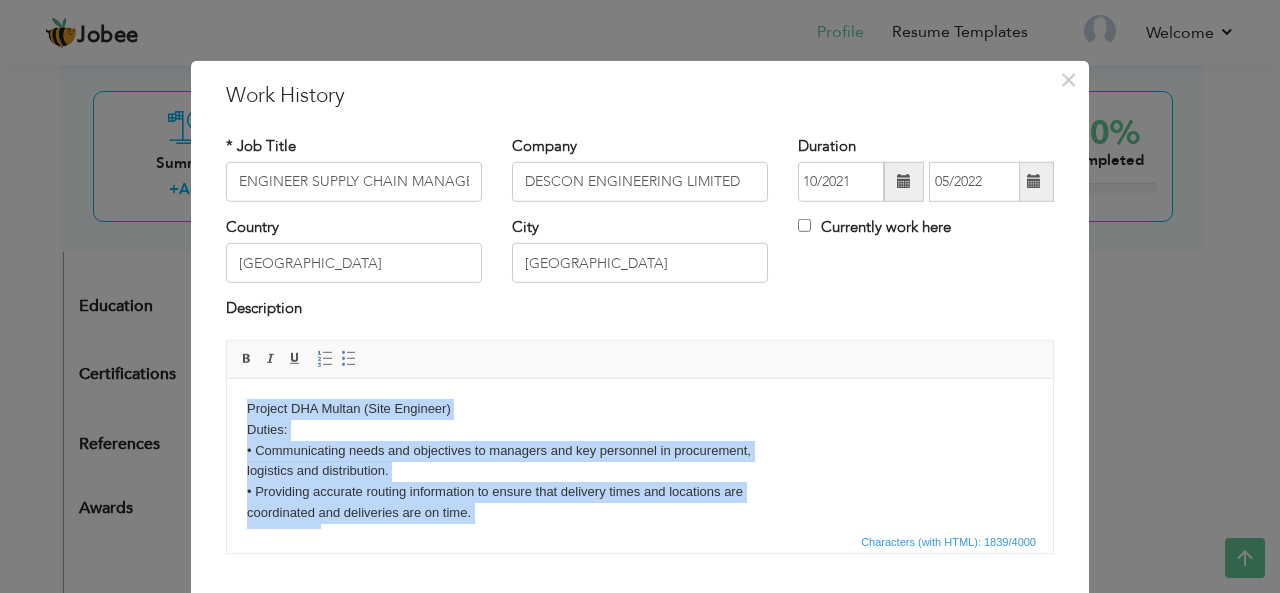 drag, startPoint x: 614, startPoint y: 506, endPoint x: 231, endPoint y: 358, distance: 410.60077 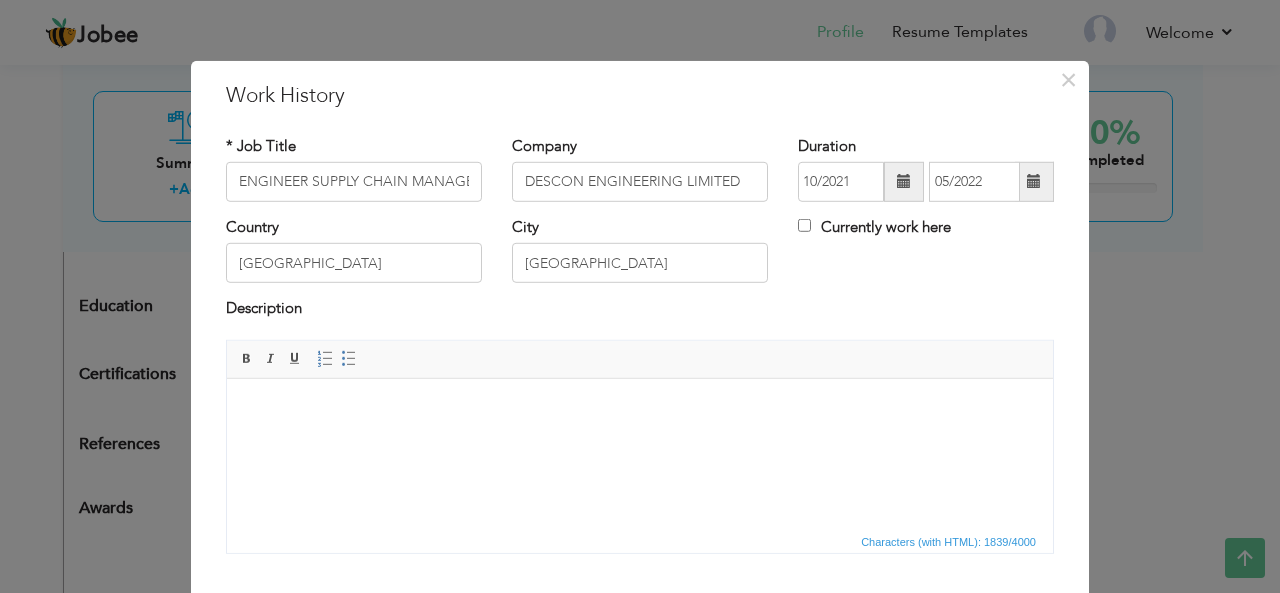 click on "×
Work History
* Job Title
ENGINEER SUPPLY CHAIN MANAGEMENT
Company
DESCON ENGINEERING LIMITED
Duration 10/2021 05/2022" at bounding box center [640, 296] 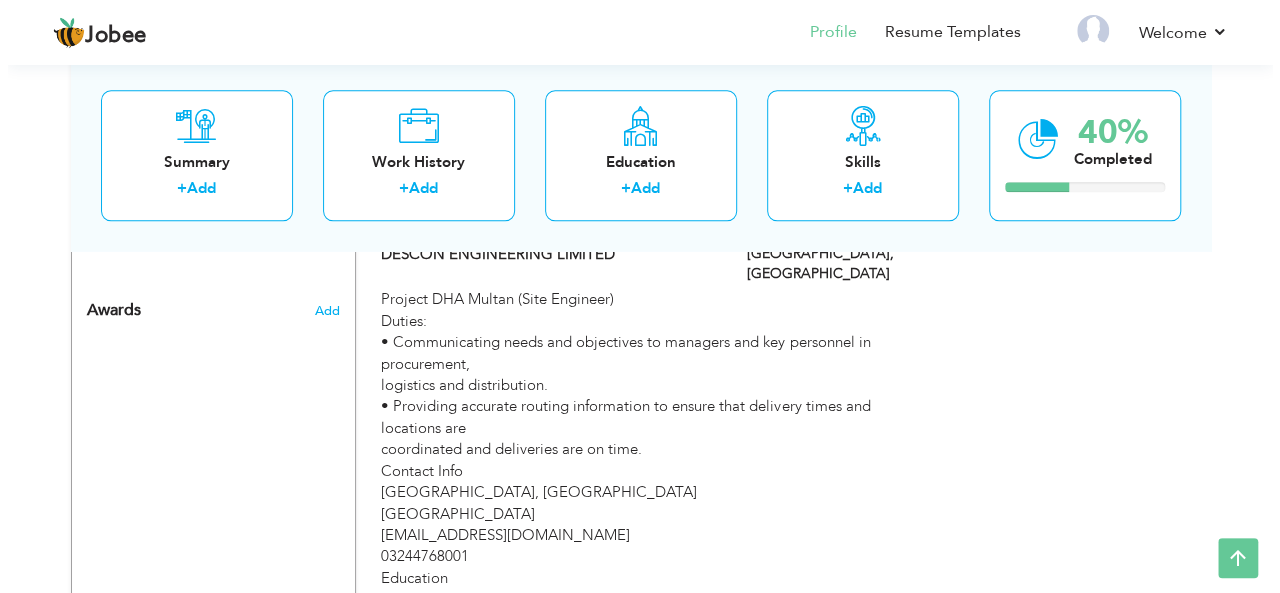 scroll, scrollTop: 1062, scrollLeft: 0, axis: vertical 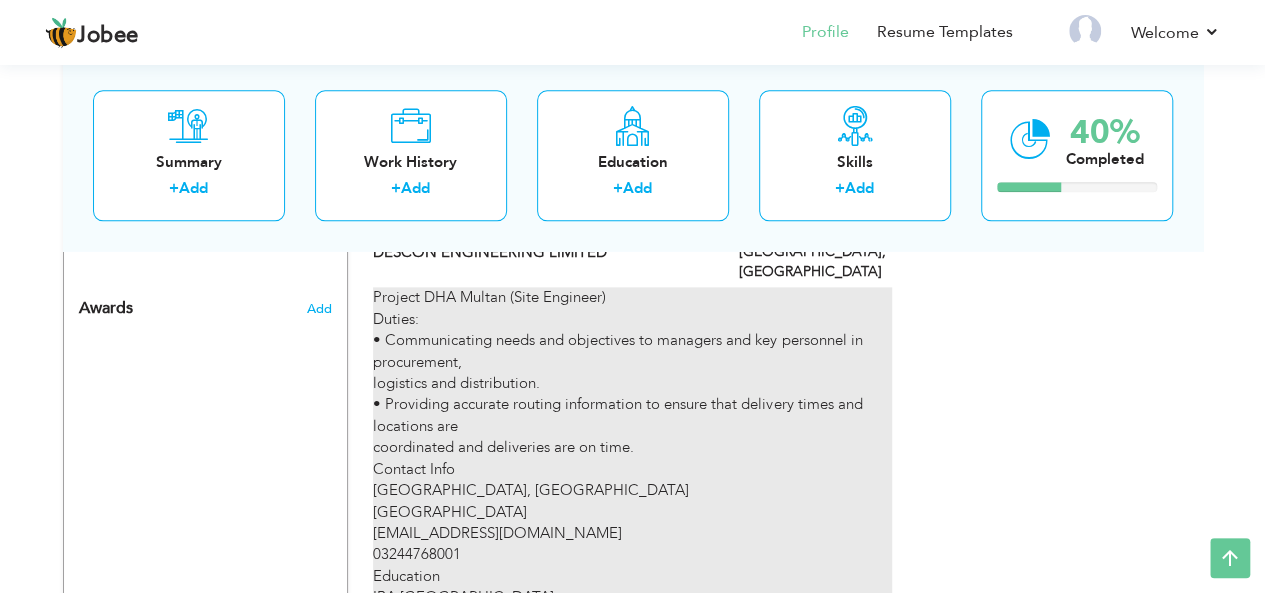 click on "Project DHA Multan (Site Engineer)
Duties:
• Communicating needs and objectives to managers and key personnel in procurement,
logistics and distribution.
• Providing accurate routing information to ensure that delivery times and locations are
coordinated and deliveries are on time.
Contact Info
Lahore, Punjab
Pakistan
omershah412@gmail.com
03244768001
Education
IBA University of the Punjab
Lahore
Lahore / MBA Executive
(2021)
3.5 GPA
UET Lahore
Lahore / B.Sc. Mechanical
Engineering Technology
Mechanical Engineering
Technology (2016)
3.3 GPA
KIPS (BISE Lahore)
Lahore / FSC
Pre-Engineering (2012)
72%
Allama Iqbal High School
BISE Lahore
Lahore / Secondary School
Certificate
Science (2010)
86%
Languages
• Urdu - Native
• English - Medium
• Books Reading
Hobbies
• Playing Cricket
• Table Tennis
• Badminton
• Accurately calculating total supply chain costs in relation to proposed new projects.
• Obtaining quotes for items and making cost comparisions." at bounding box center (632, 919) 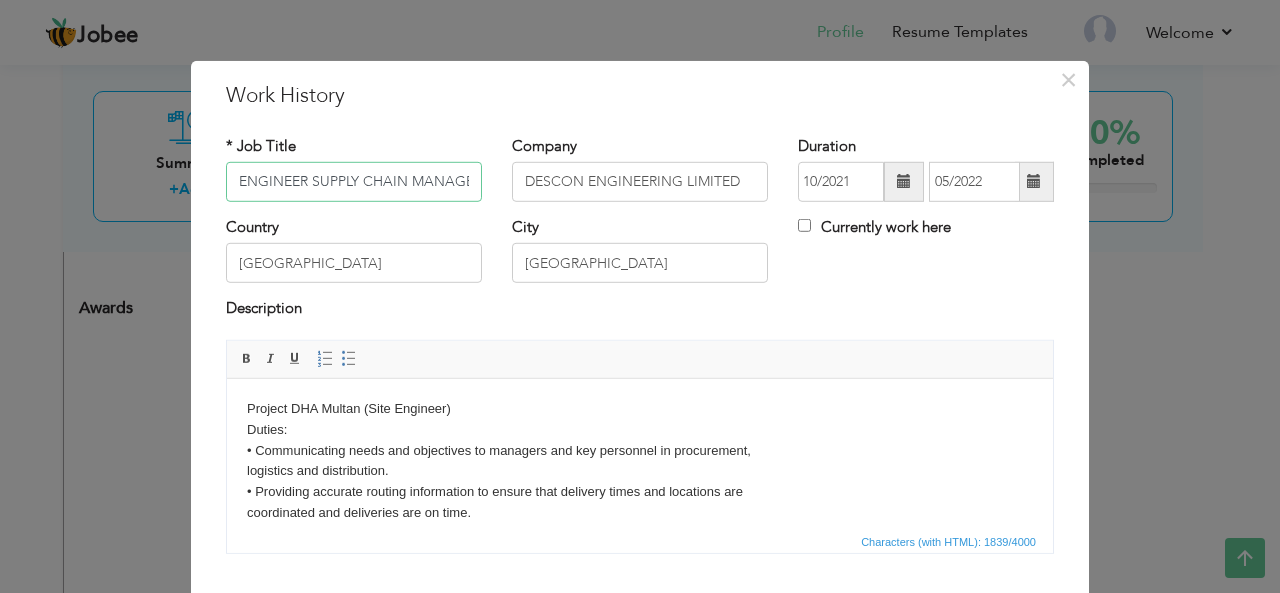 scroll, scrollTop: 0, scrollLeft: 42, axis: horizontal 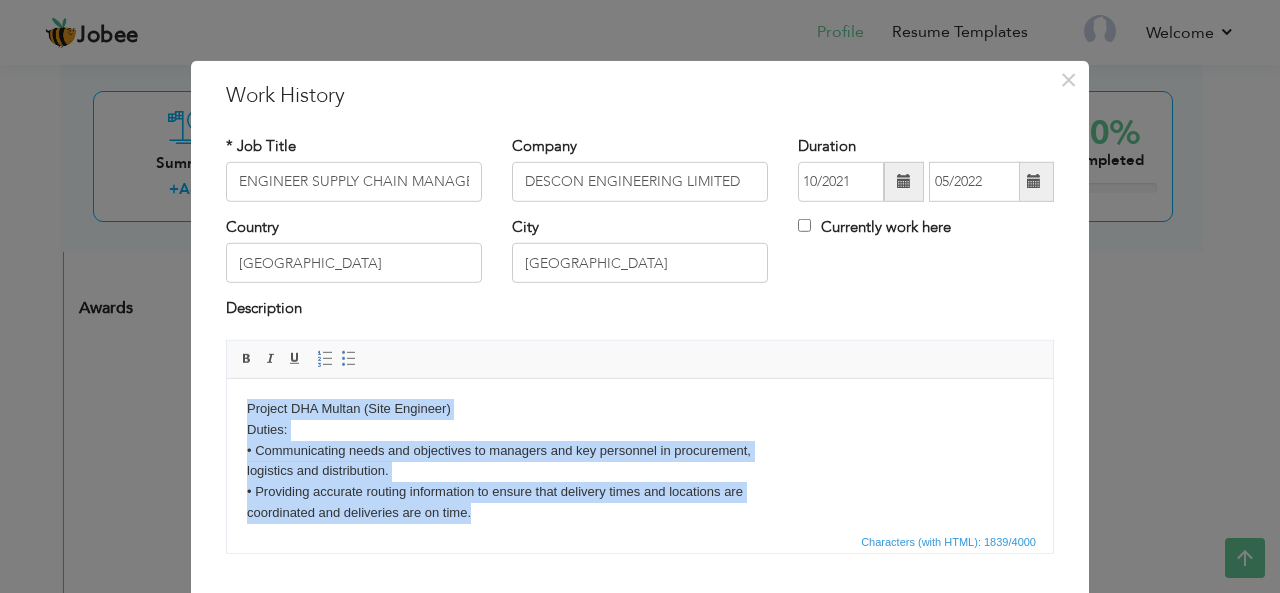 drag, startPoint x: 497, startPoint y: 508, endPoint x: 213, endPoint y: 275, distance: 367.3486 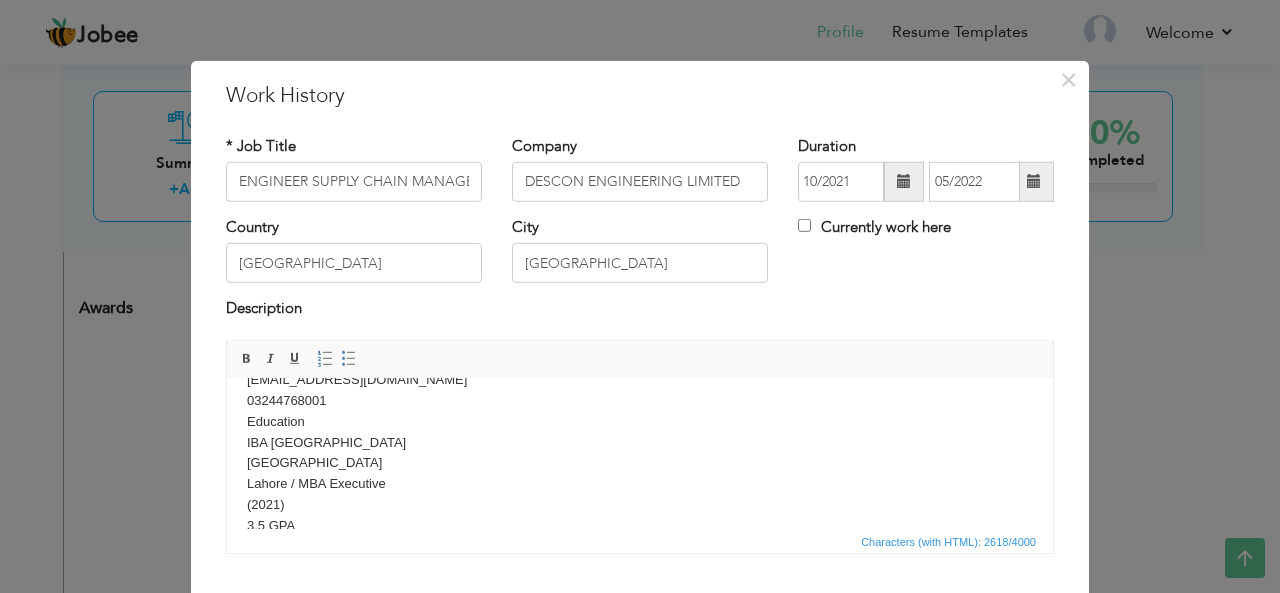 scroll, scrollTop: 426, scrollLeft: 0, axis: vertical 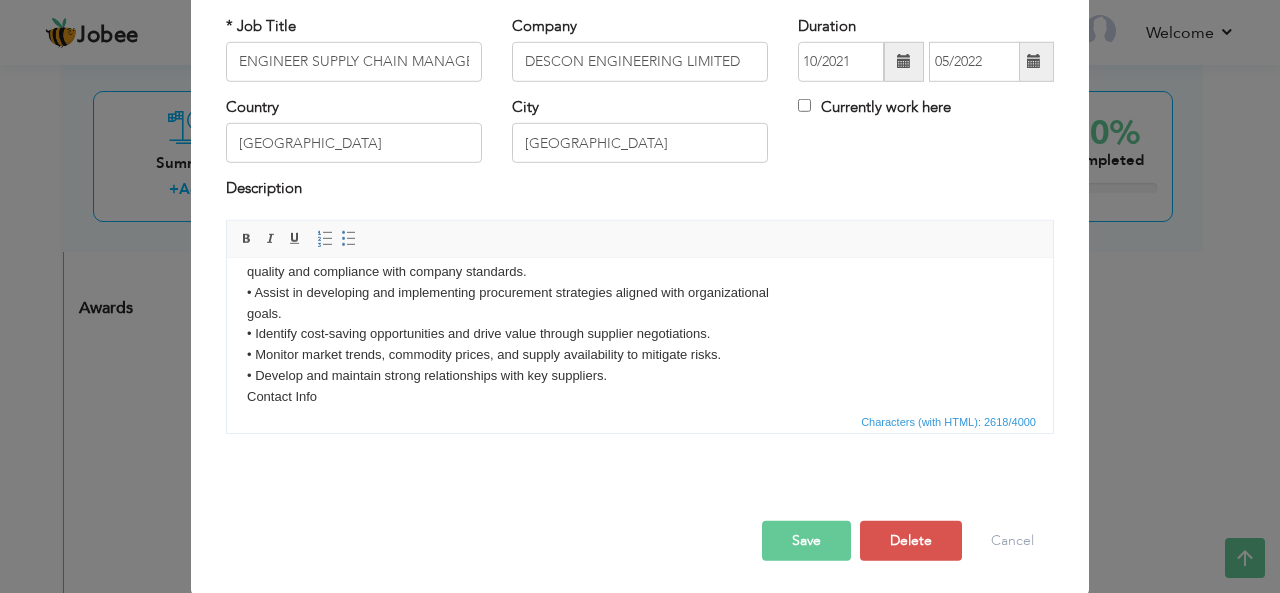 drag, startPoint x: 409, startPoint y: 331, endPoint x: 224, endPoint y: 391, distance: 194.4865 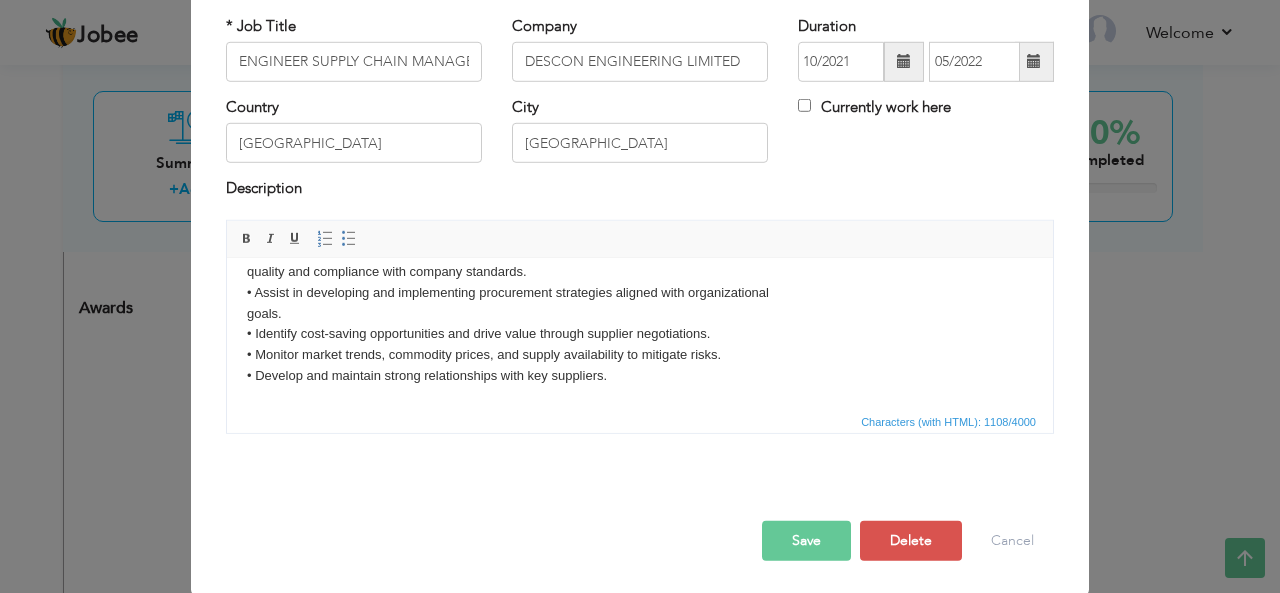 click on "Save" at bounding box center (806, 541) 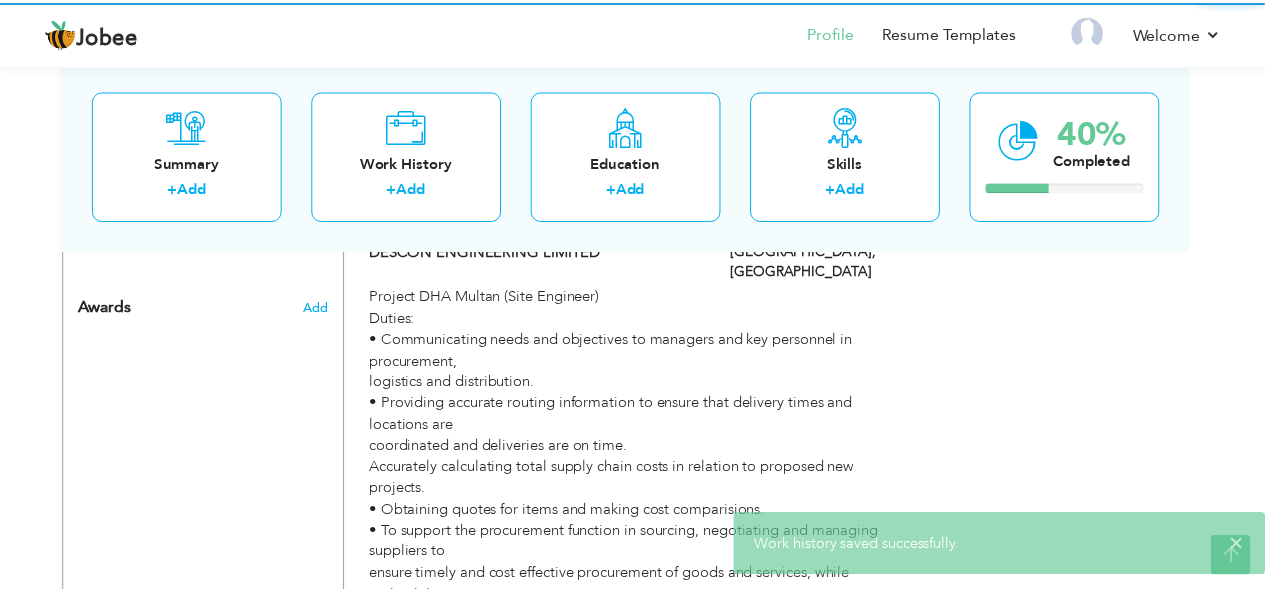 scroll, scrollTop: 0, scrollLeft: 0, axis: both 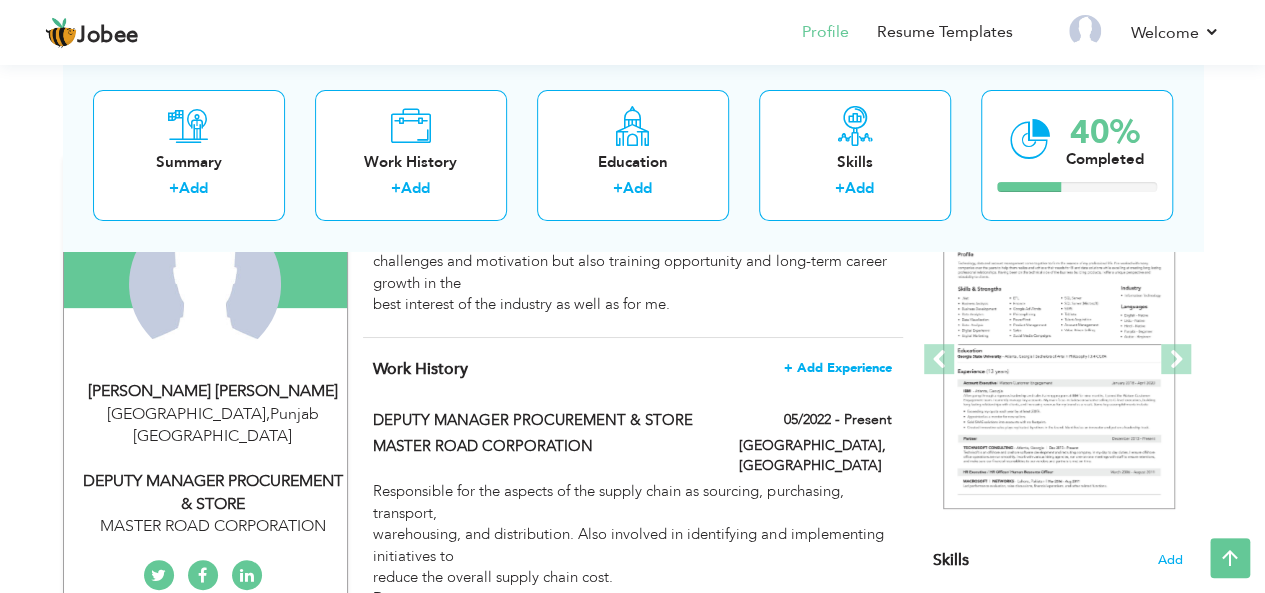 click on "+ Add Experience" at bounding box center (838, 368) 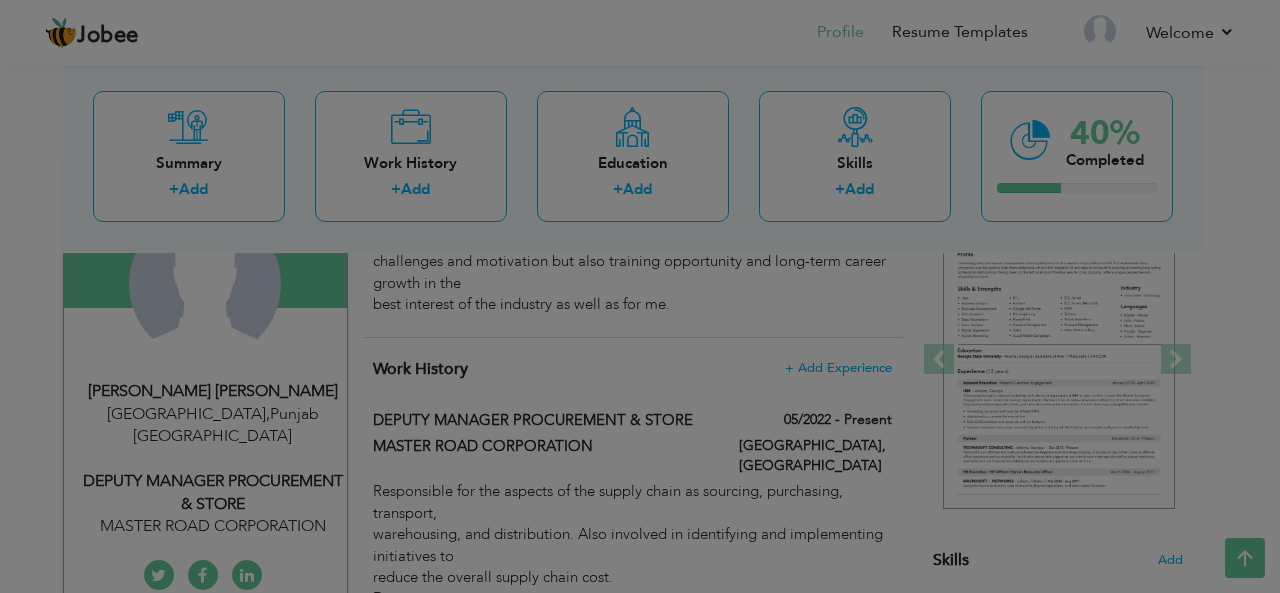 scroll, scrollTop: 0, scrollLeft: 0, axis: both 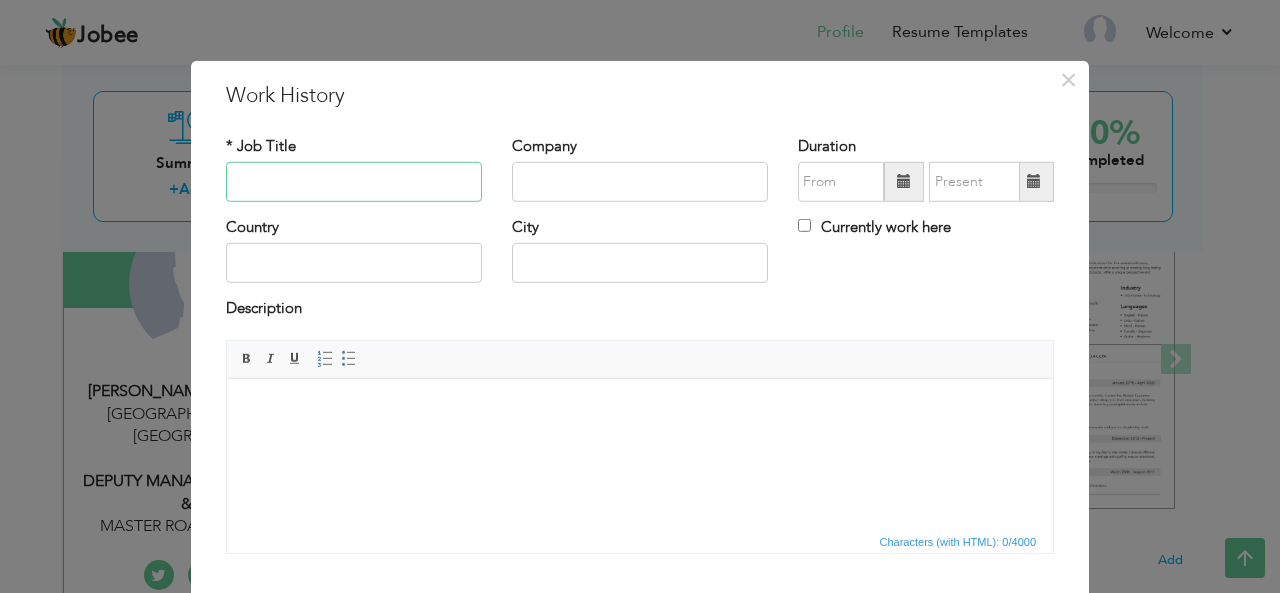 click at bounding box center [354, 182] 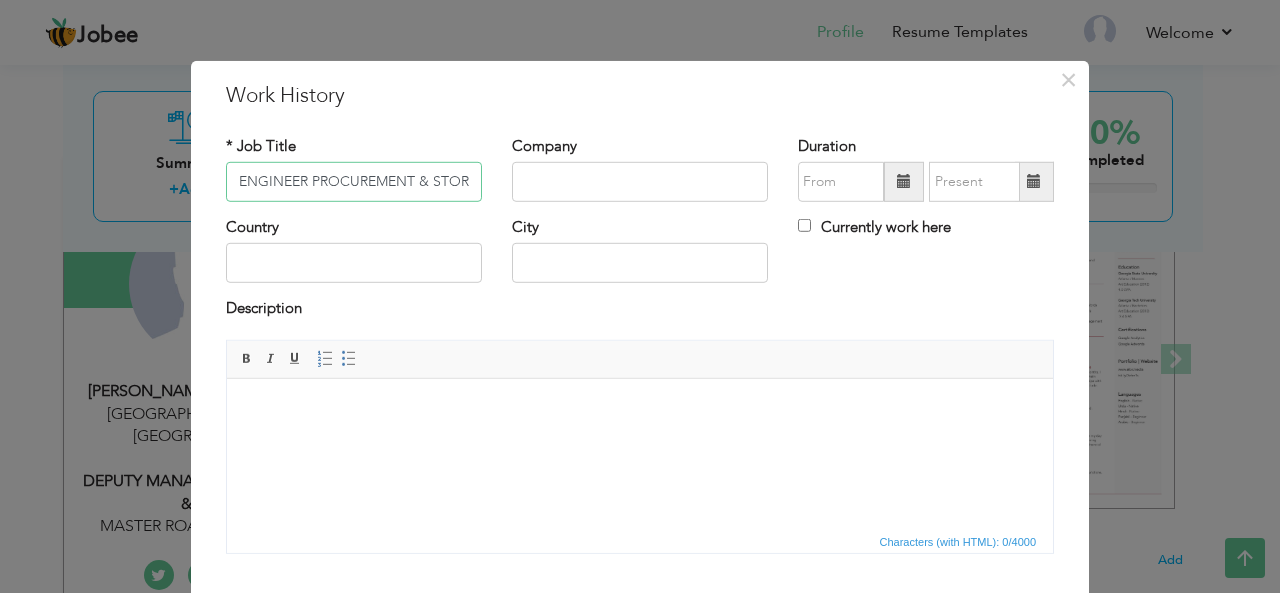 scroll, scrollTop: 0, scrollLeft: 11, axis: horizontal 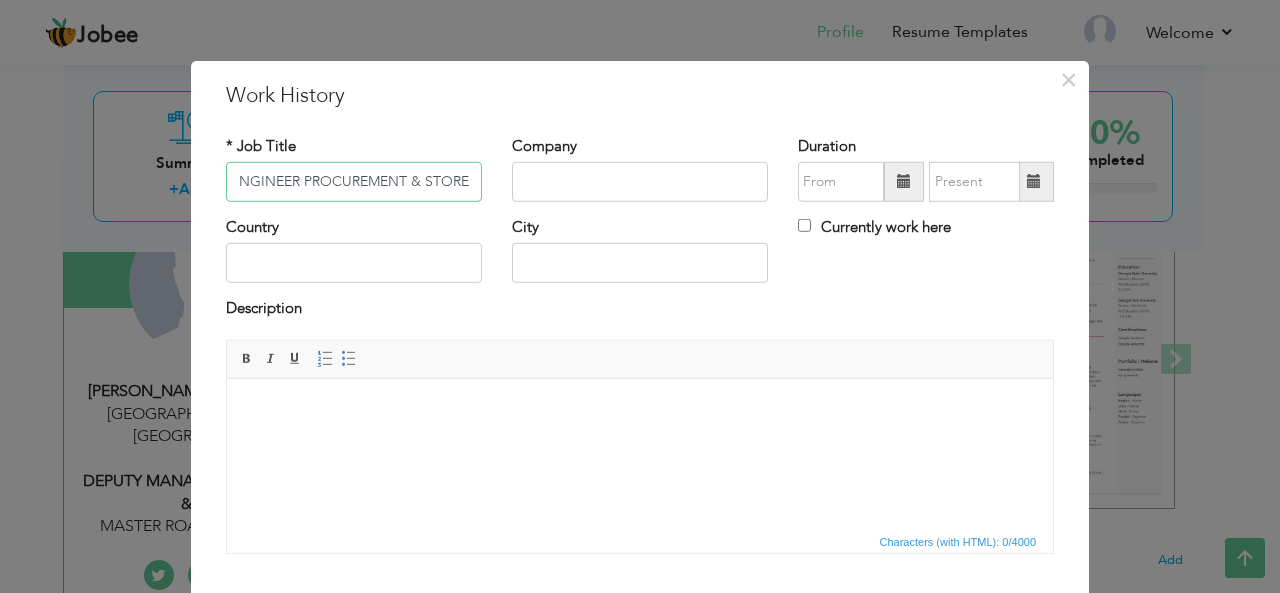 type on "ENGINEER PROCUREMENT & STORE" 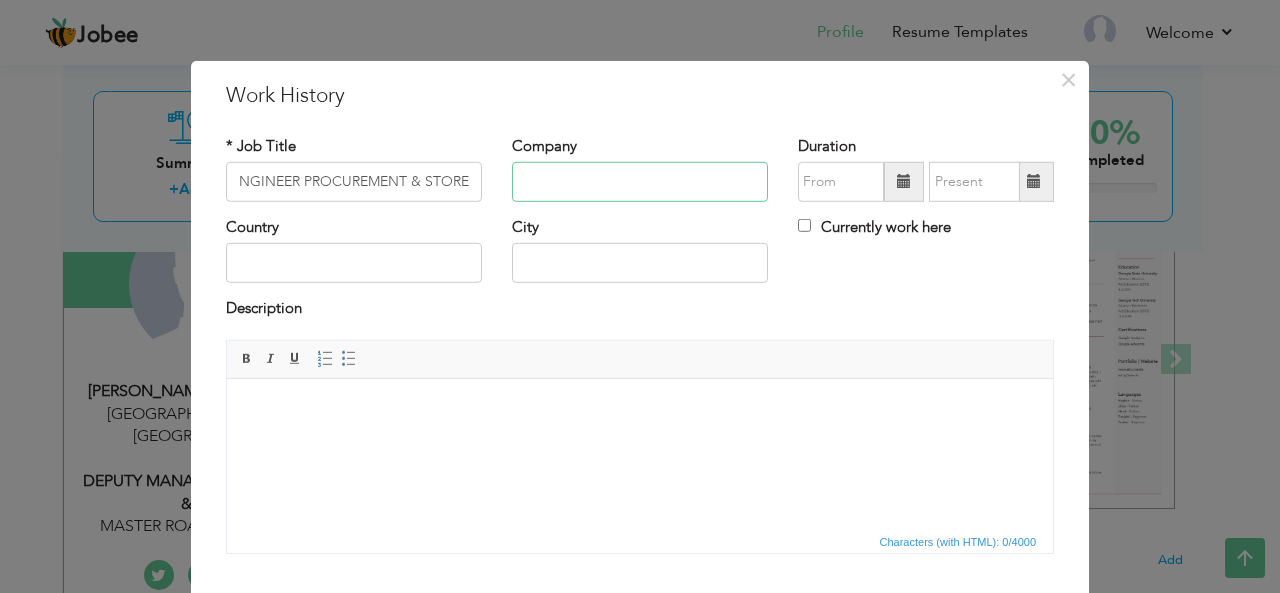 scroll, scrollTop: 0, scrollLeft: 0, axis: both 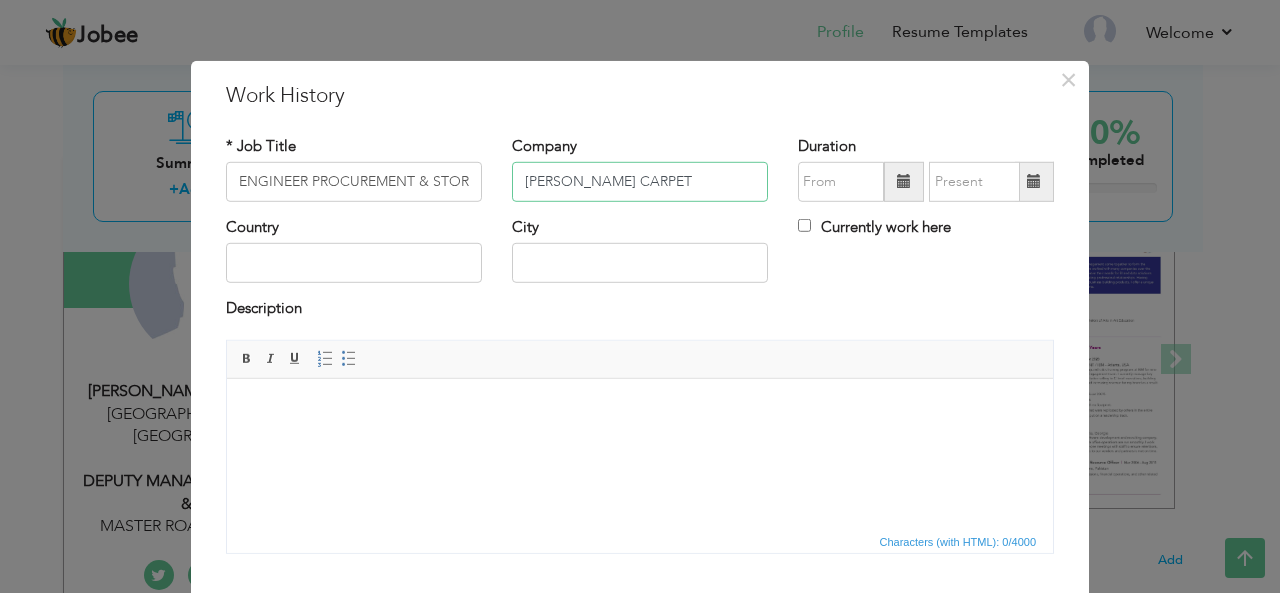 type on "NAYYER CARPET" 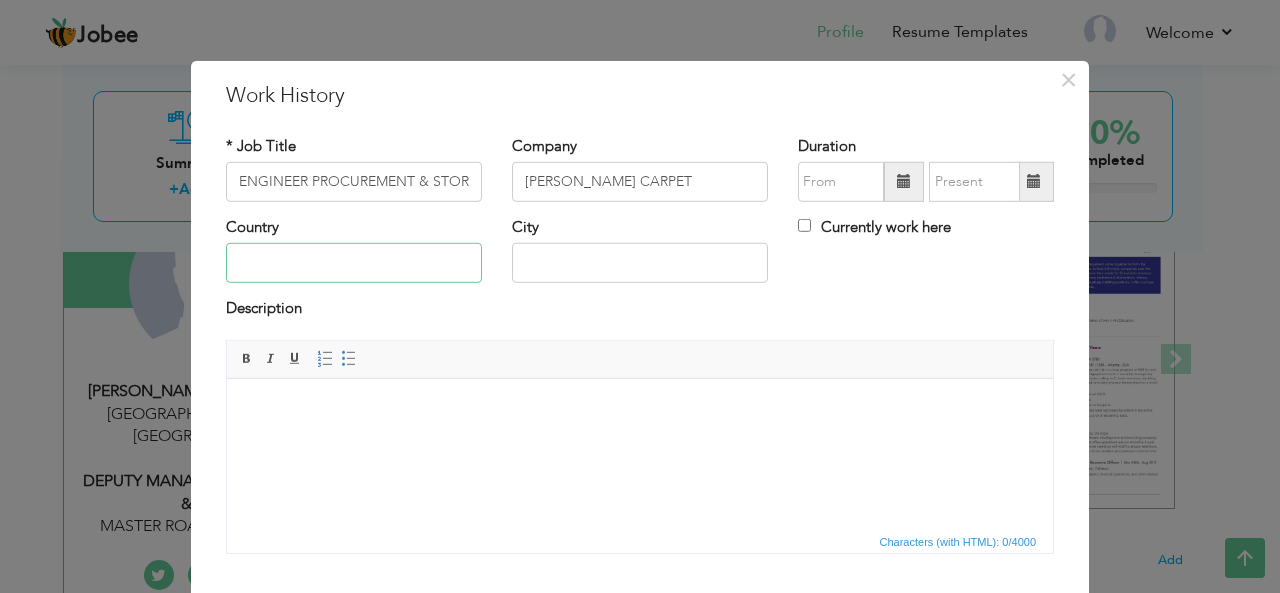 click at bounding box center (354, 263) 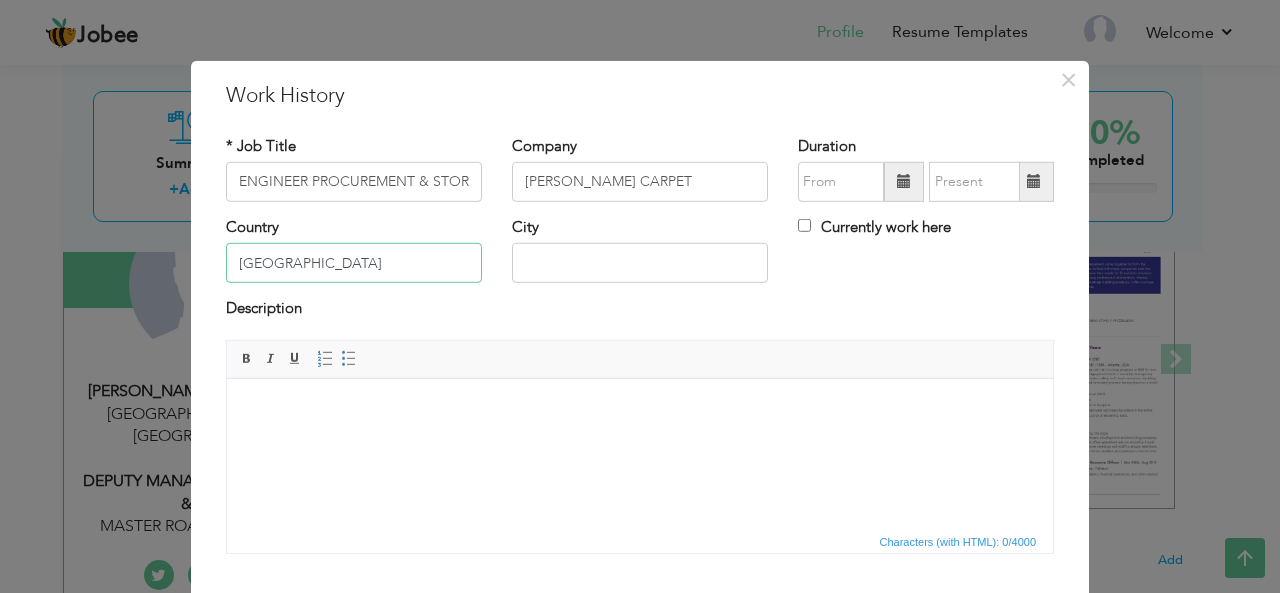 type on "[GEOGRAPHIC_DATA]" 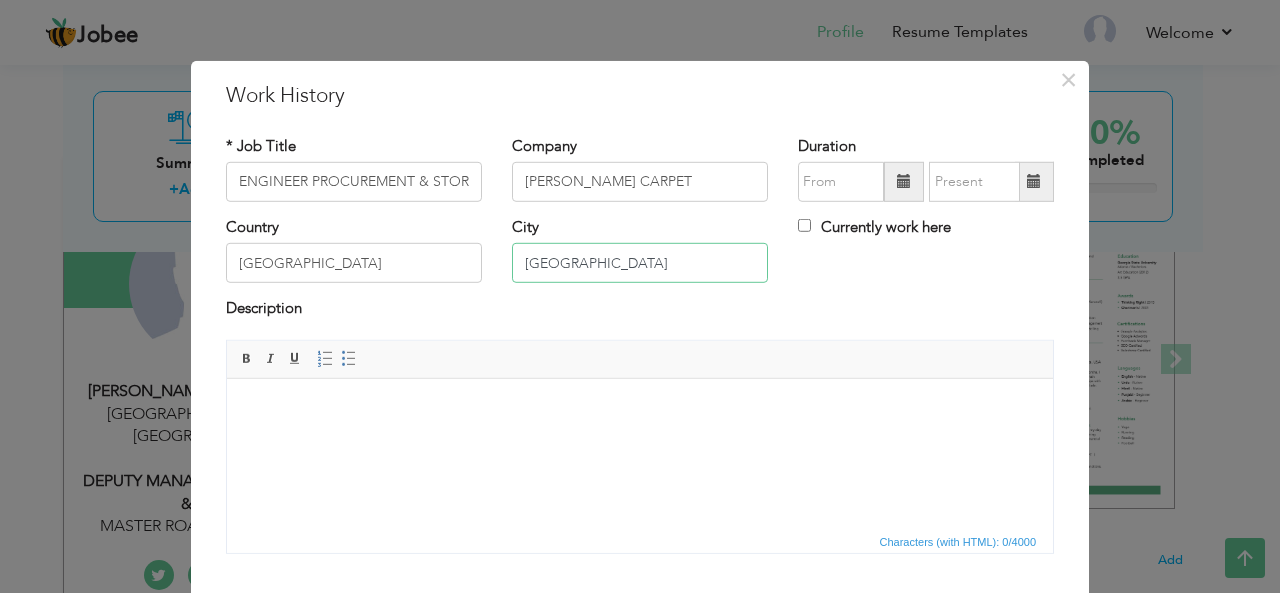 type on "[GEOGRAPHIC_DATA]" 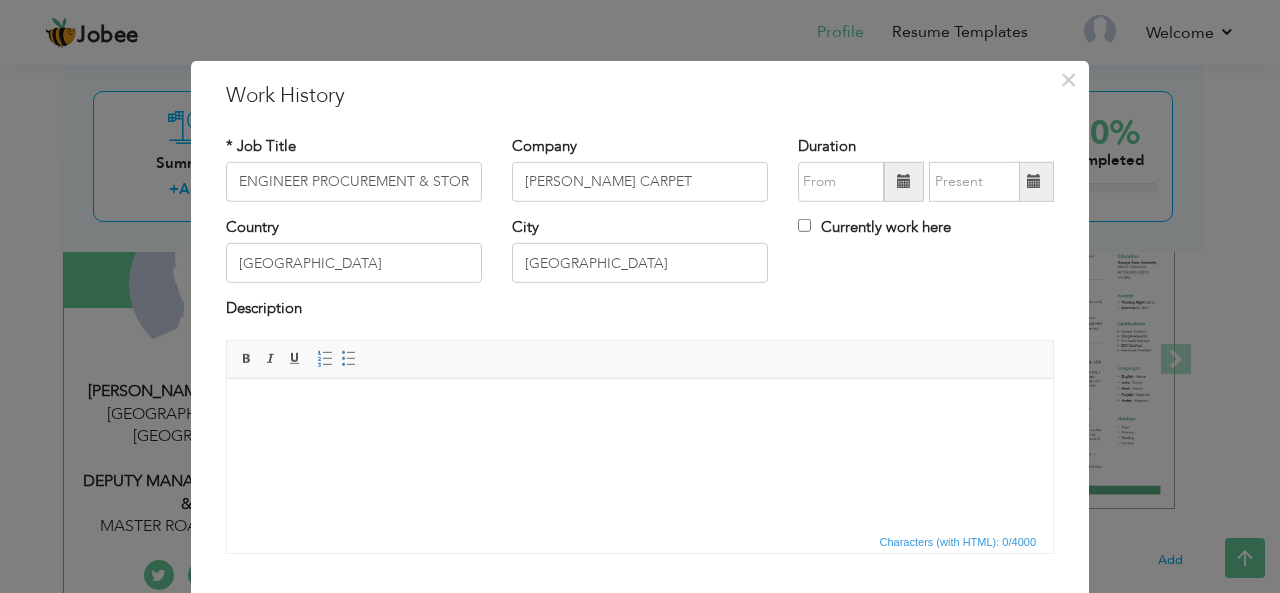 click on "Duration
Currently work here" at bounding box center (926, 175) 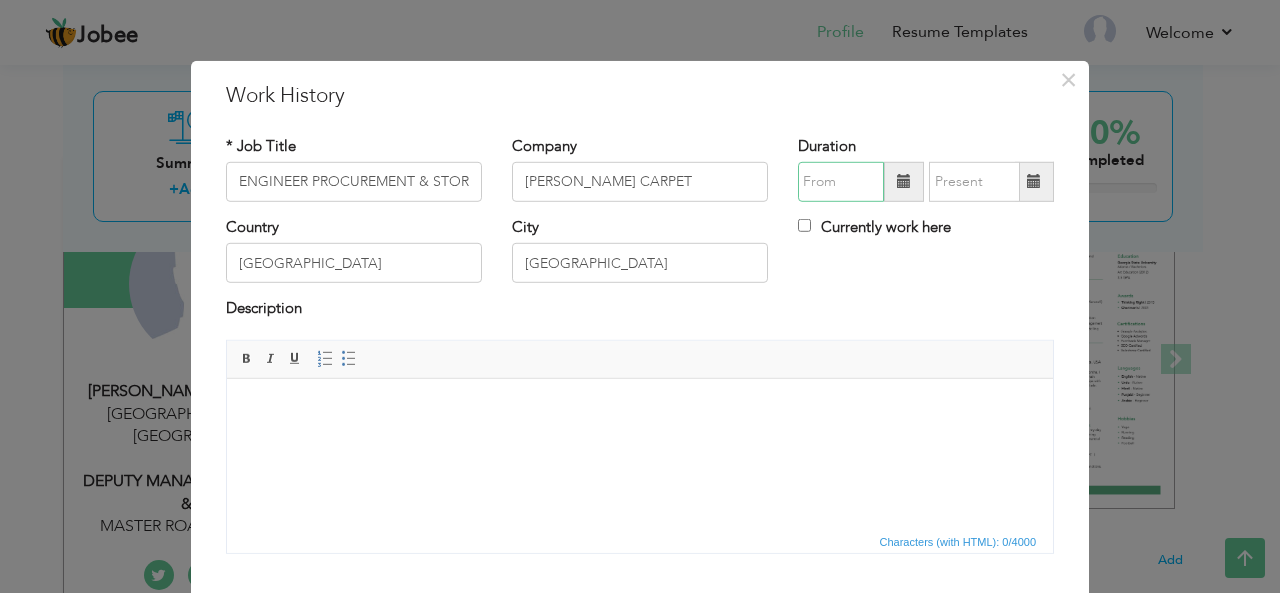 click at bounding box center [841, 182] 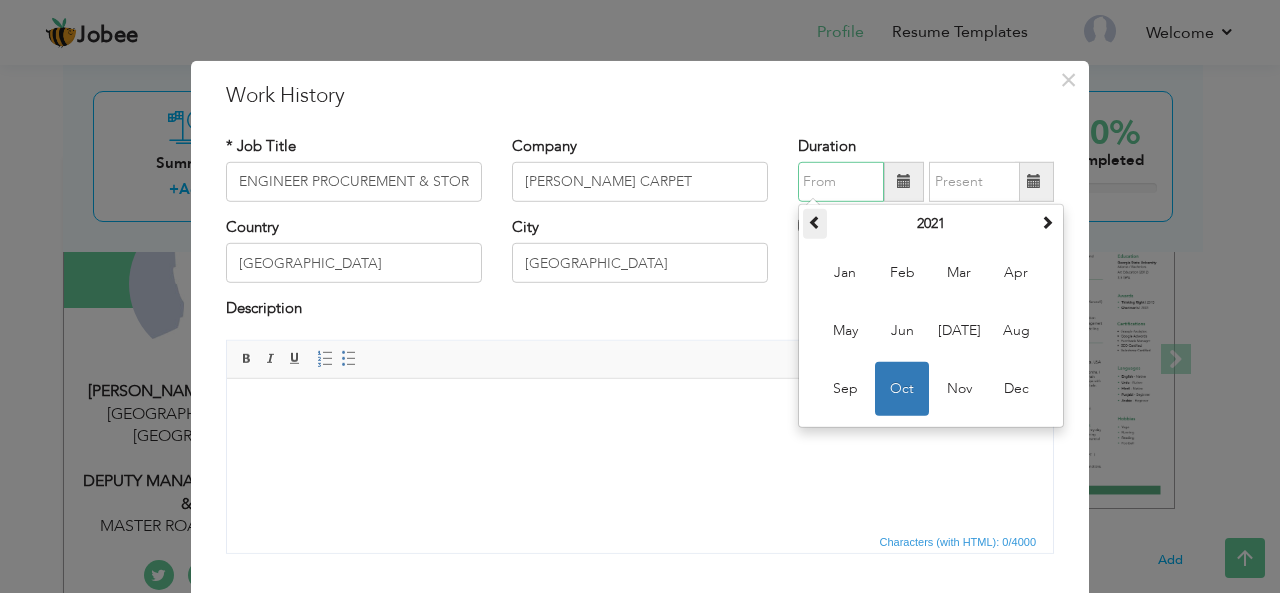 click at bounding box center [815, 224] 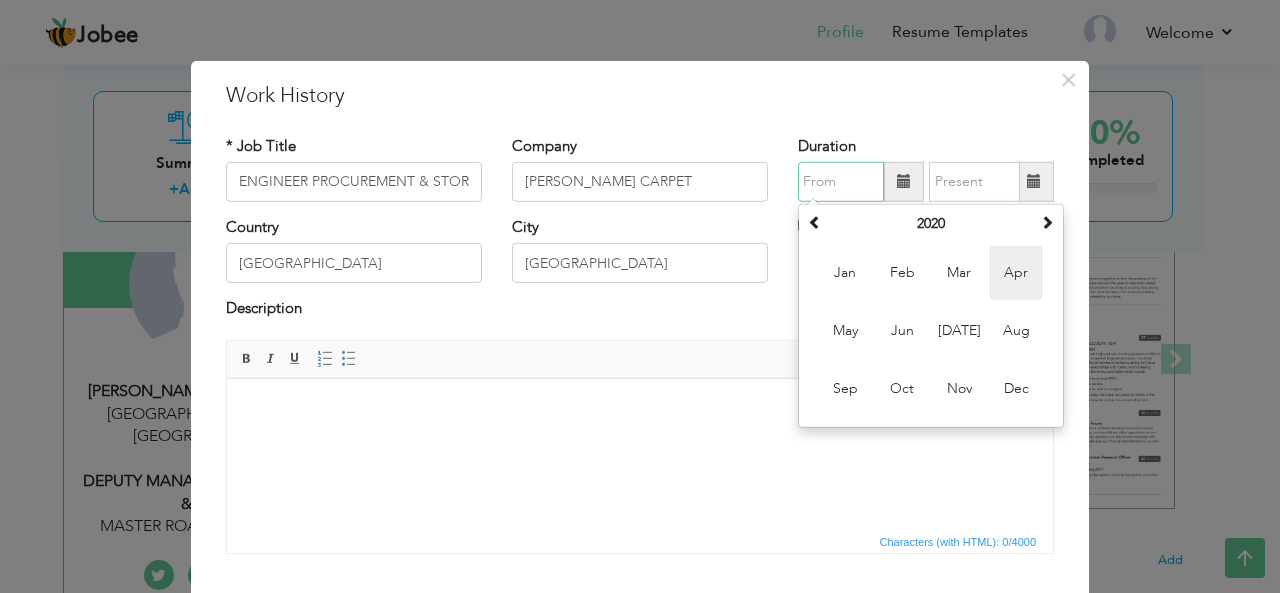 click on "Apr" at bounding box center [1016, 273] 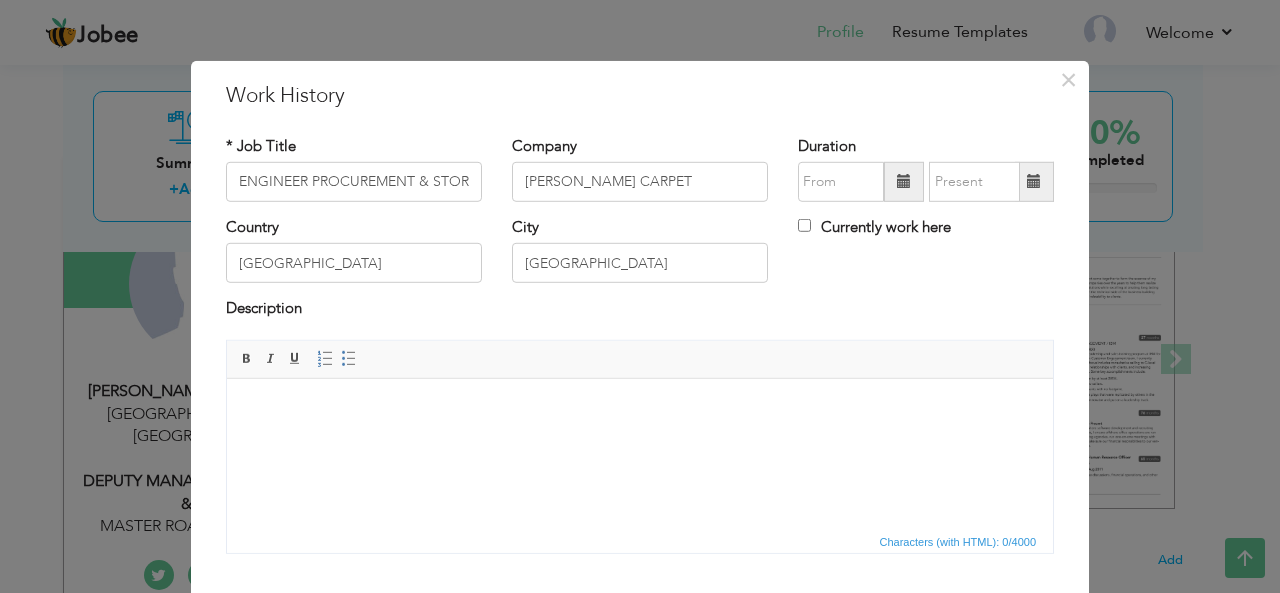type on "04/2020" 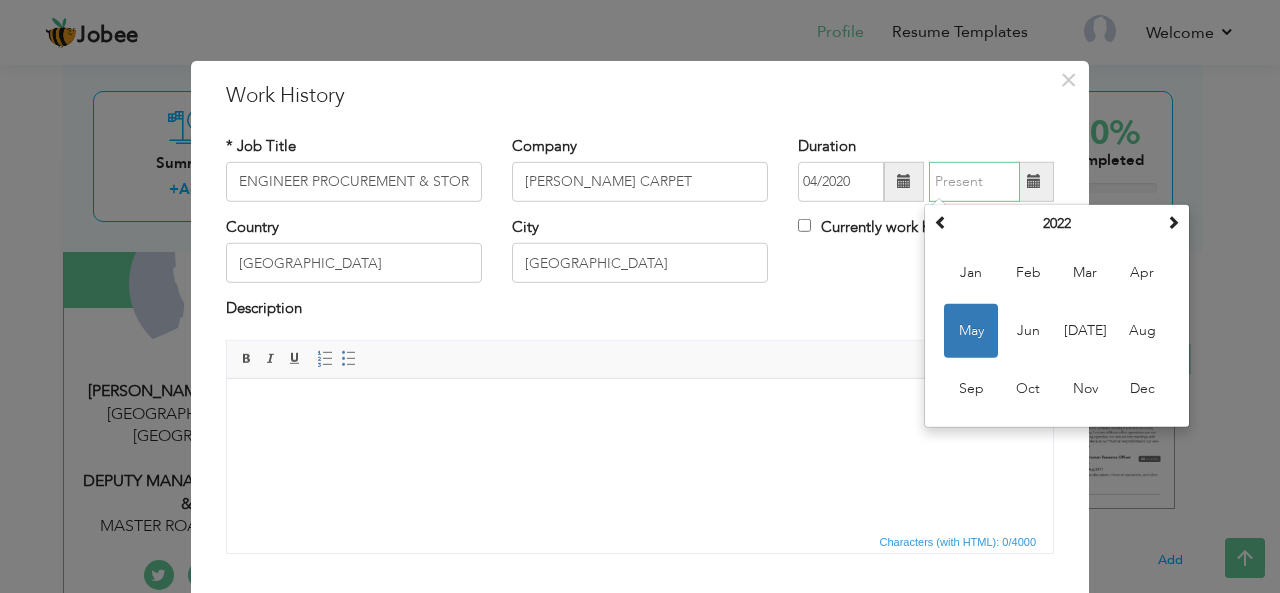 click at bounding box center [974, 182] 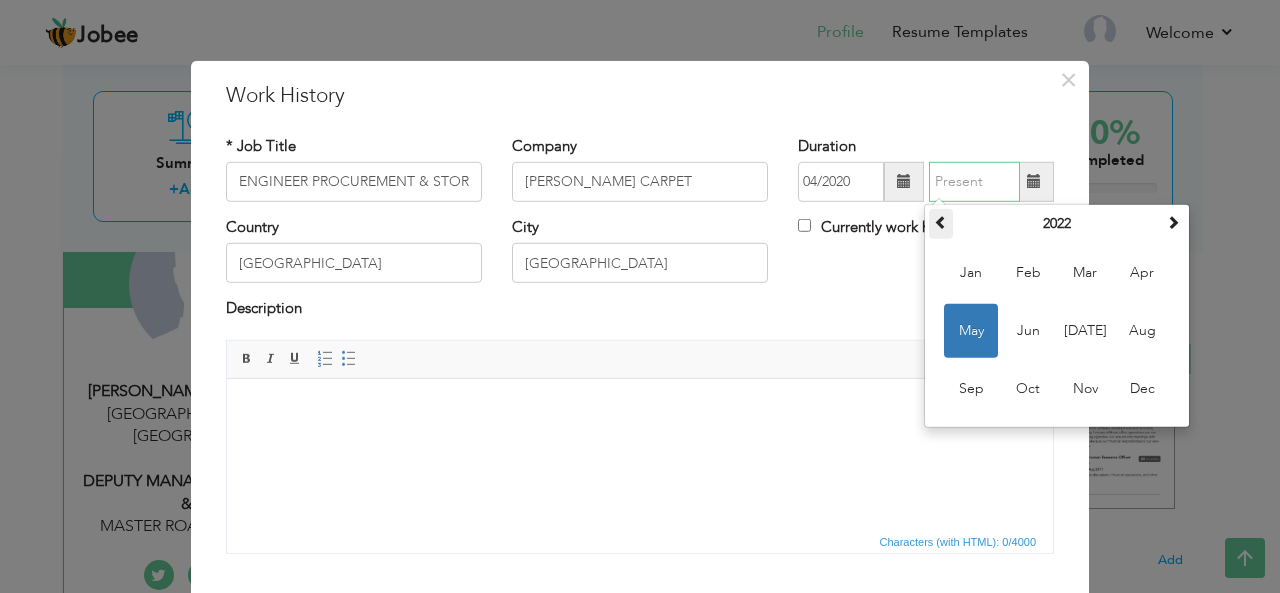 click at bounding box center [941, 222] 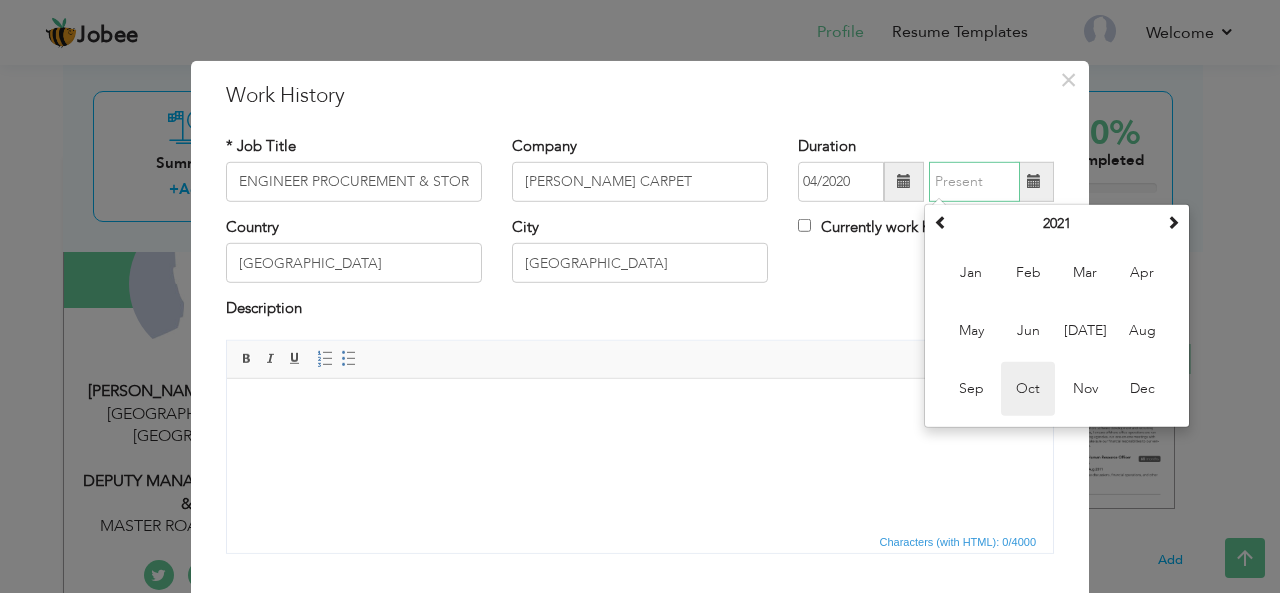 click on "Oct" at bounding box center [1028, 389] 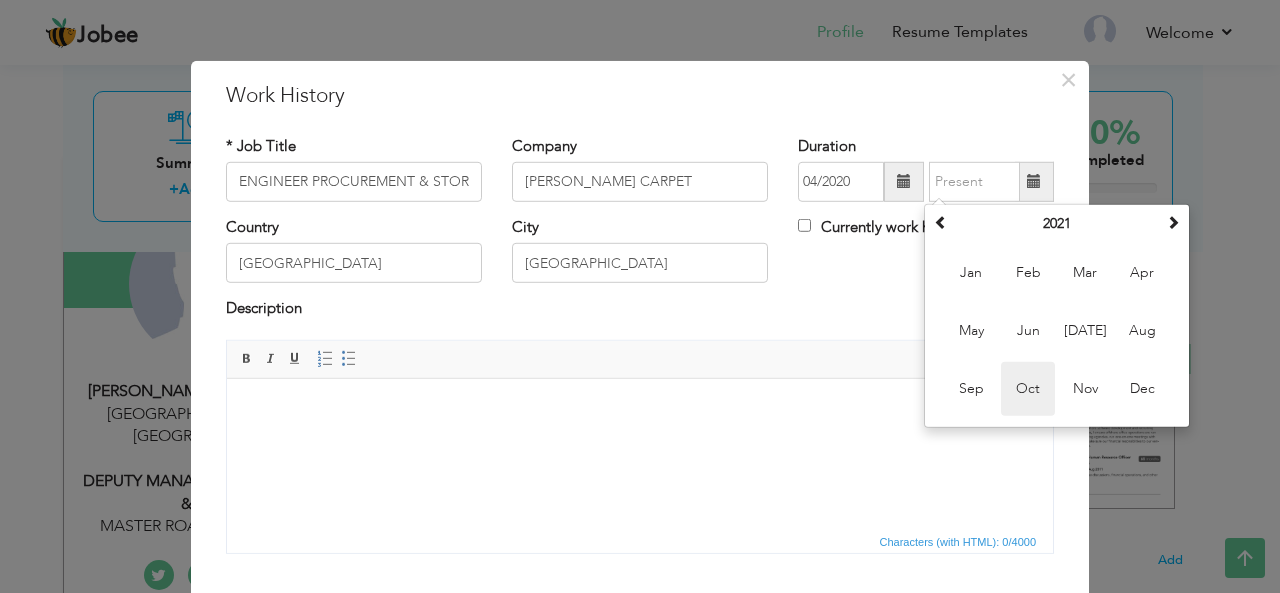 type on "10/2021" 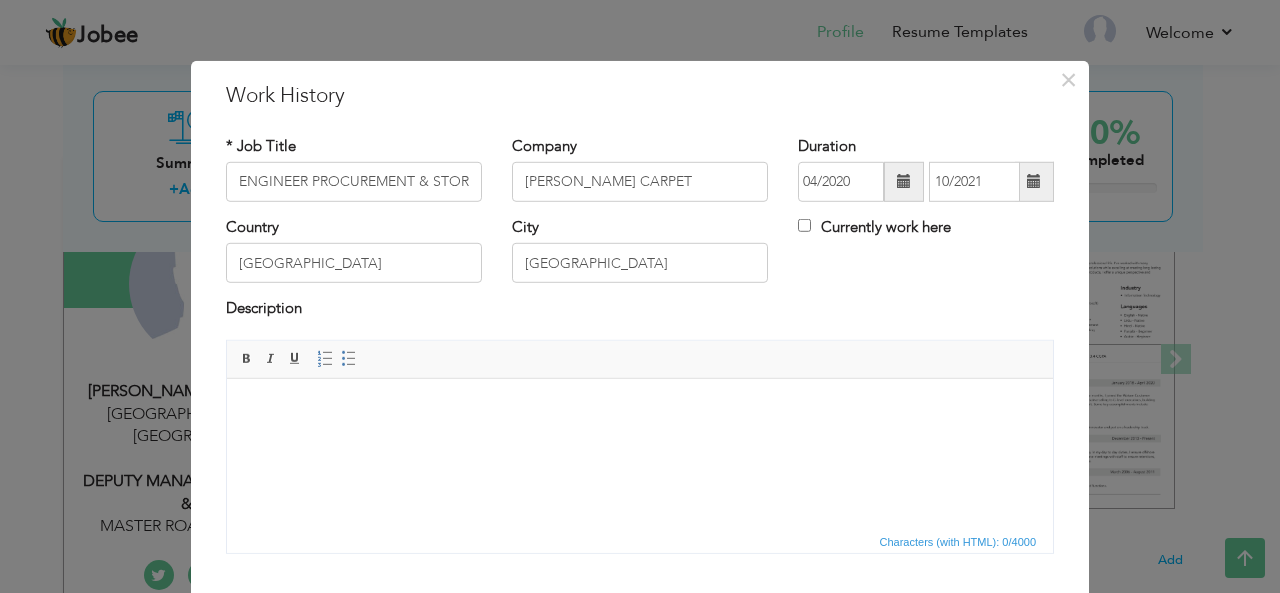 click at bounding box center [640, 408] 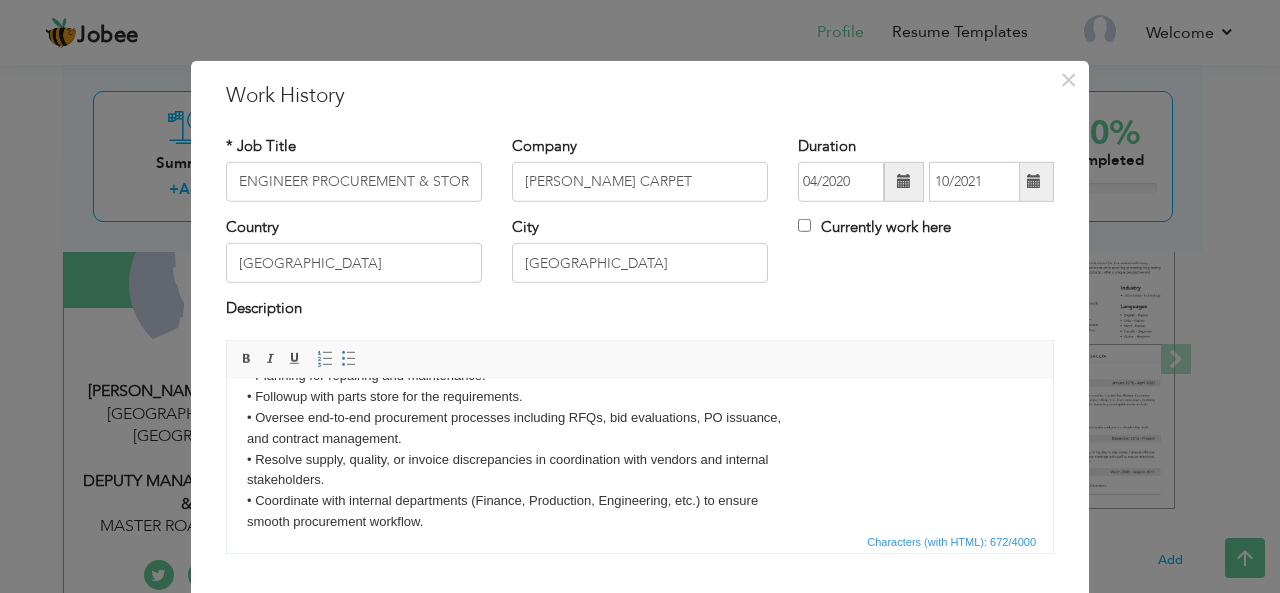 scroll, scrollTop: 118, scrollLeft: 0, axis: vertical 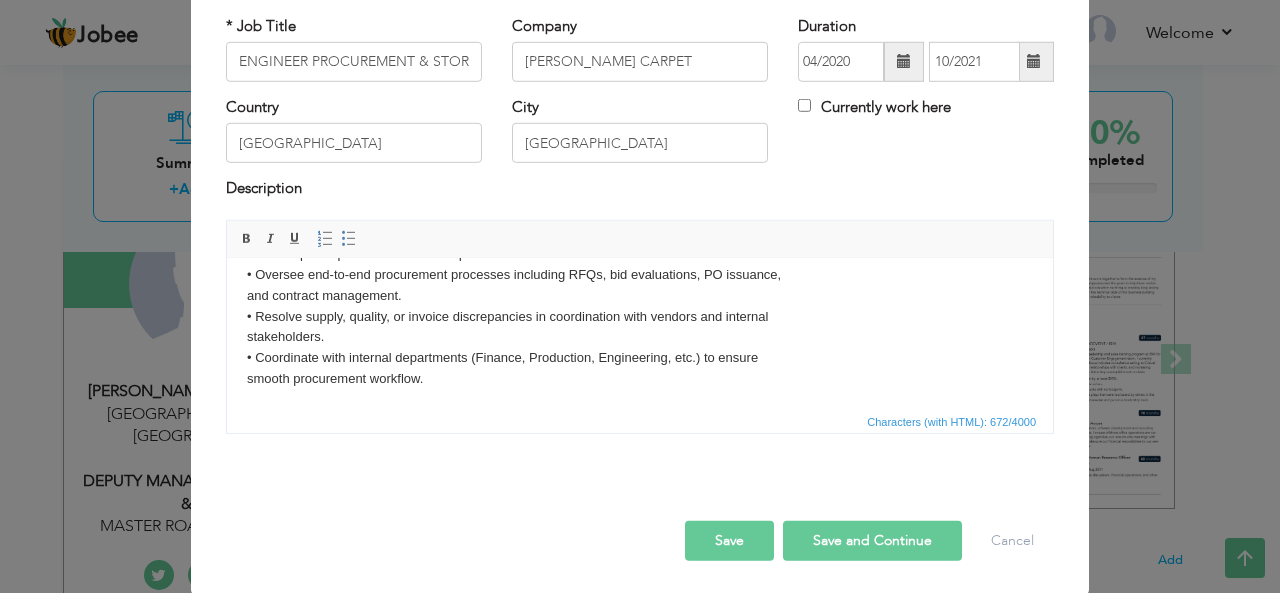 click on "Save" at bounding box center [729, 541] 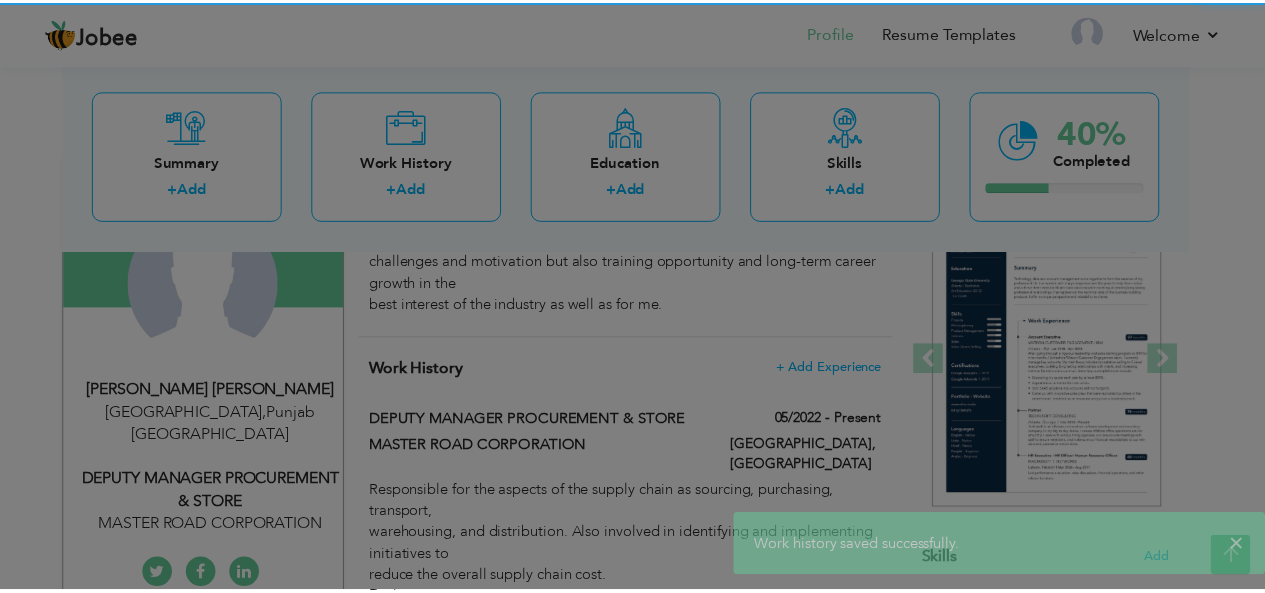 scroll, scrollTop: 0, scrollLeft: 0, axis: both 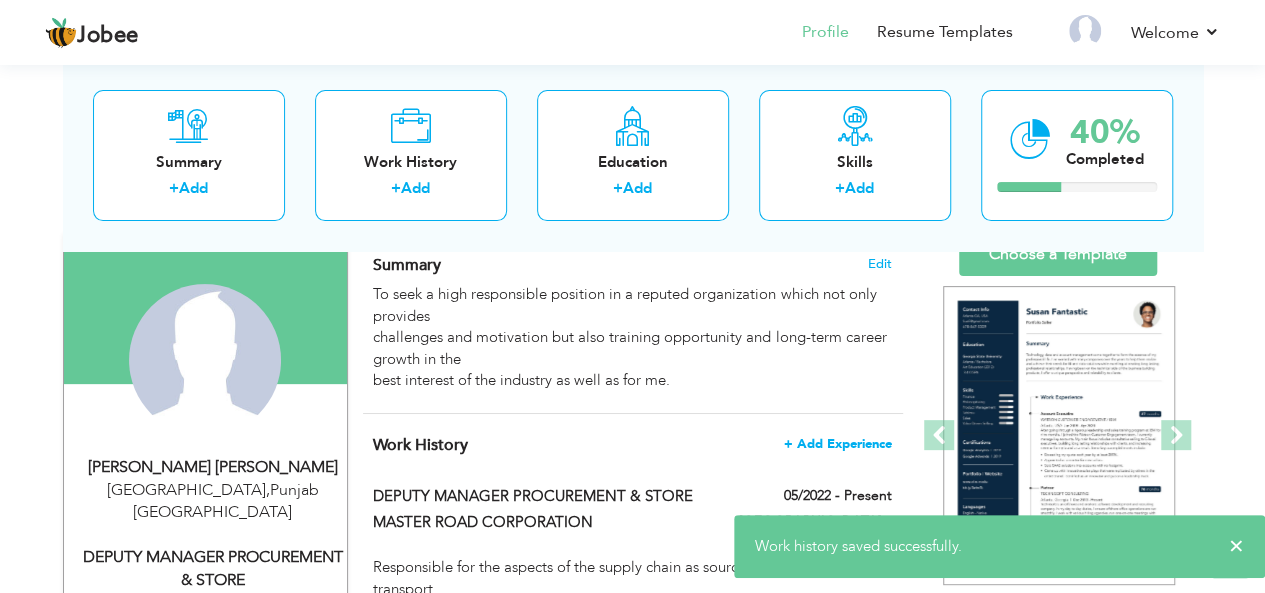 click on "+ Add Experience" at bounding box center [838, 444] 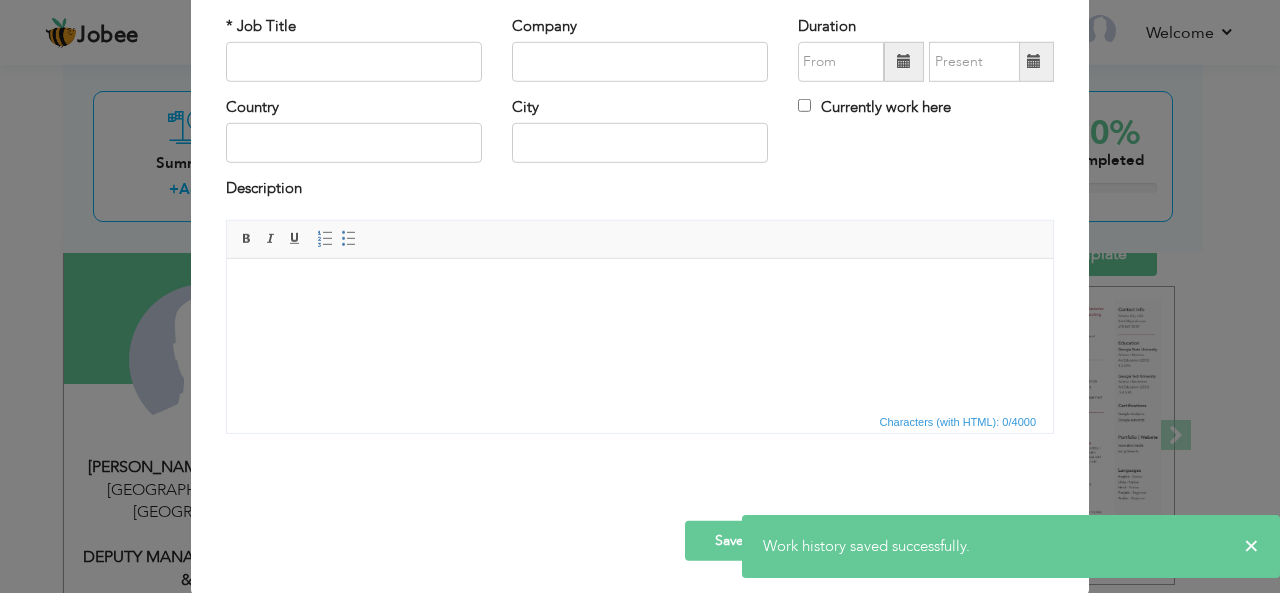 scroll, scrollTop: 0, scrollLeft: 0, axis: both 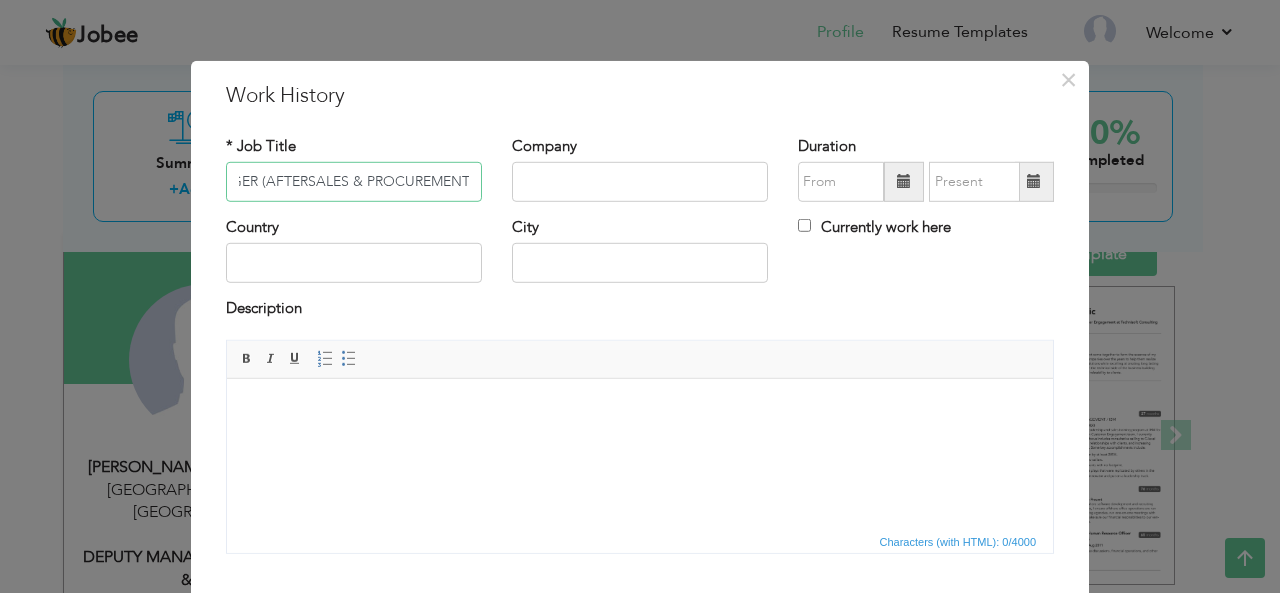 type on "ASSISTANT MANAGER (AFTERSALES & PROCUREMENT)" 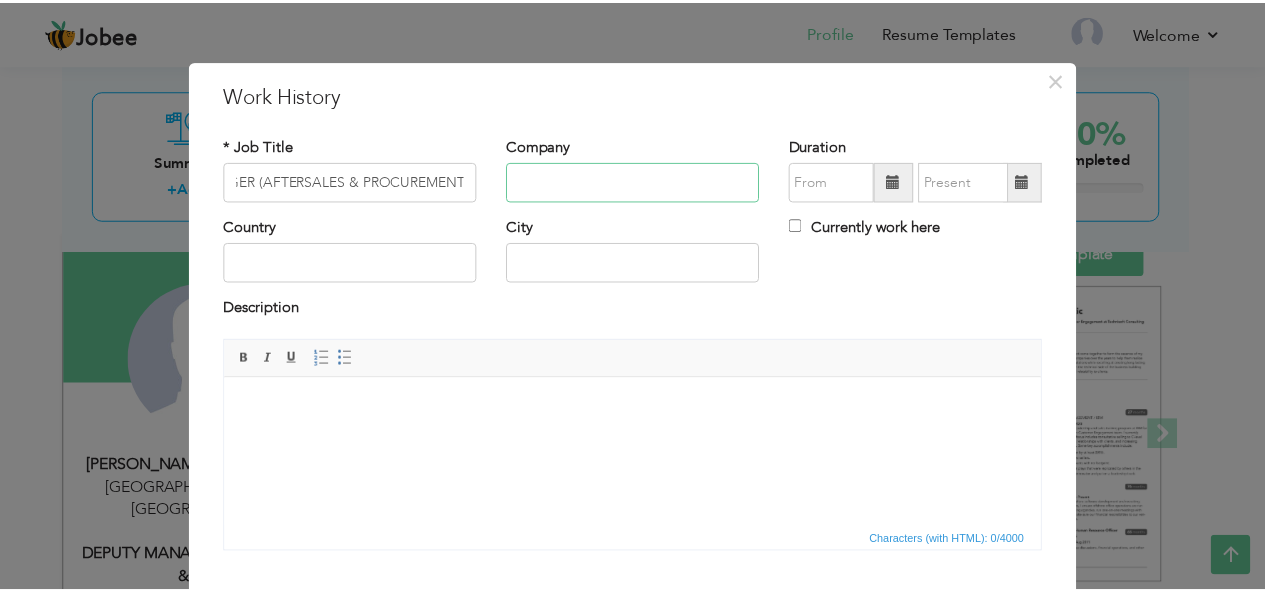 scroll, scrollTop: 0, scrollLeft: 0, axis: both 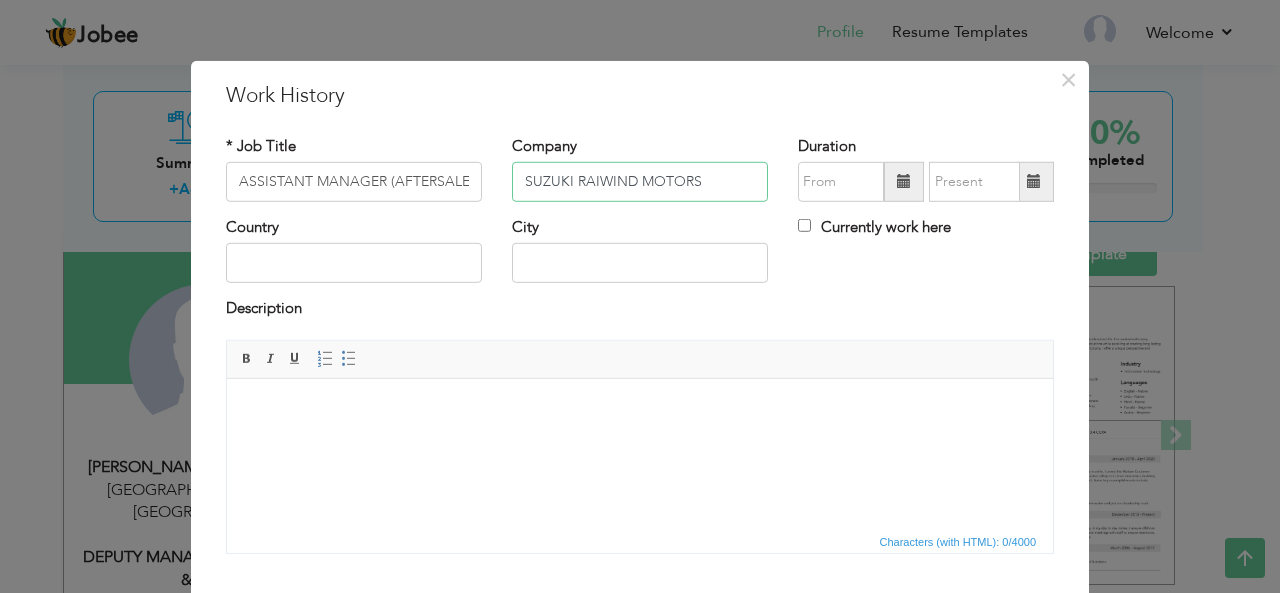 type on "SUZUKI RAIWIND MOTORS" 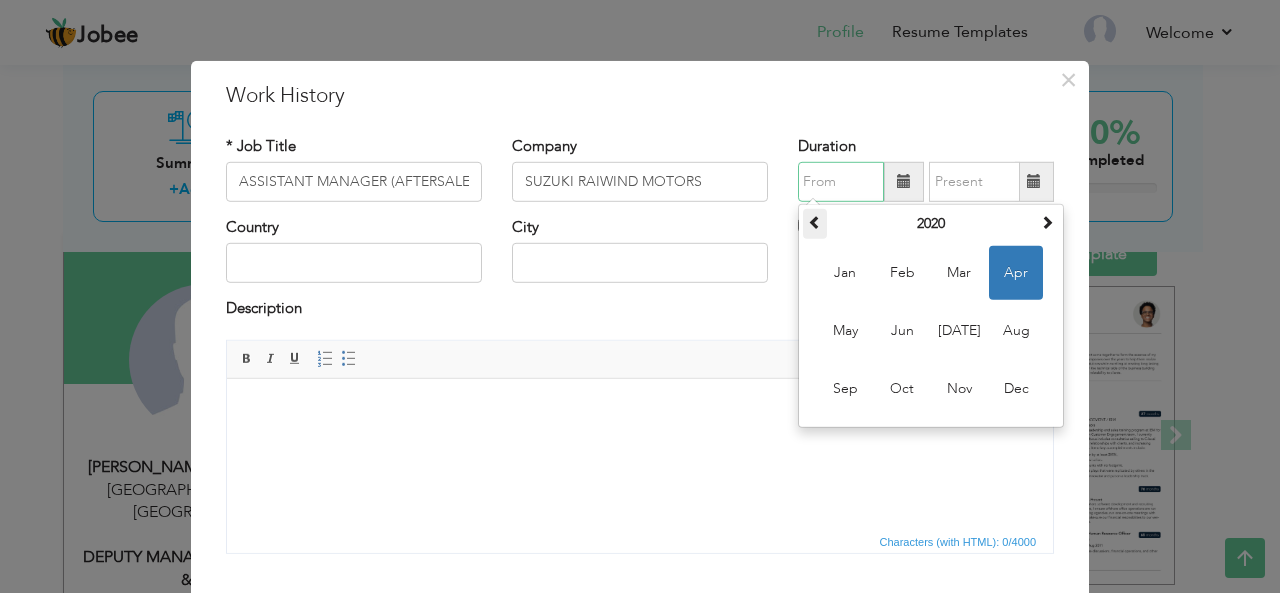 click at bounding box center [815, 222] 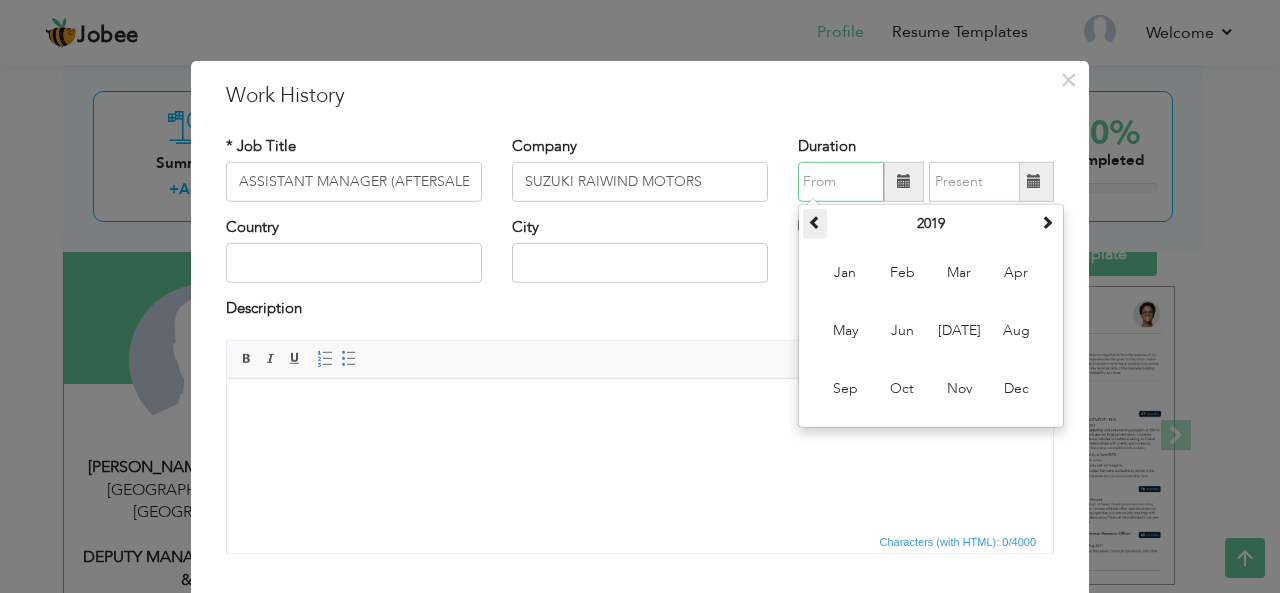click at bounding box center [815, 222] 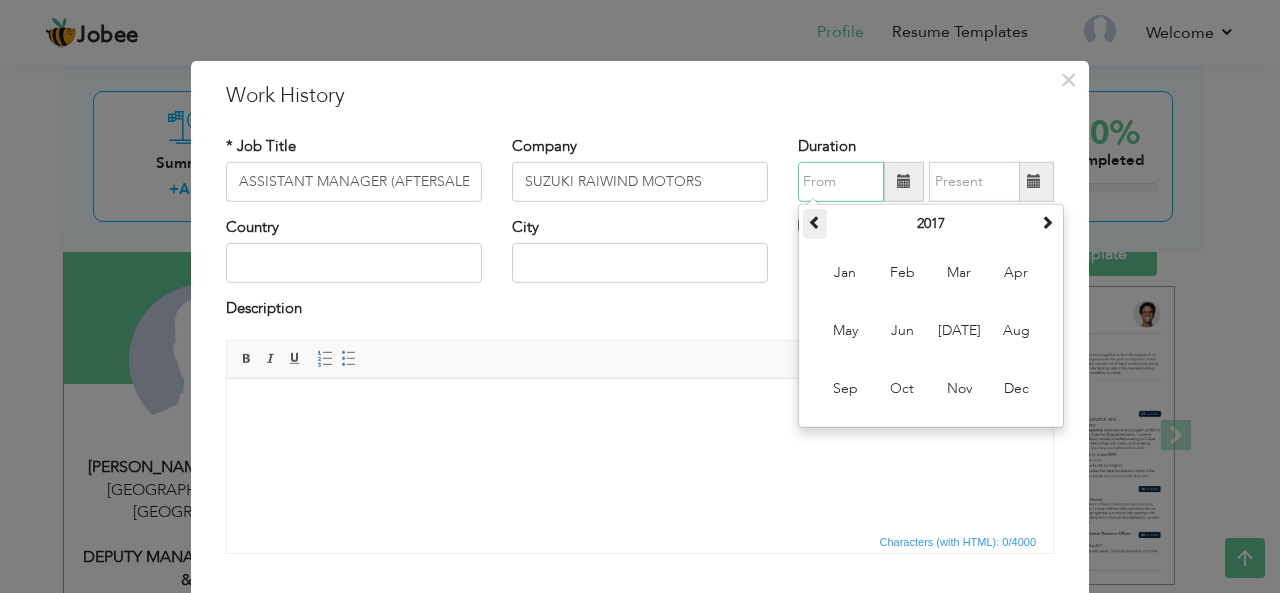 click at bounding box center [815, 222] 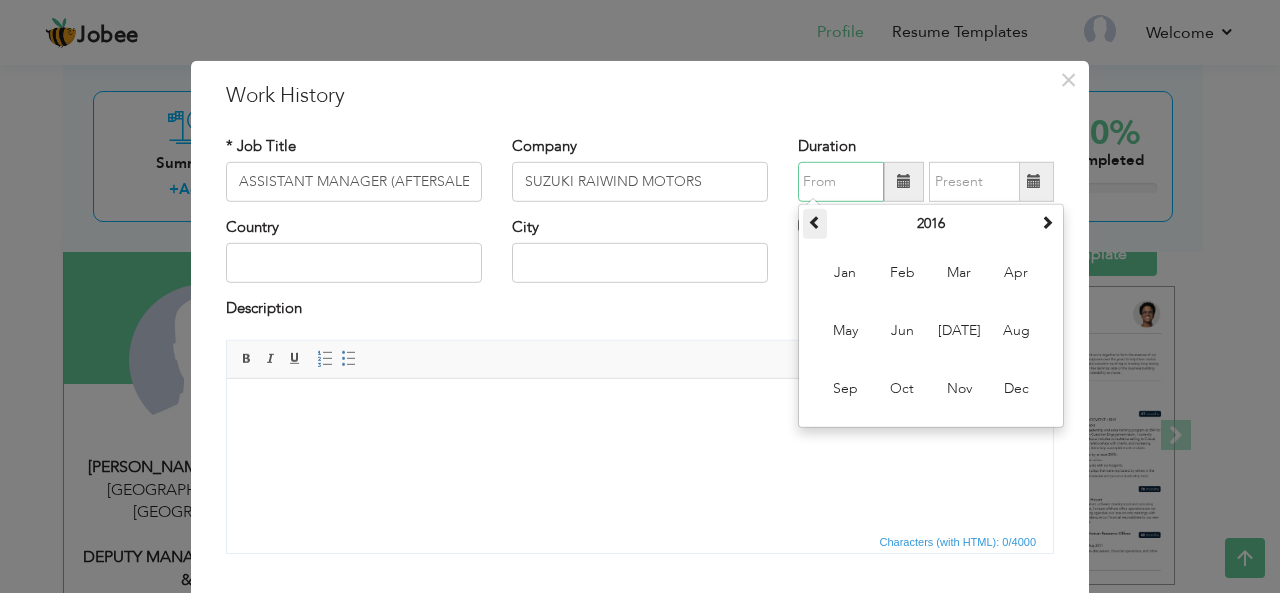 click at bounding box center [815, 222] 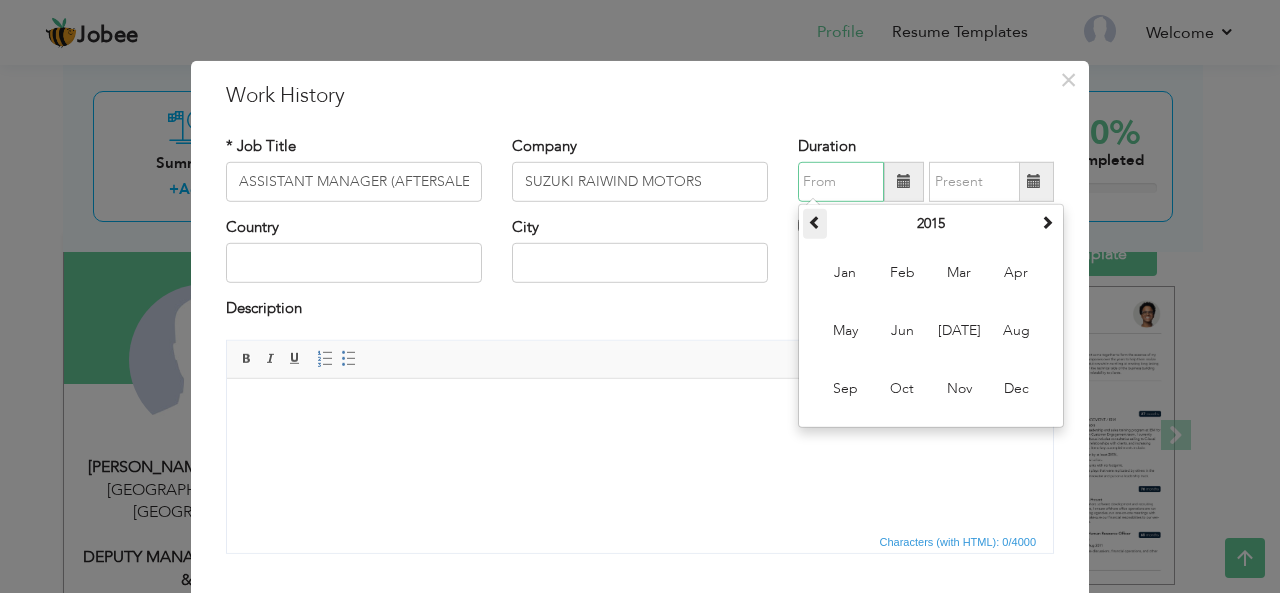 click at bounding box center [815, 222] 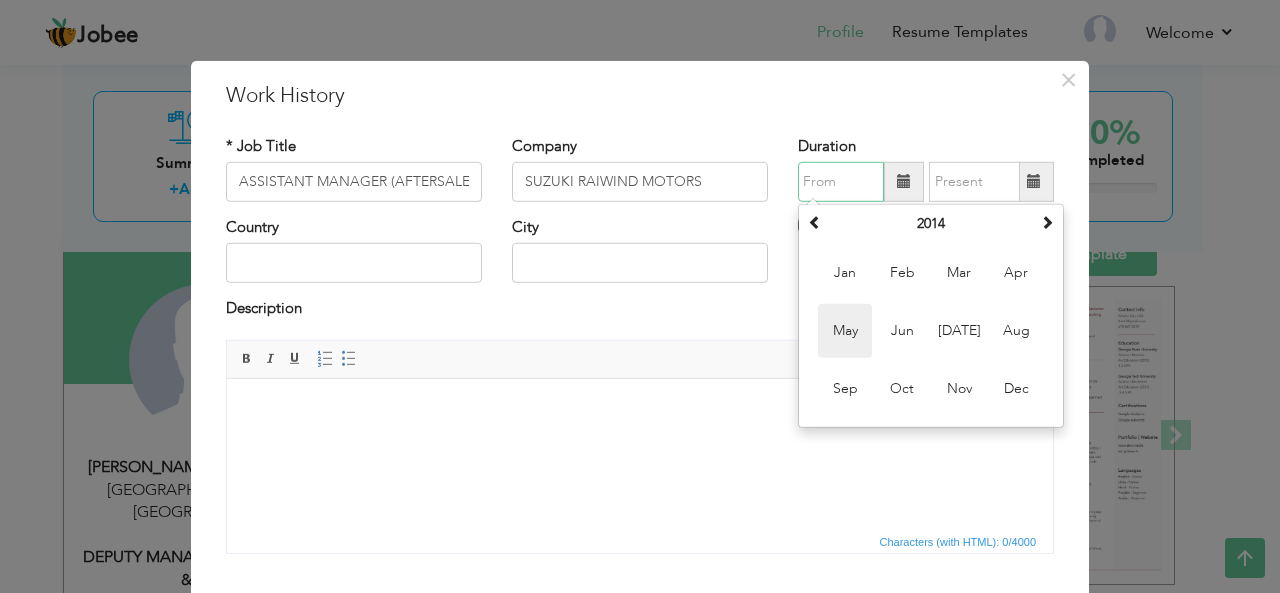 click on "May" at bounding box center (845, 331) 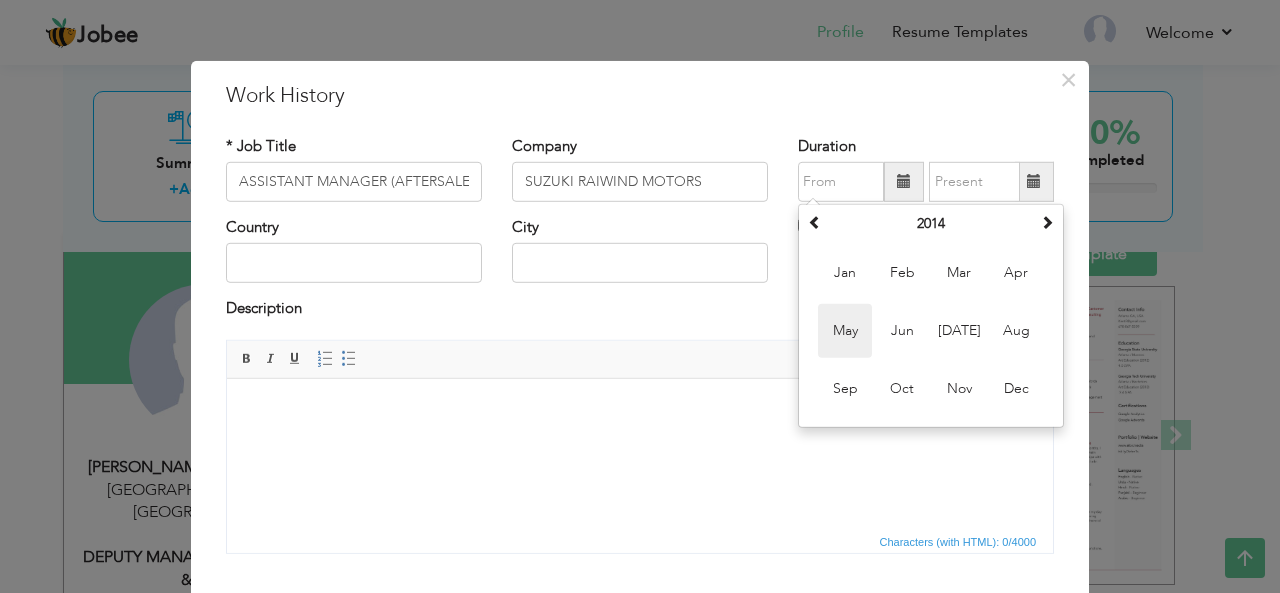 type on "05/2014" 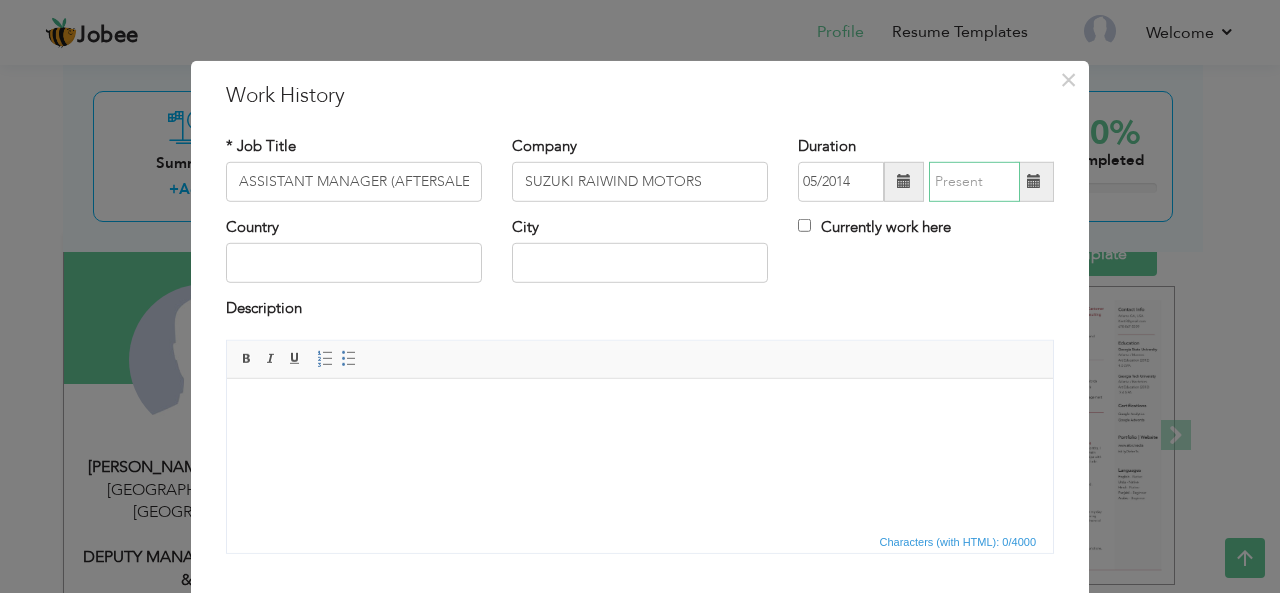 click at bounding box center [974, 182] 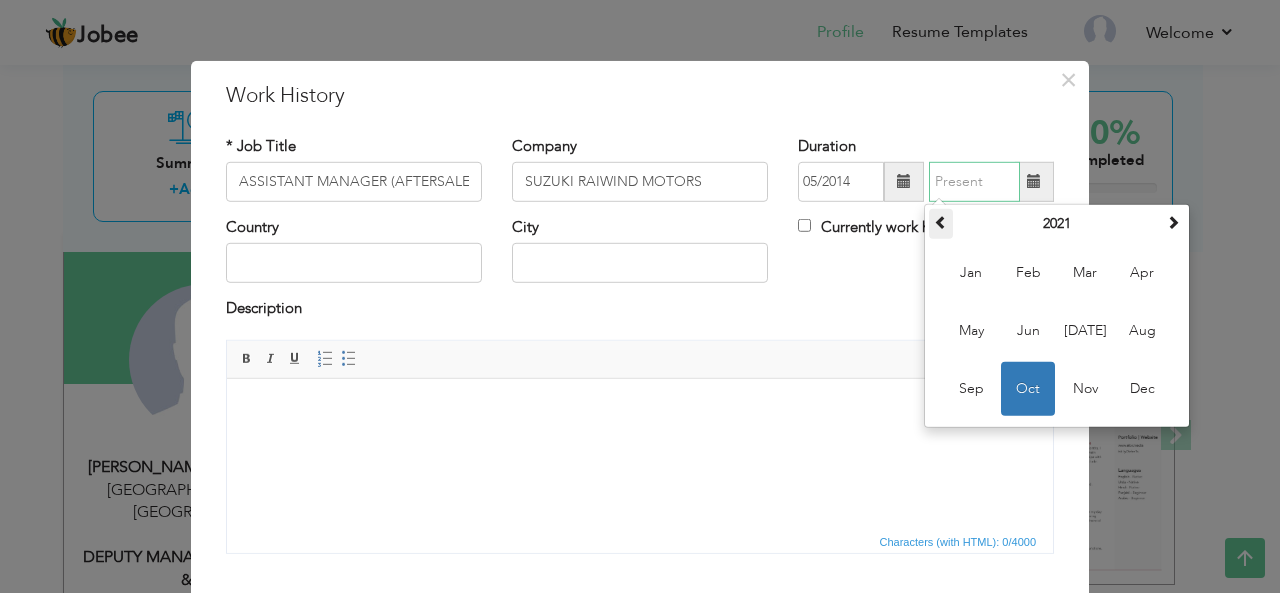 click at bounding box center (941, 224) 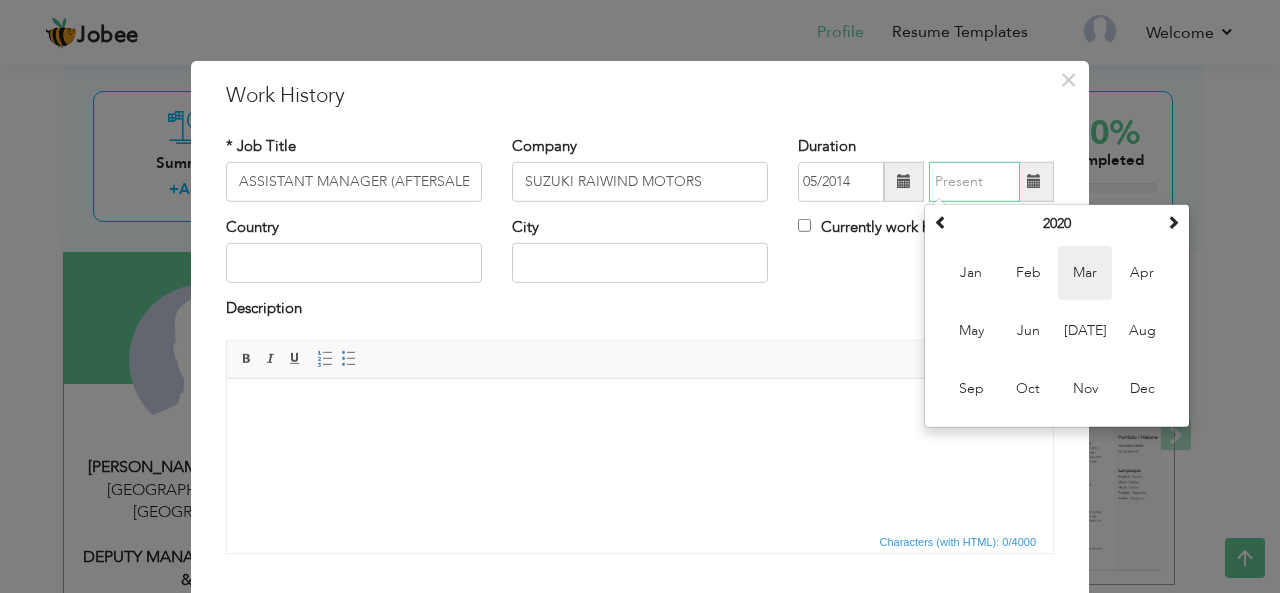 click on "Mar" at bounding box center [1085, 273] 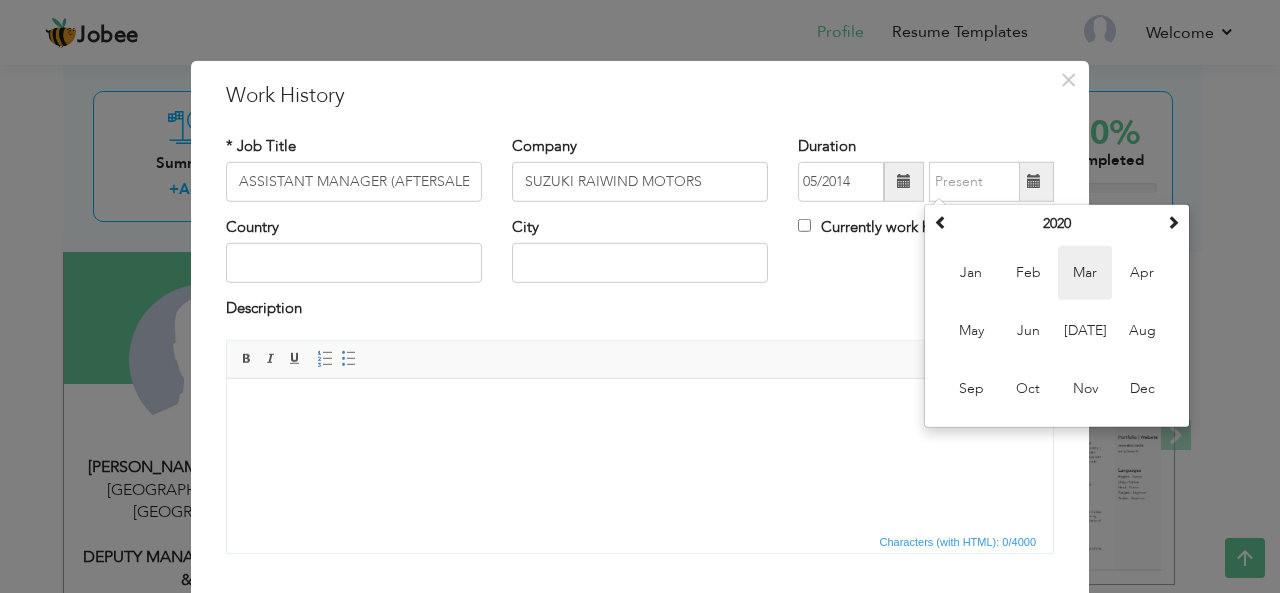 type on "03/2020" 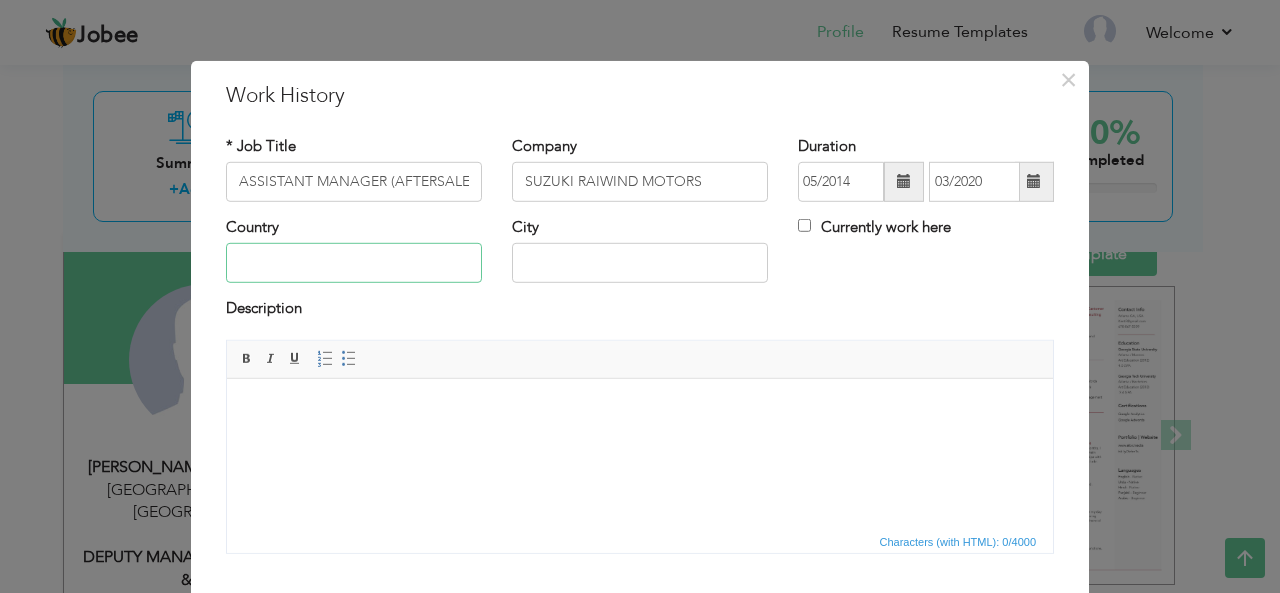click at bounding box center (354, 263) 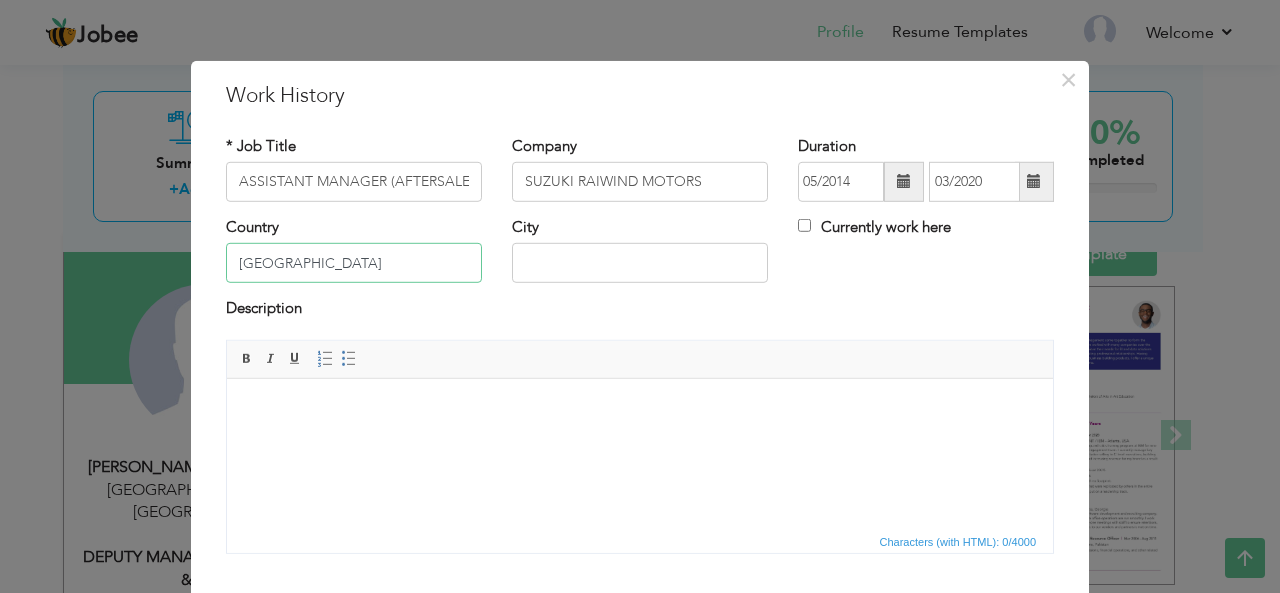 type on "[GEOGRAPHIC_DATA]" 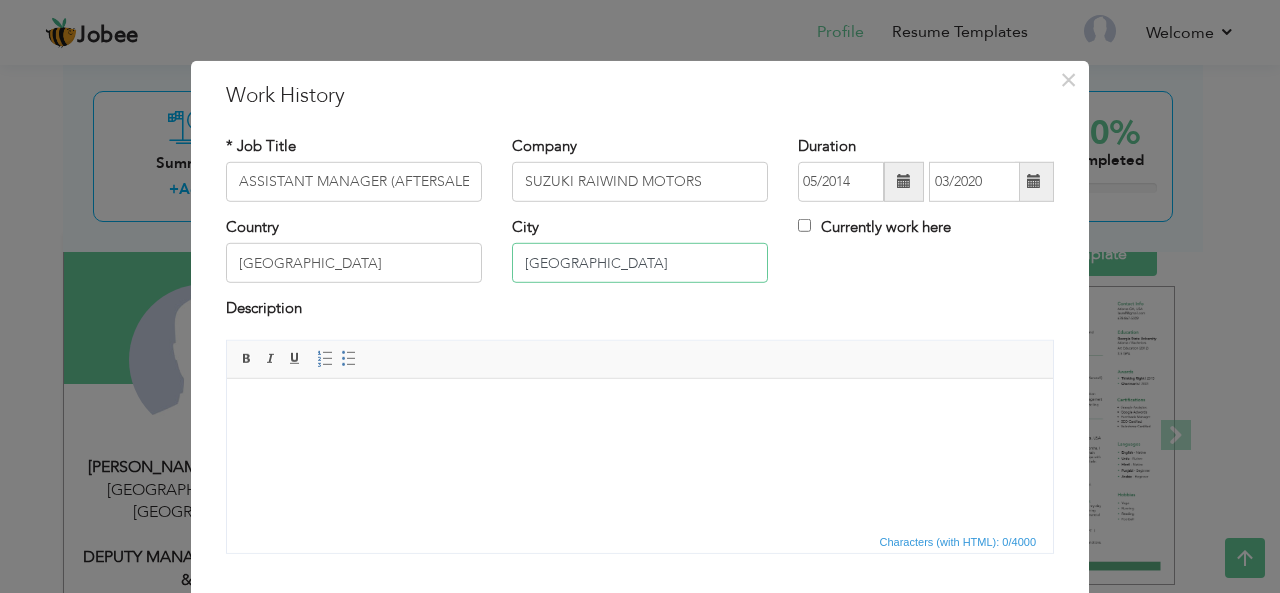 type on "[GEOGRAPHIC_DATA]" 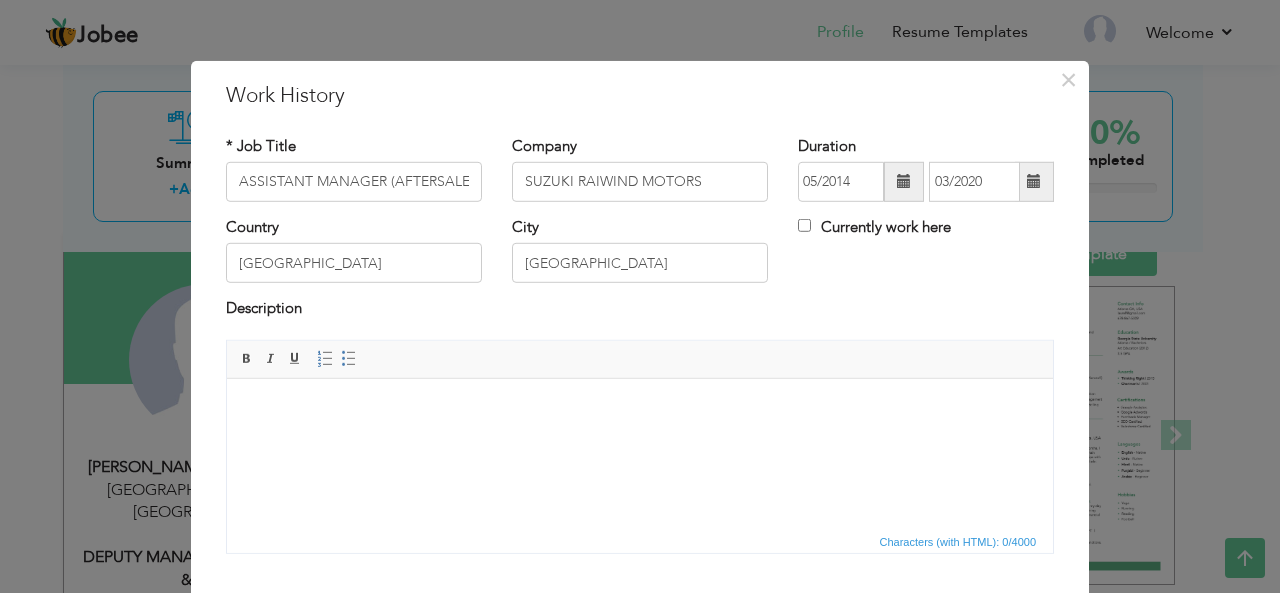 click at bounding box center [640, 408] 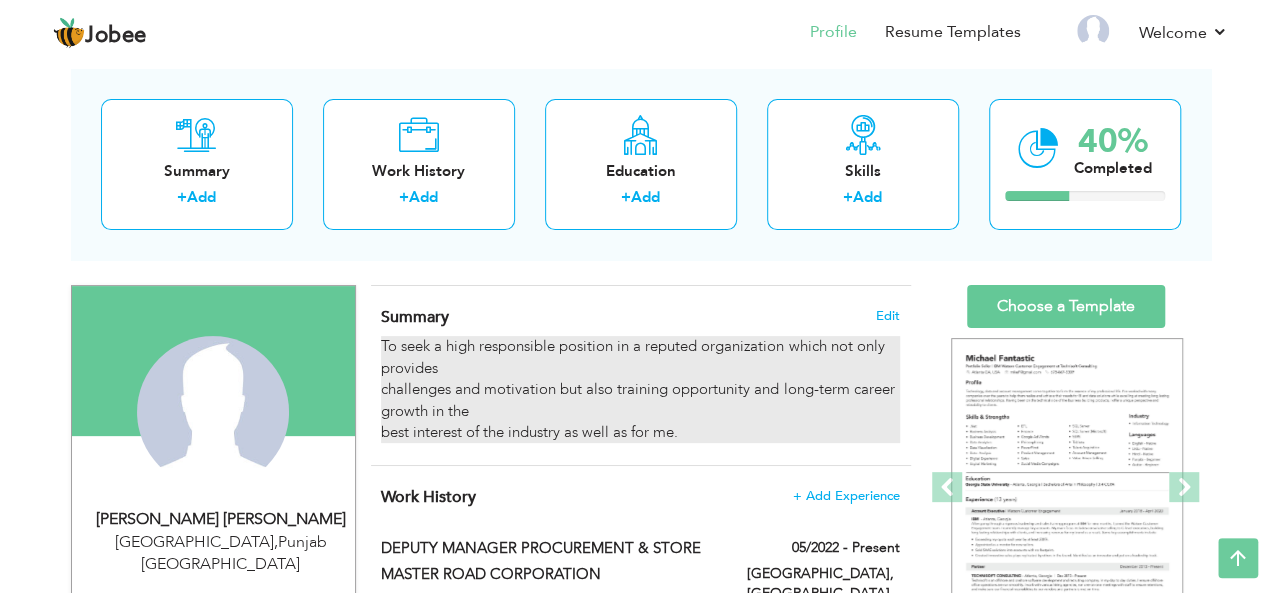 scroll, scrollTop: 86, scrollLeft: 0, axis: vertical 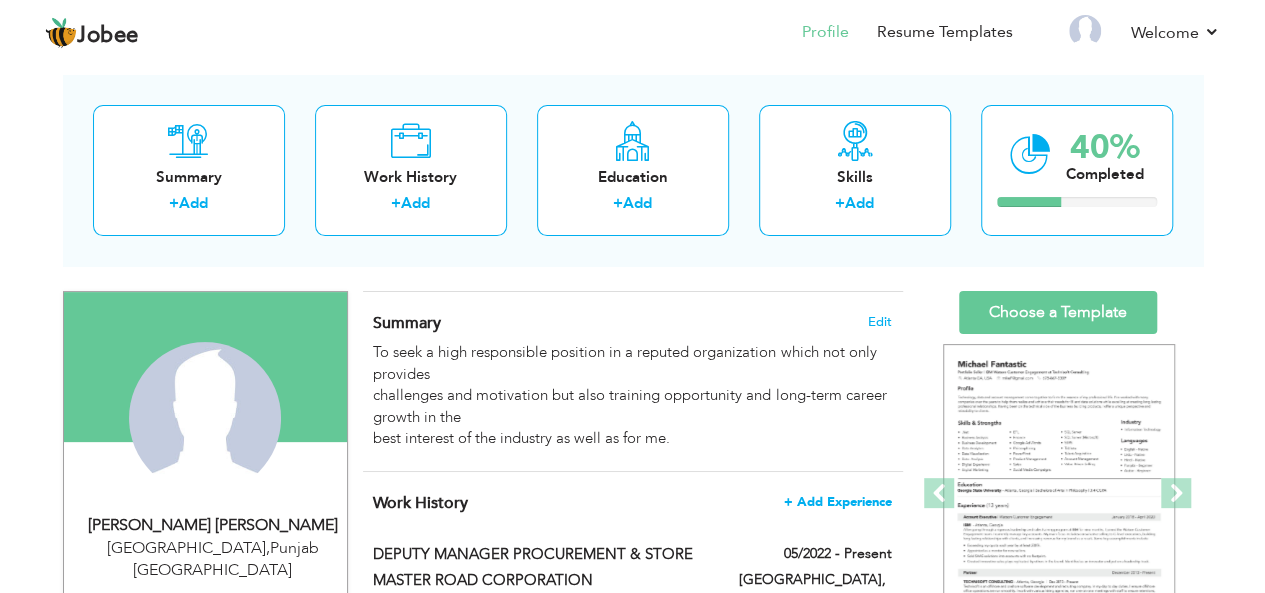click on "+ Add Experience" at bounding box center [838, 502] 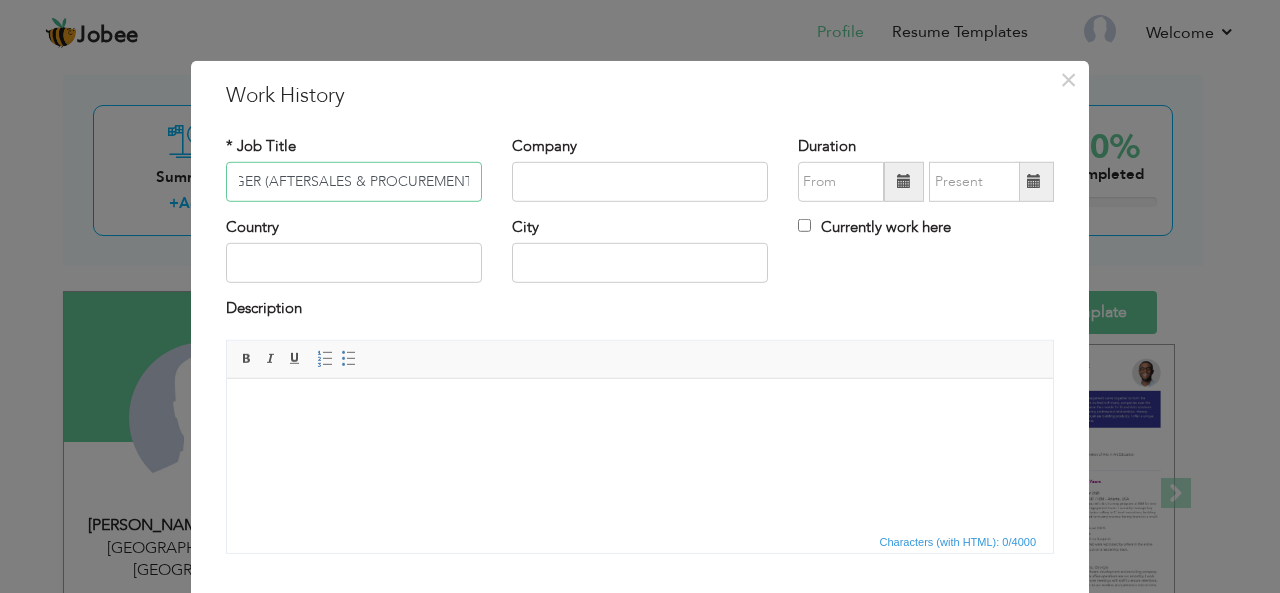 scroll, scrollTop: 0, scrollLeft: 129, axis: horizontal 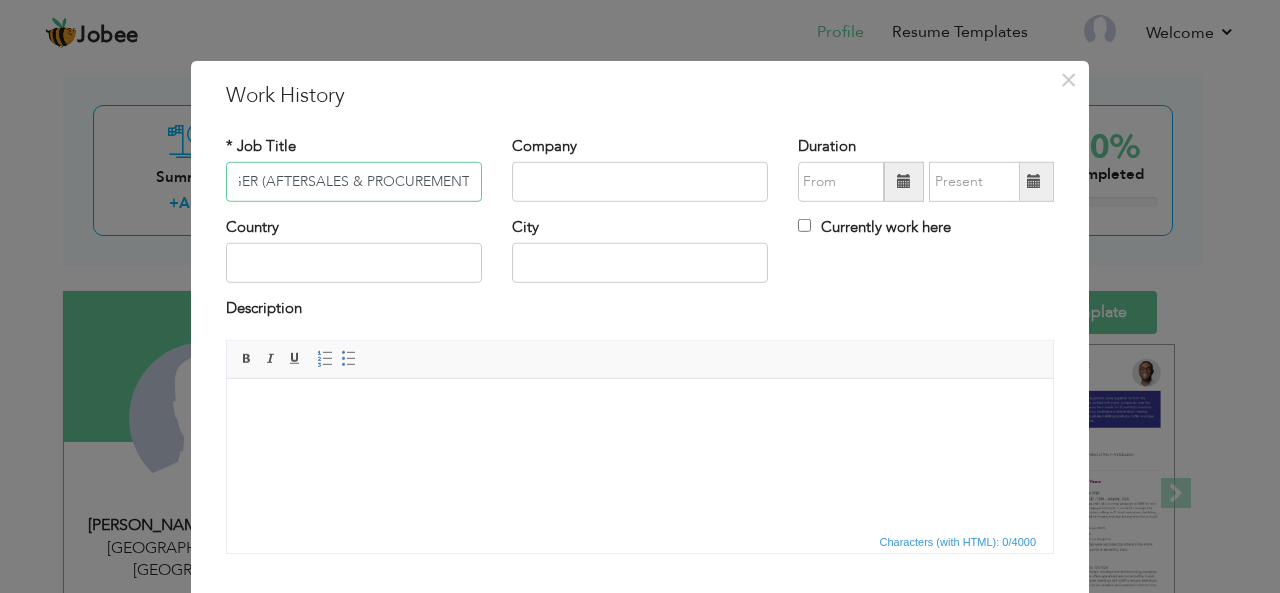 type on "ASSISTANT MANAGER (AFTERSALES & PROCUREMENT)" 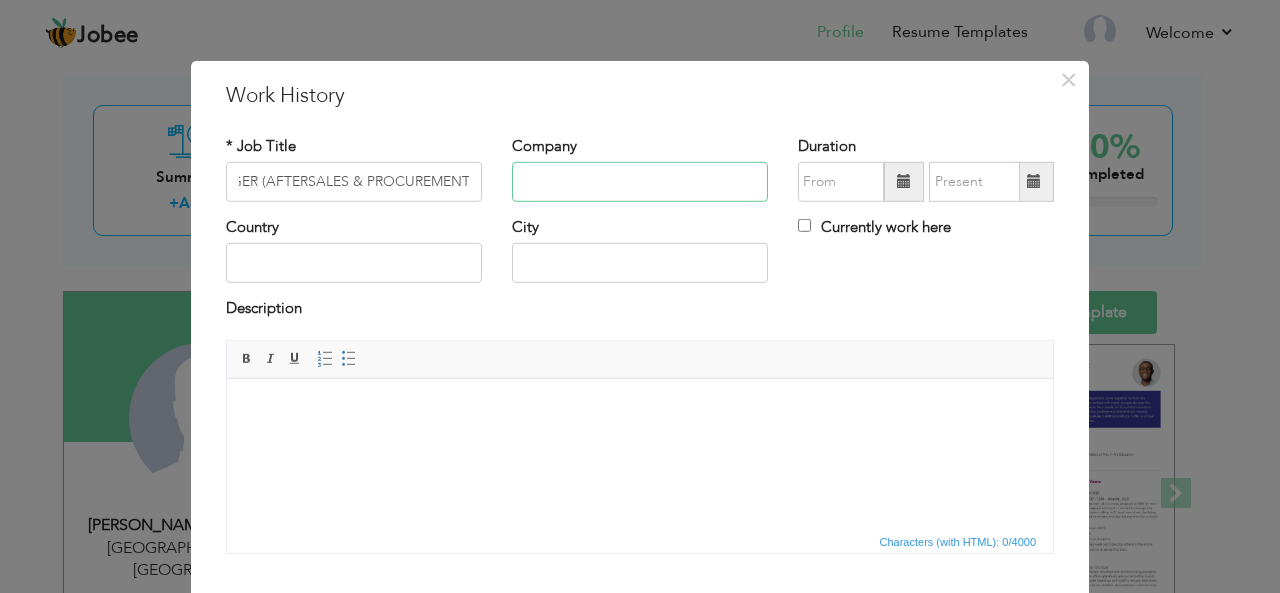 scroll, scrollTop: 0, scrollLeft: 0, axis: both 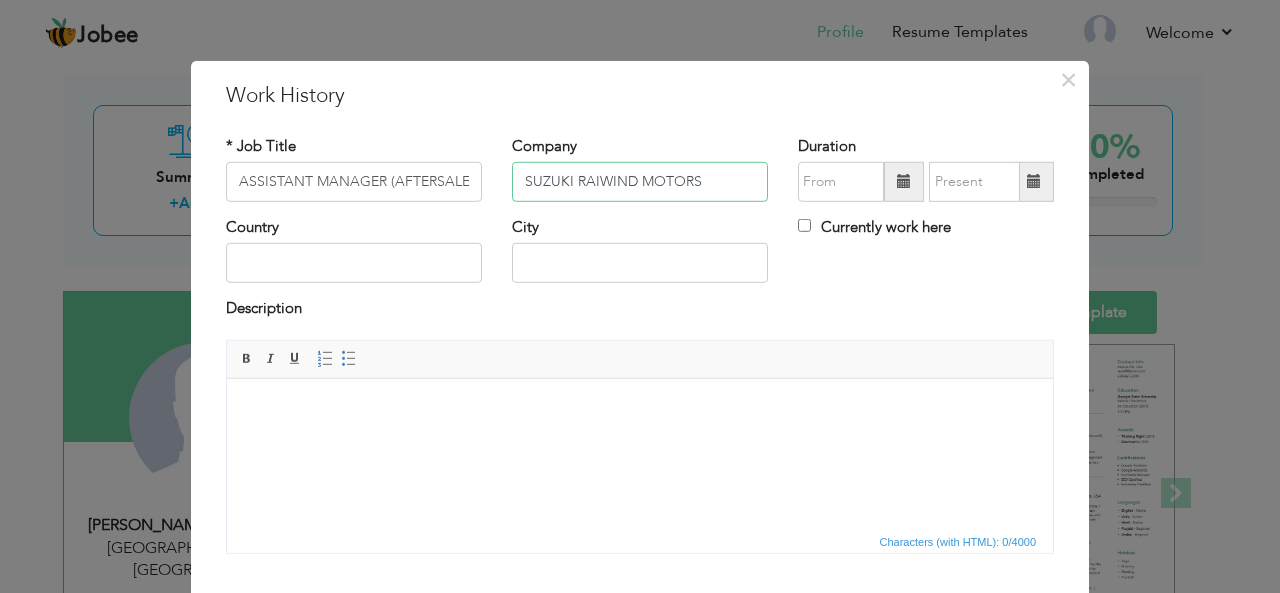 type on "SUZUKI RAIWIND MOTORS" 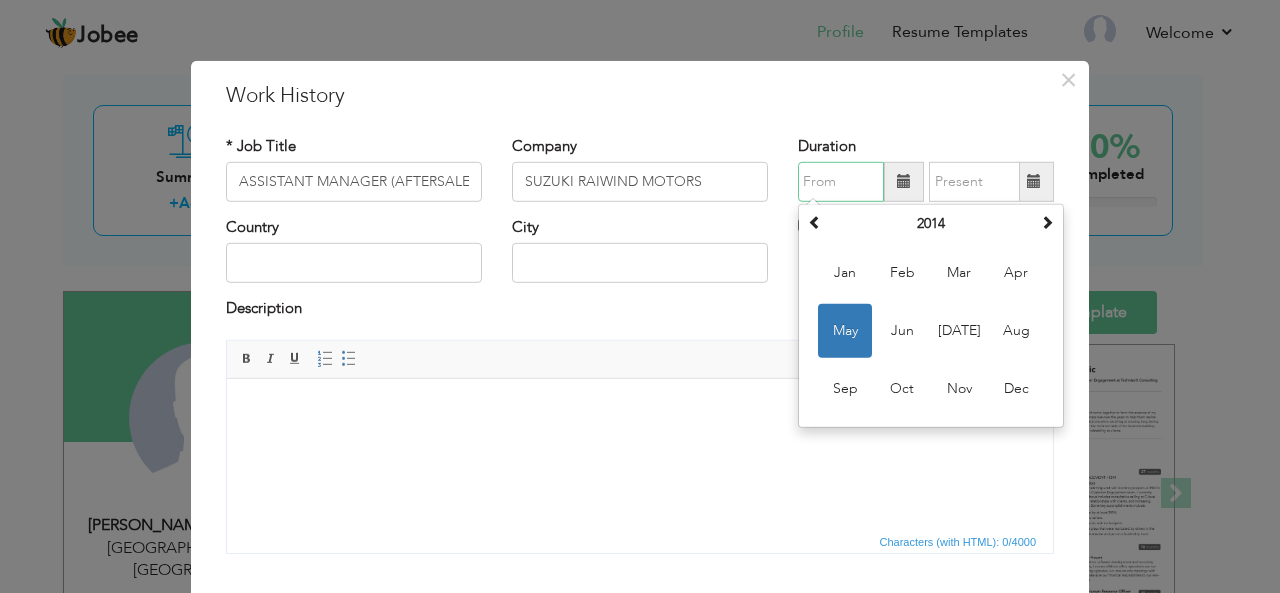click on "May" at bounding box center [845, 331] 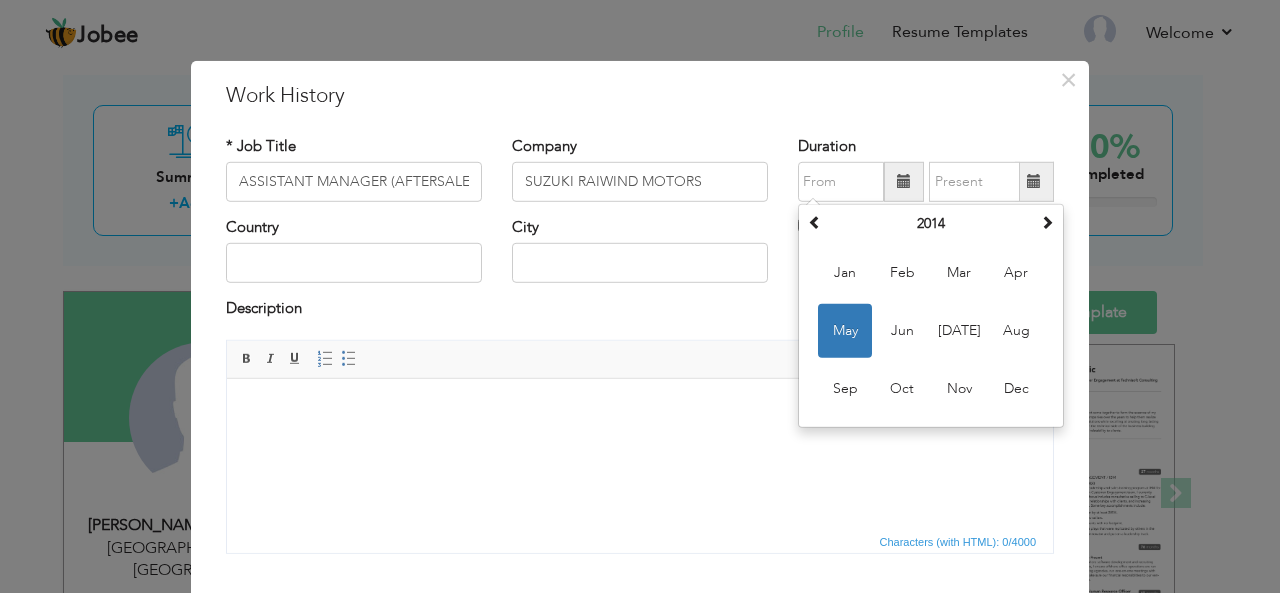 type on "05/2014" 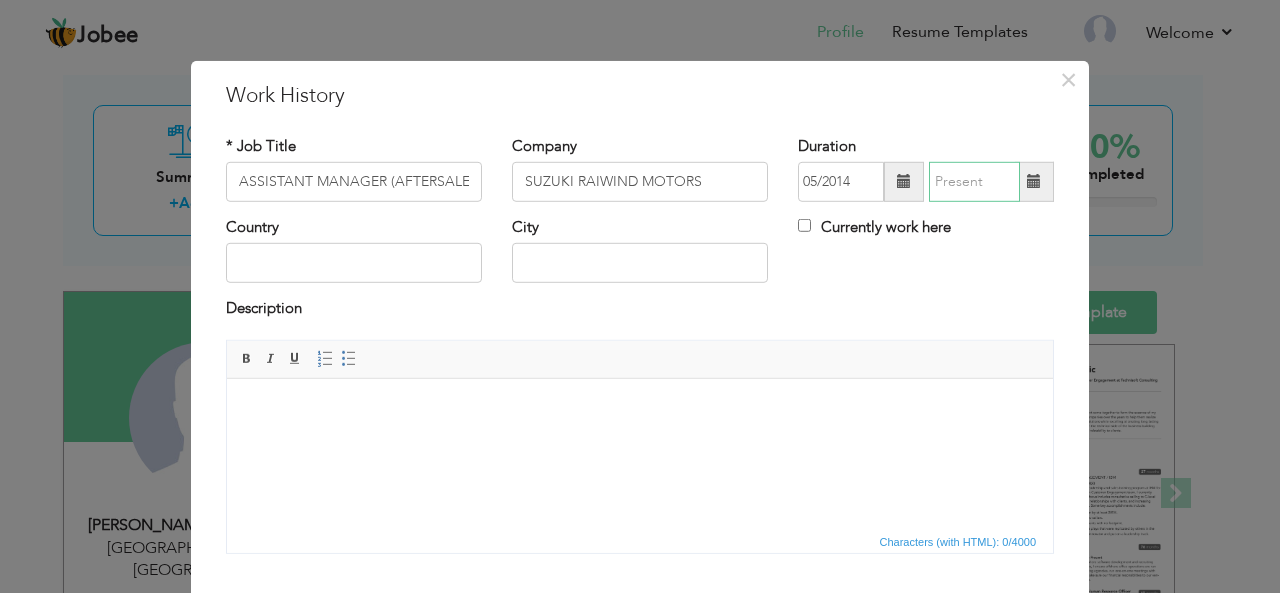 click at bounding box center [974, 182] 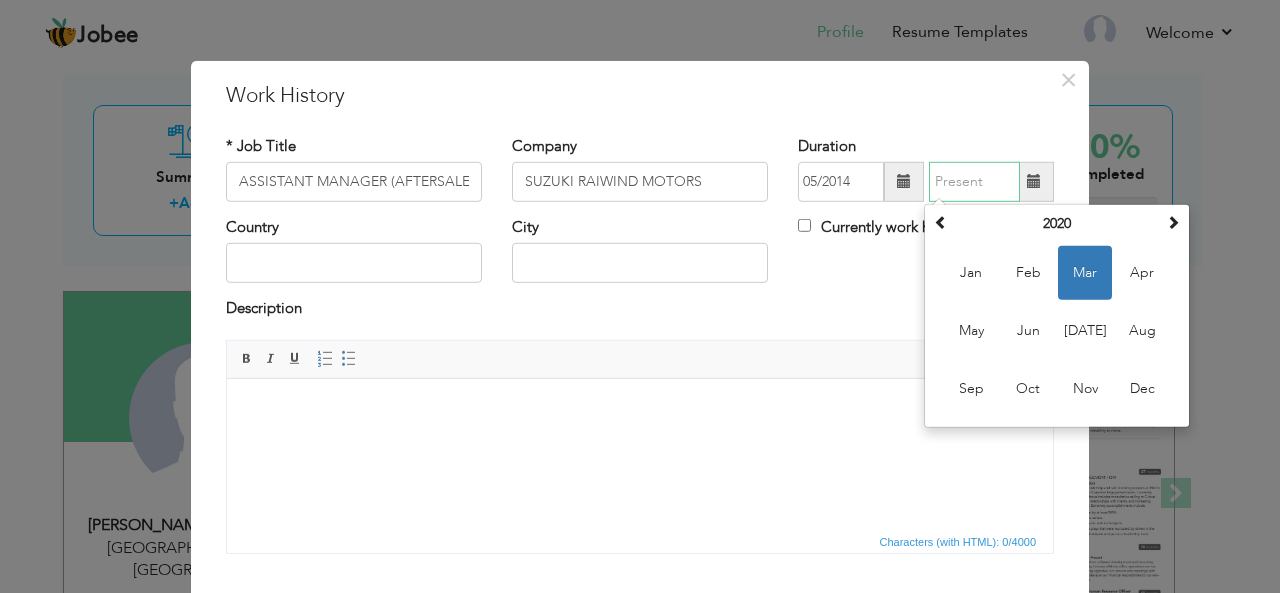 click on "Mar" at bounding box center (1085, 273) 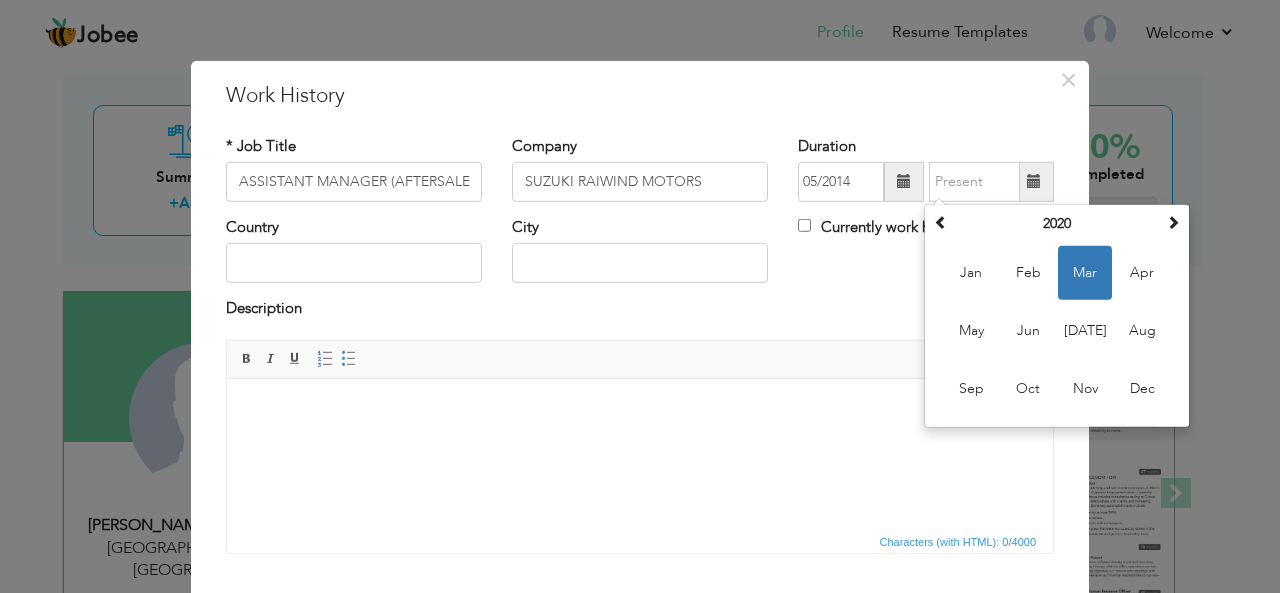 type on "03/2020" 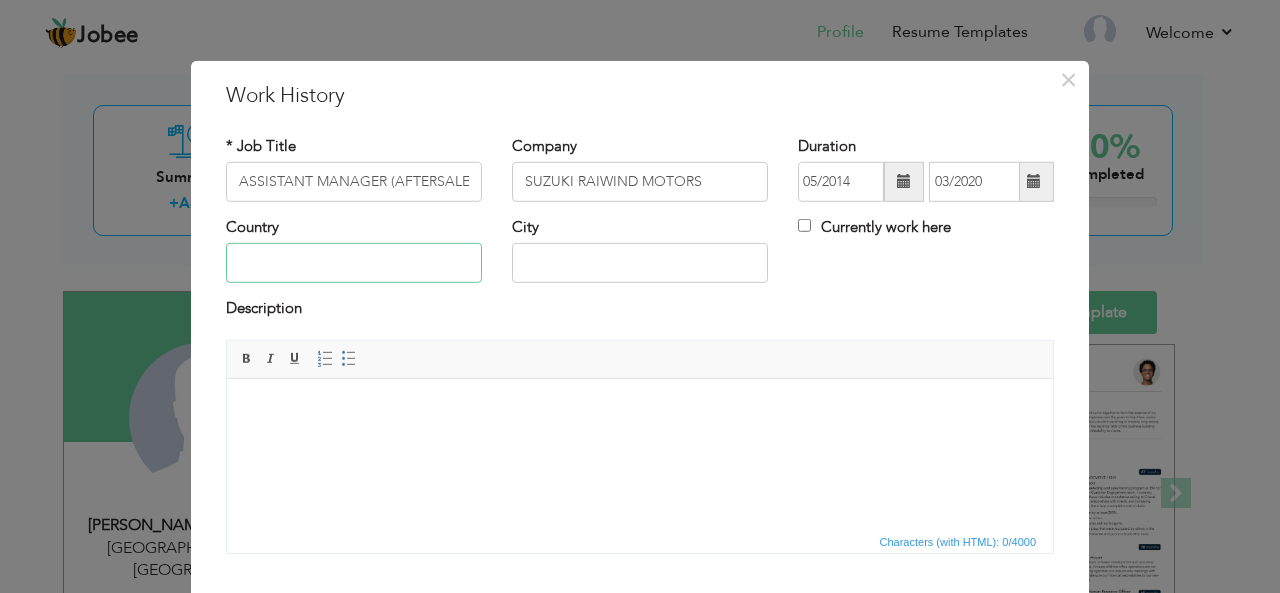 click at bounding box center [354, 263] 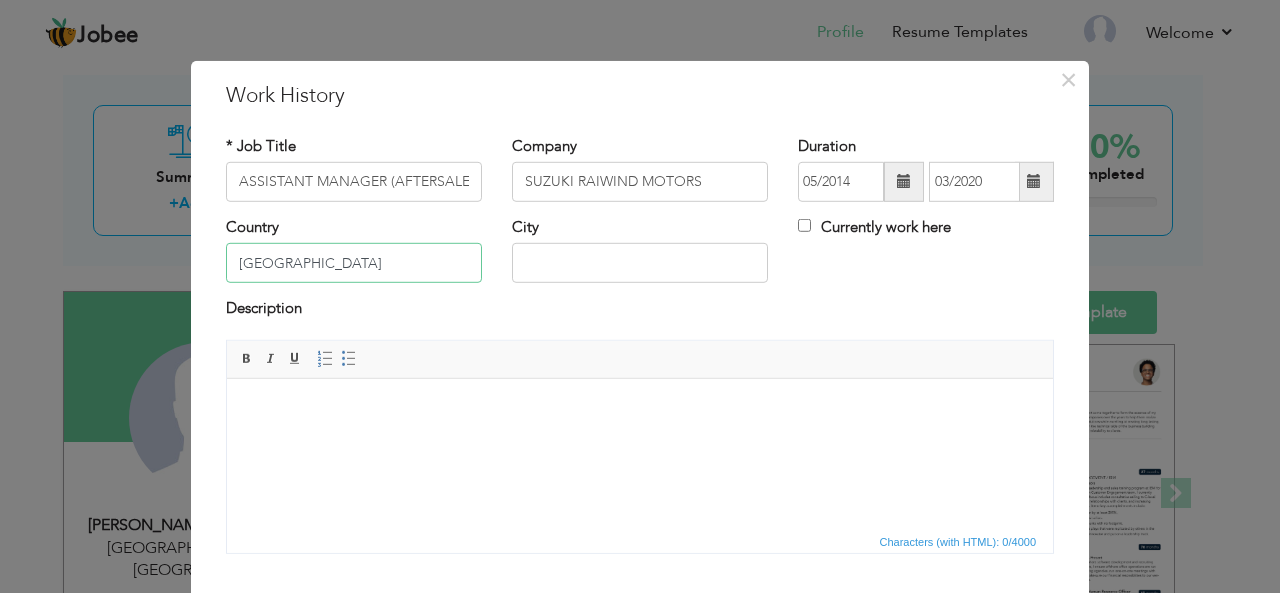 type on "[GEOGRAPHIC_DATA]" 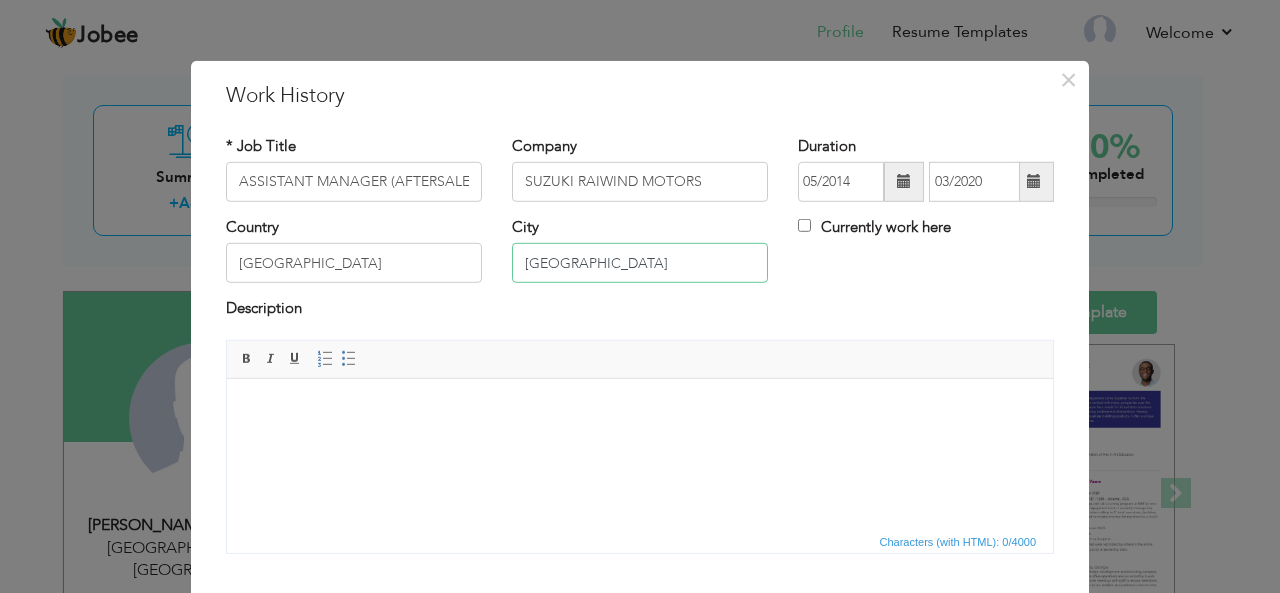 type on "[GEOGRAPHIC_DATA]" 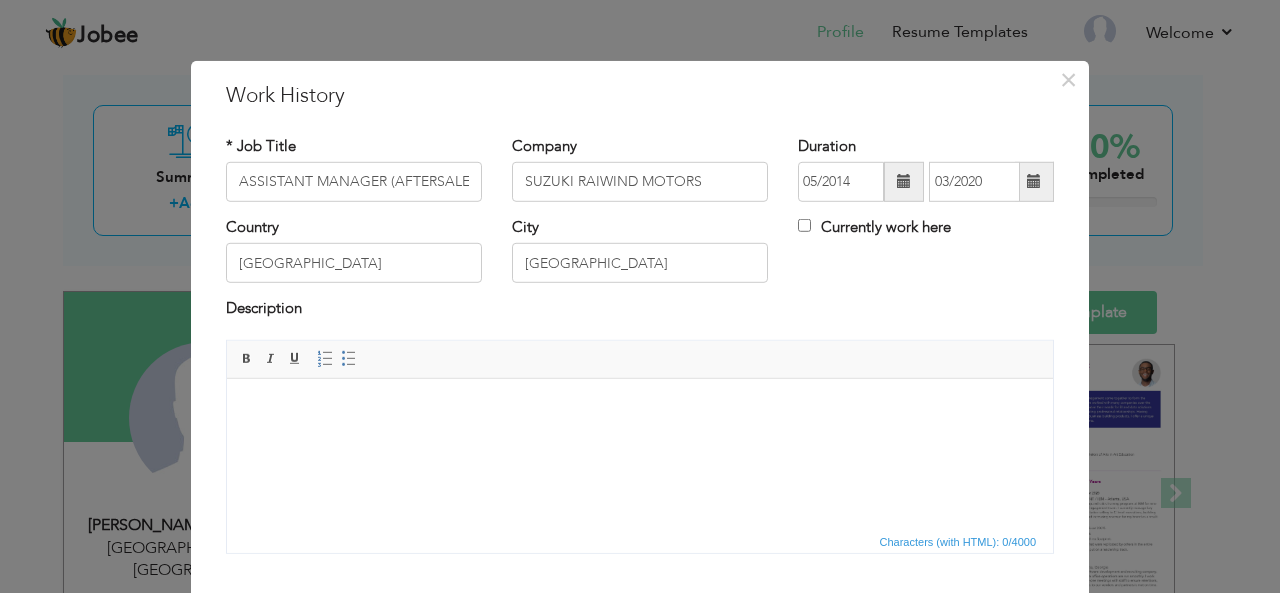 click at bounding box center [640, 408] 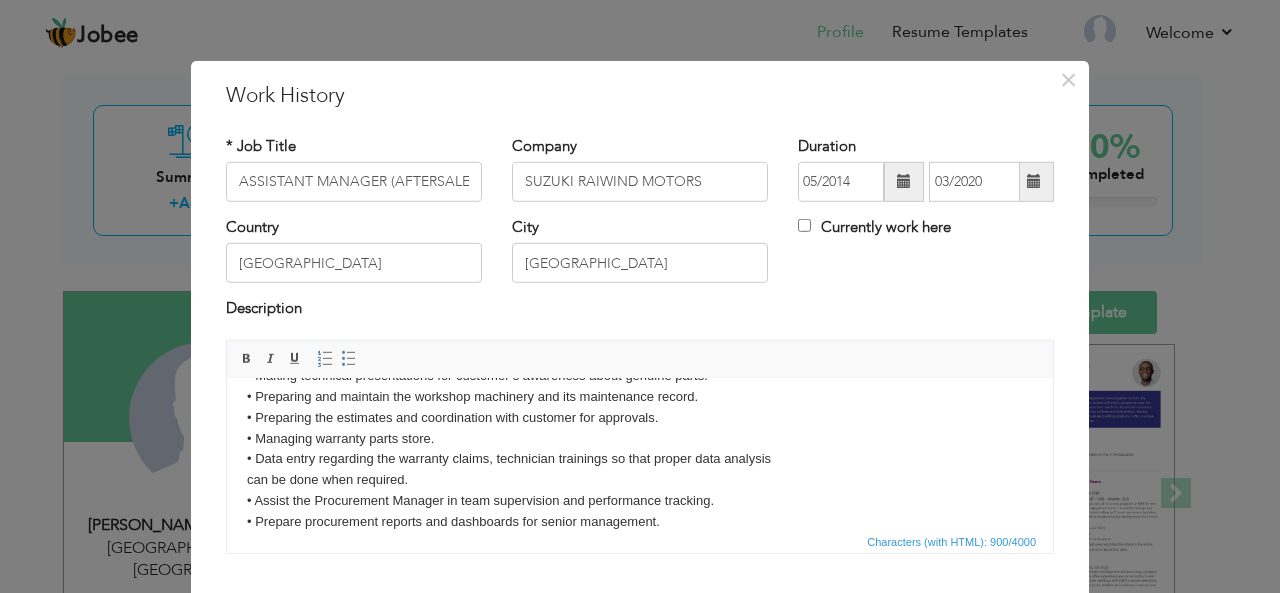 scroll, scrollTop: 139, scrollLeft: 0, axis: vertical 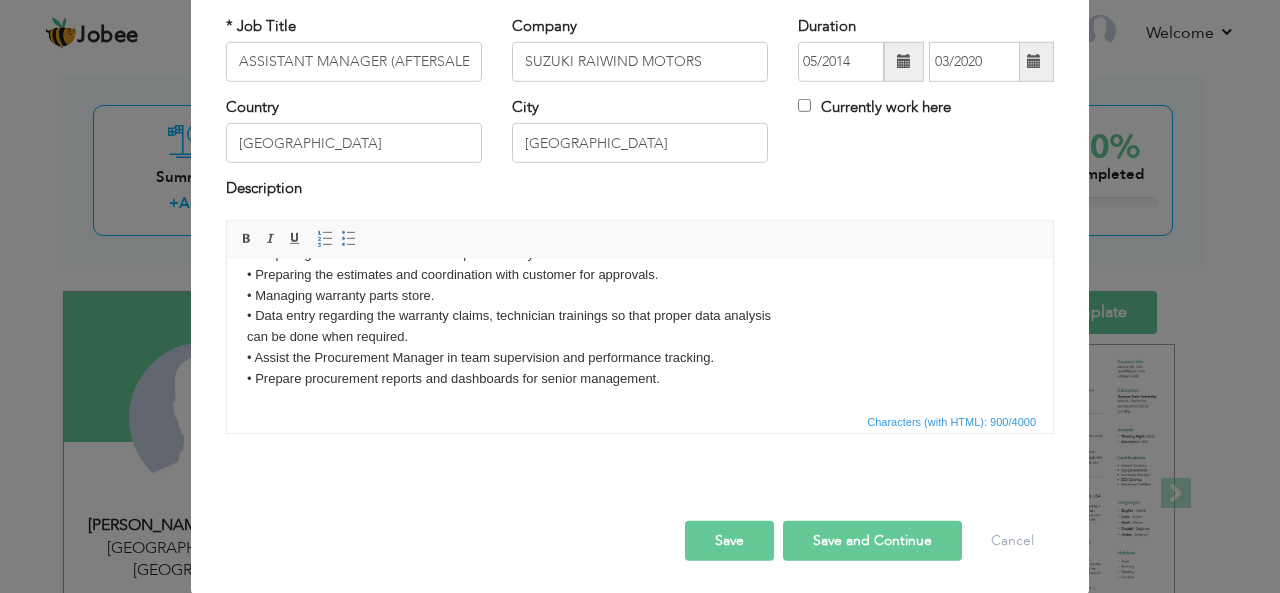 click on "Save" at bounding box center (729, 541) 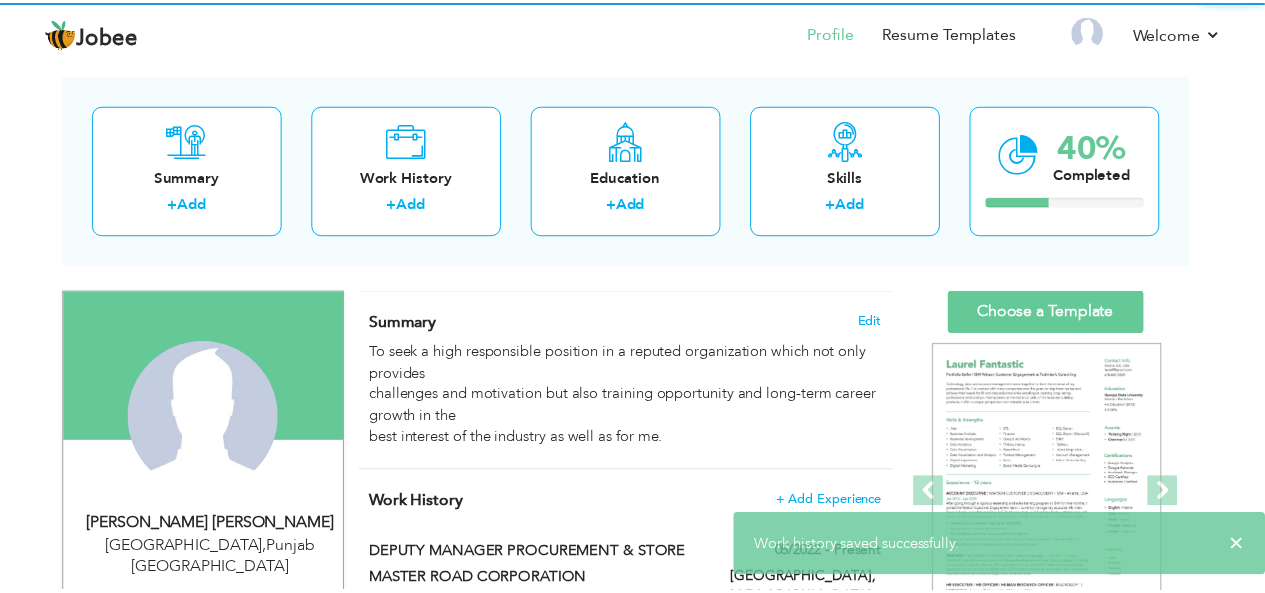 scroll, scrollTop: 0, scrollLeft: 0, axis: both 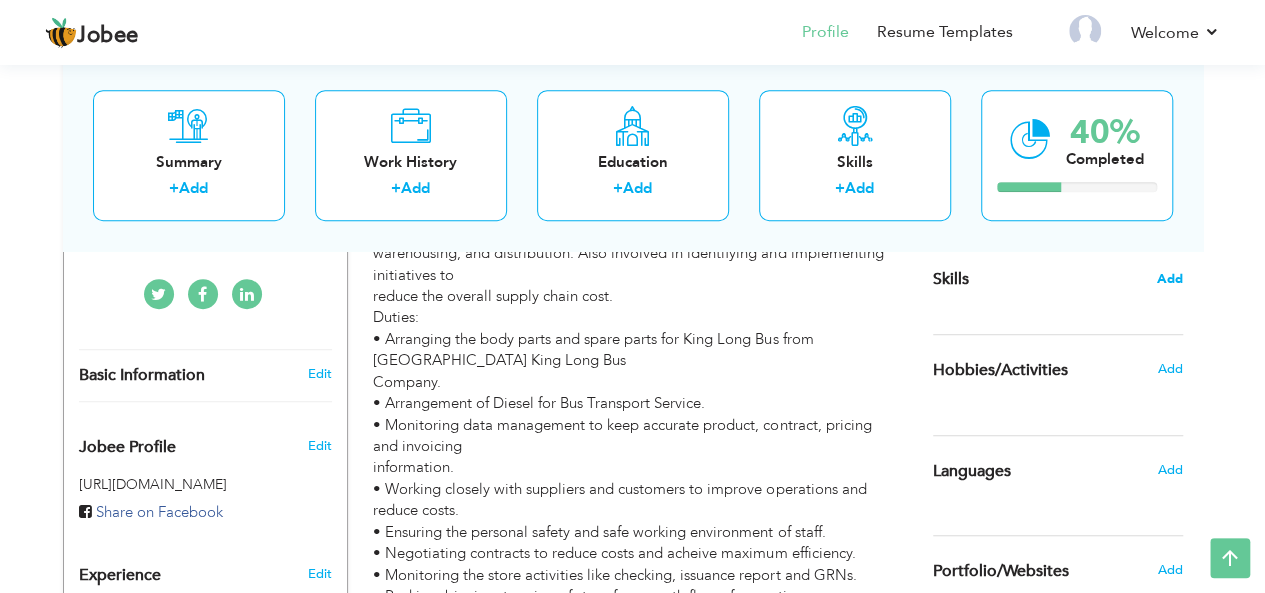 click on "Add" at bounding box center (1170, 279) 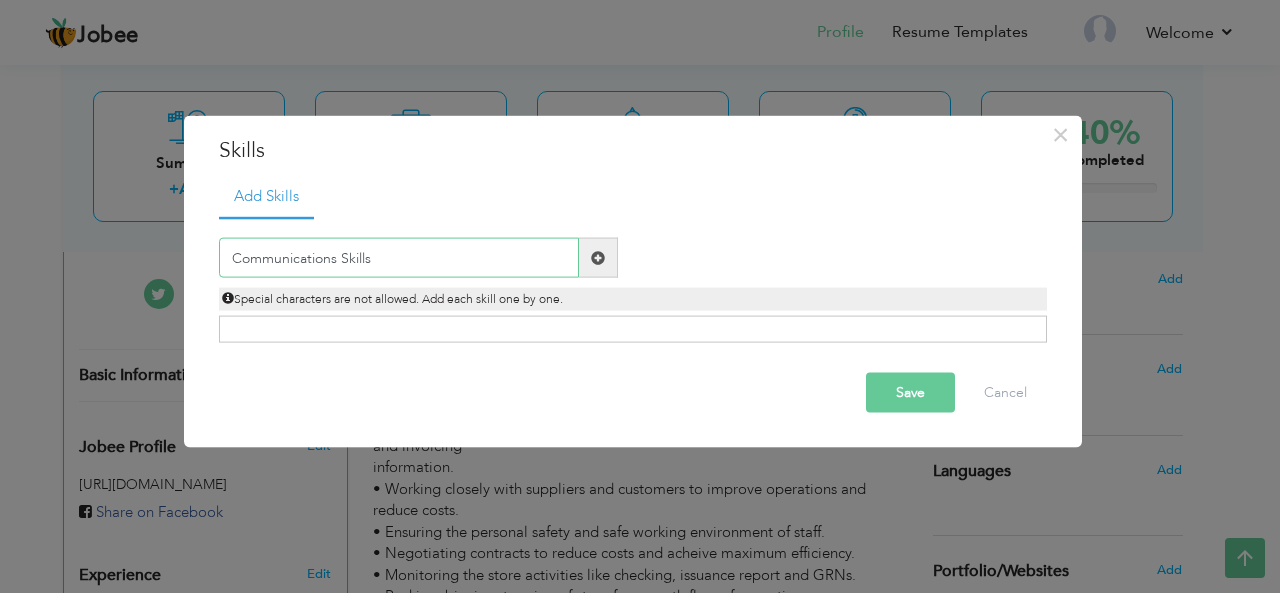 type on "Communications Skills" 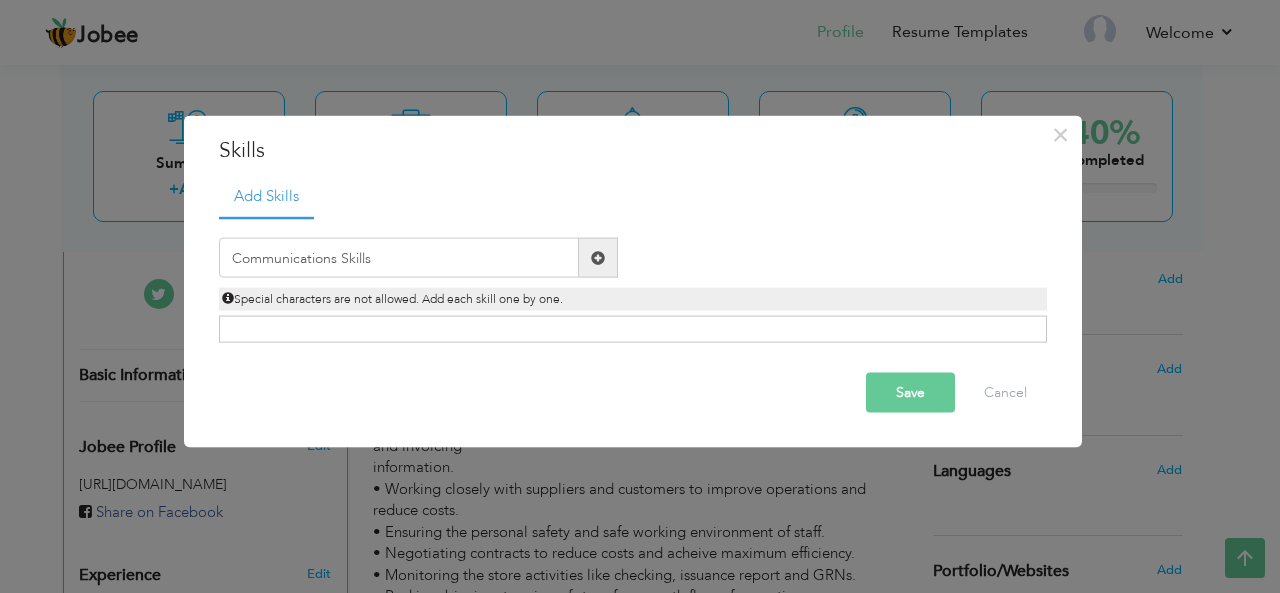 click at bounding box center (598, 258) 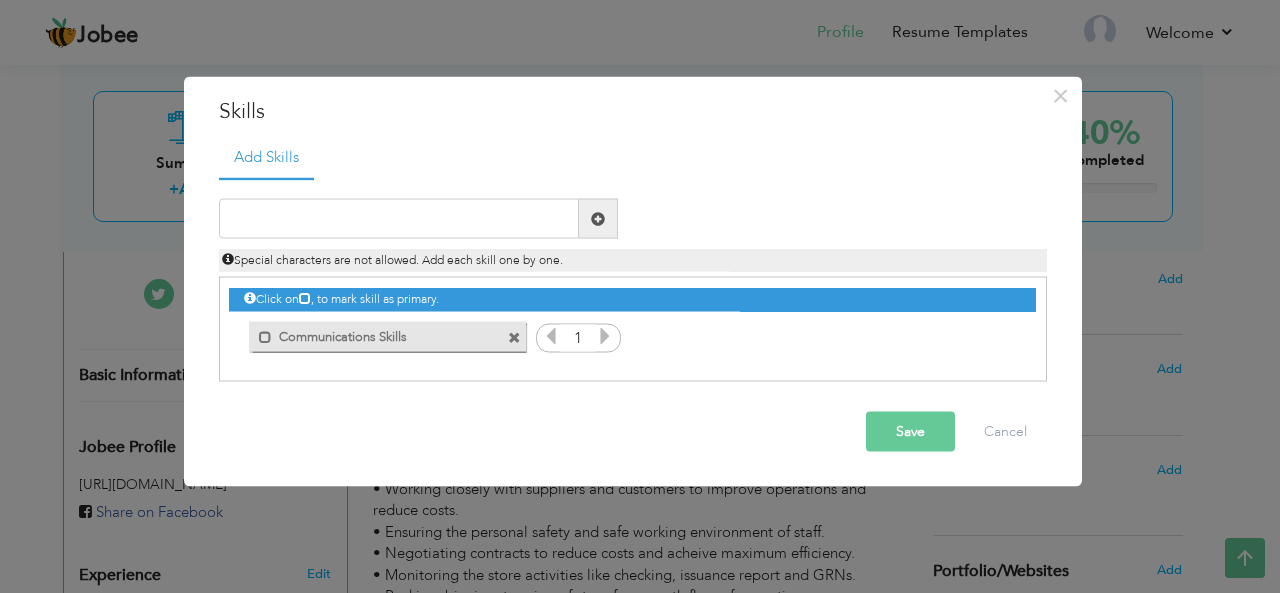 click at bounding box center (605, 336) 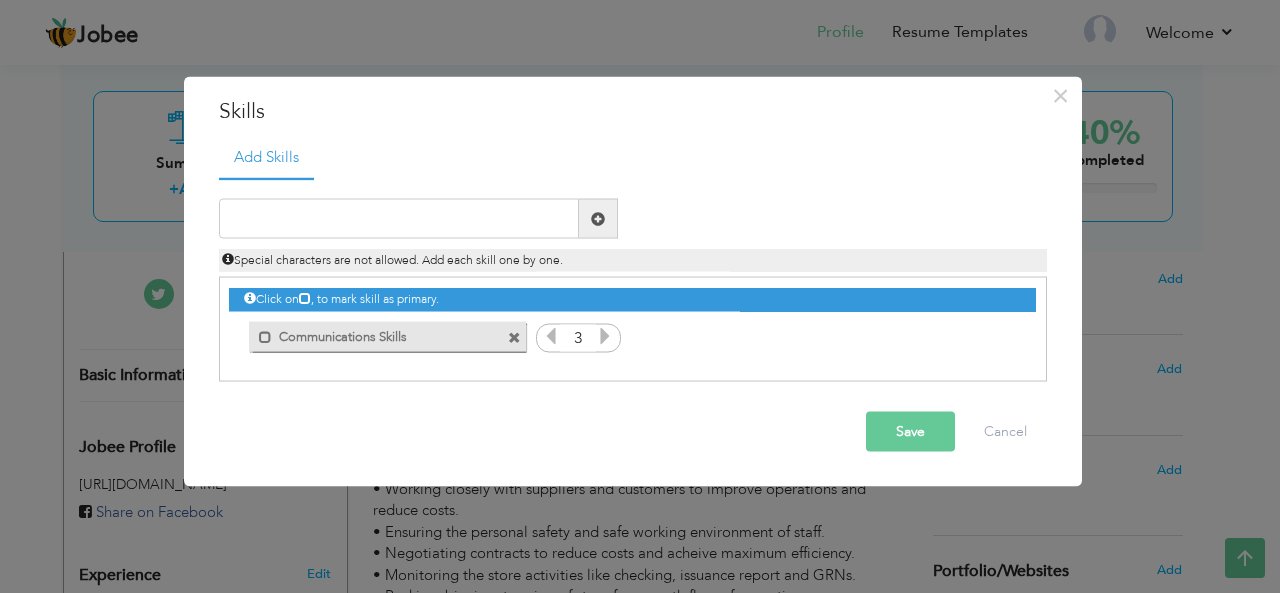 click at bounding box center (605, 336) 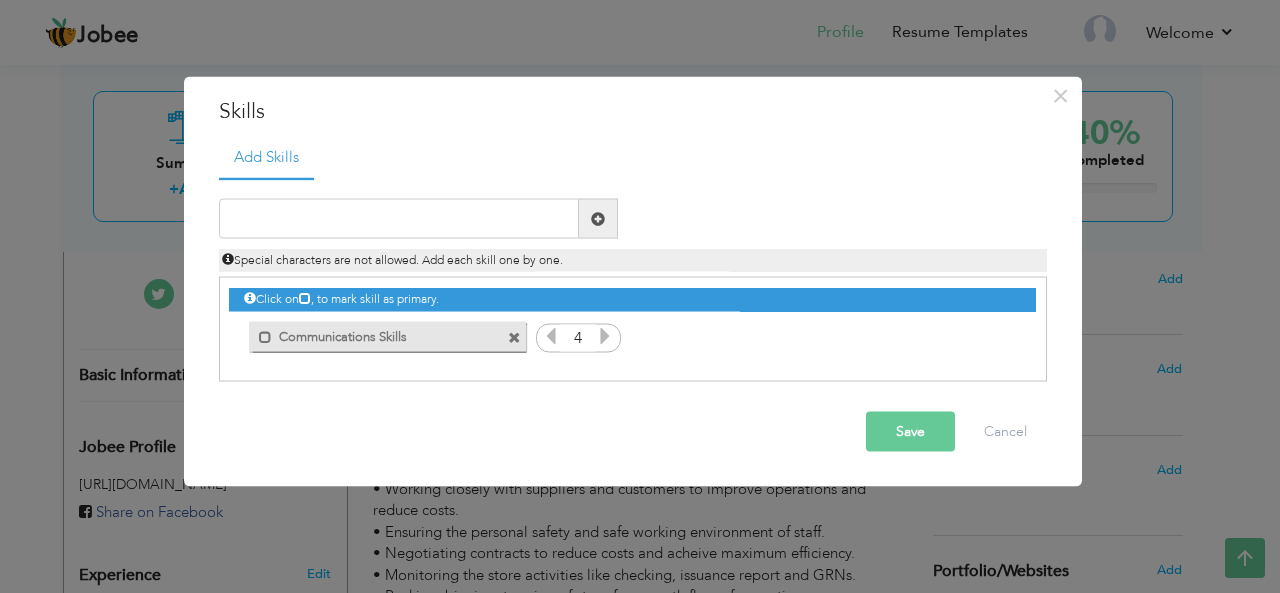 click at bounding box center (605, 336) 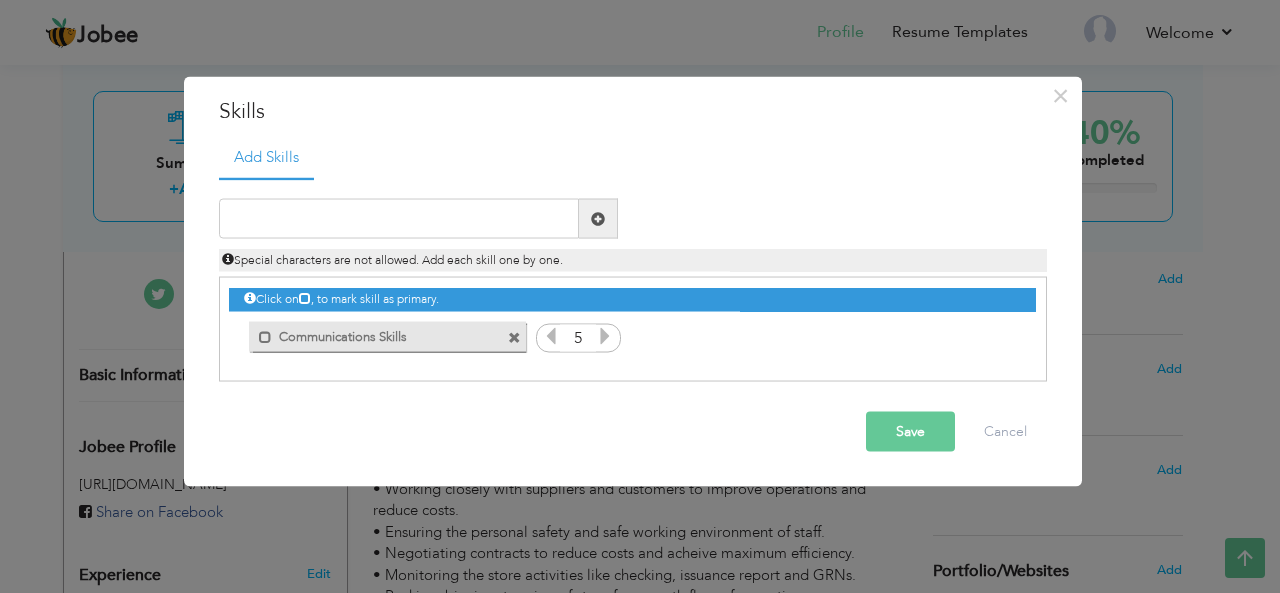 click at bounding box center [551, 336] 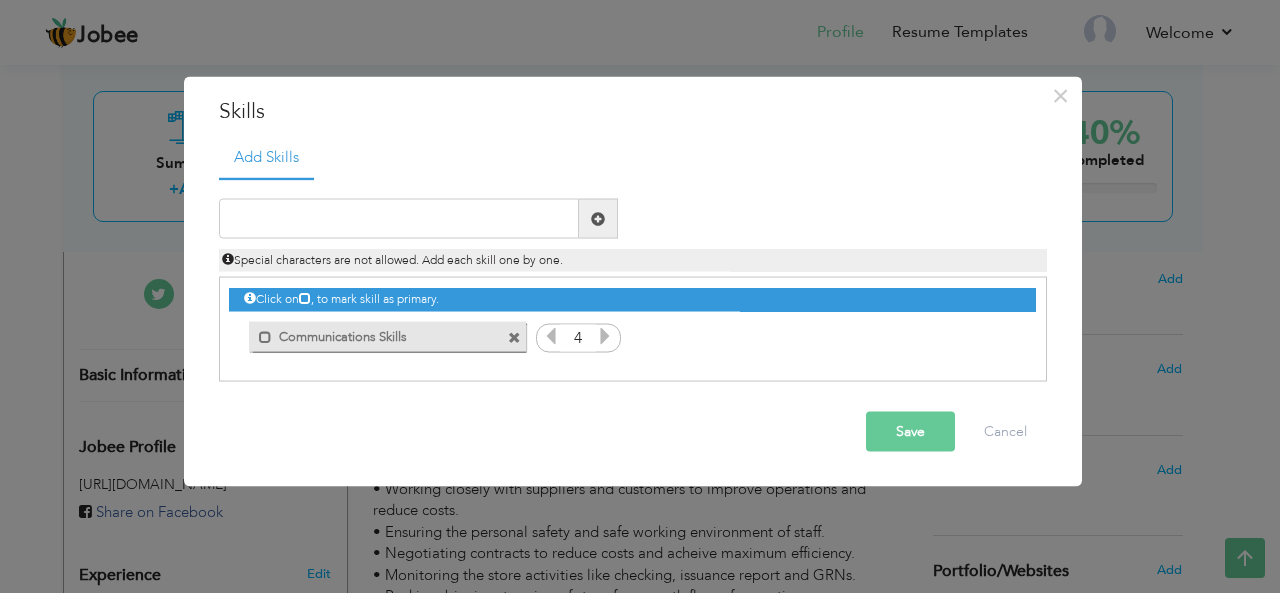 click at bounding box center (551, 336) 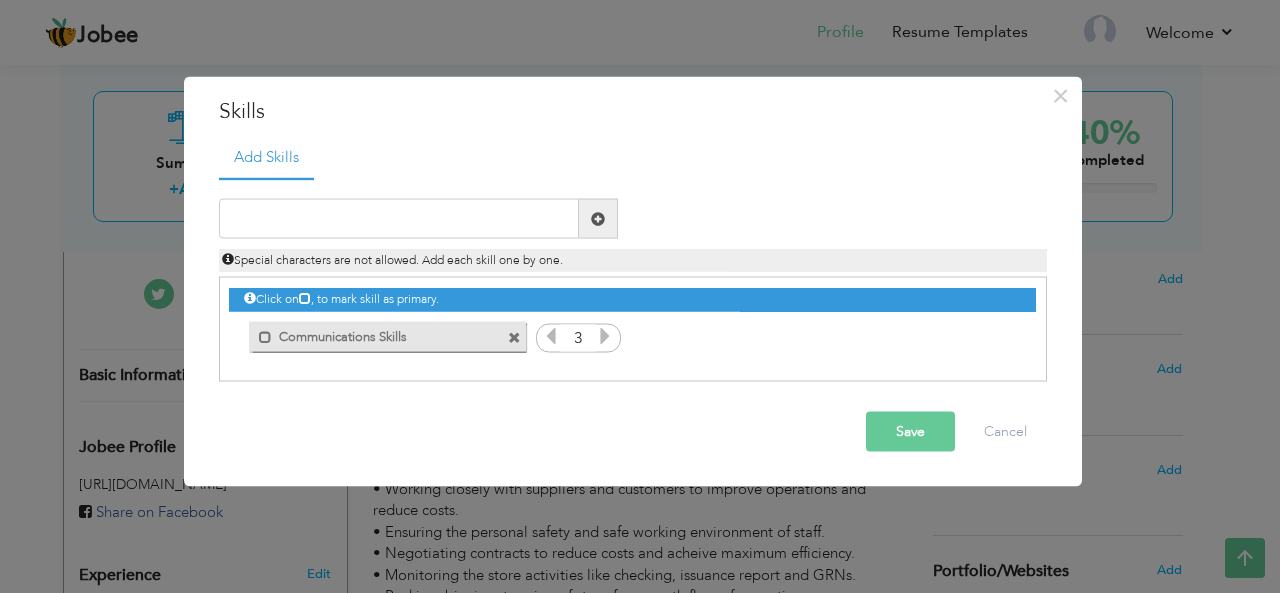 click at bounding box center [605, 336] 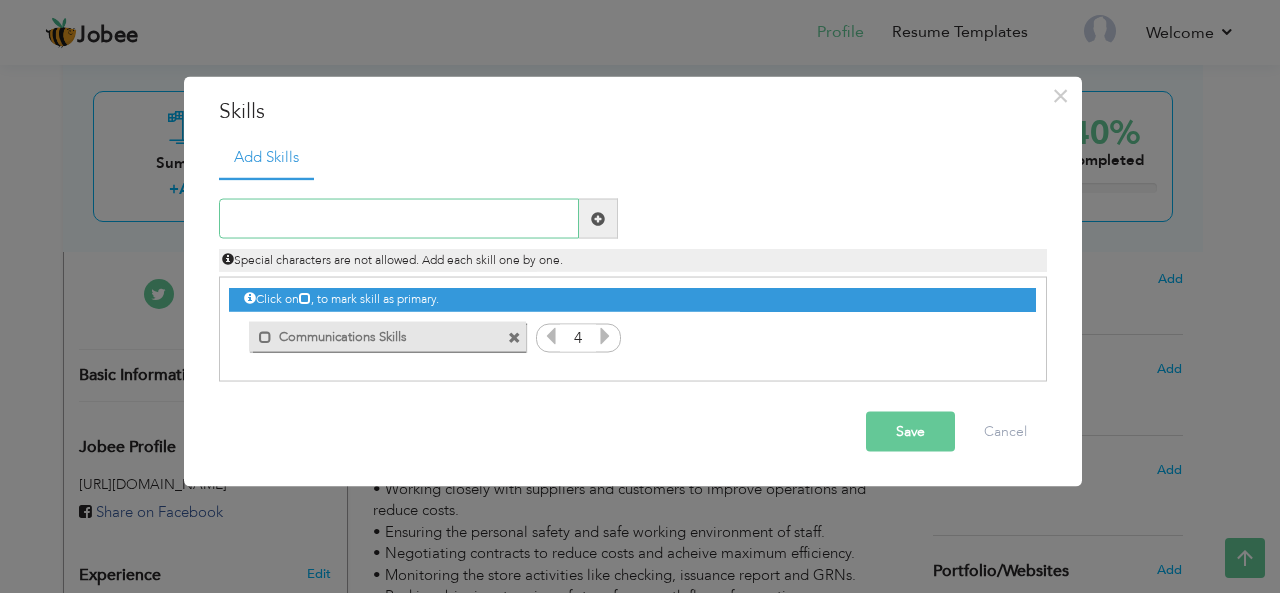 click at bounding box center (399, 219) 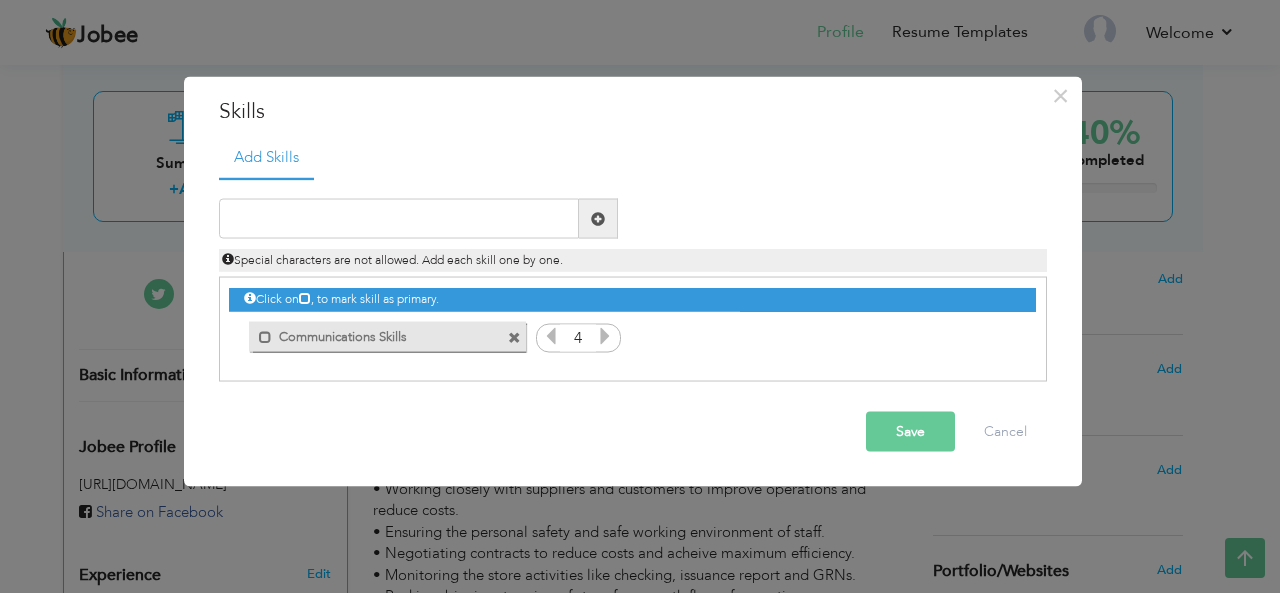 click on "Save" at bounding box center [910, 432] 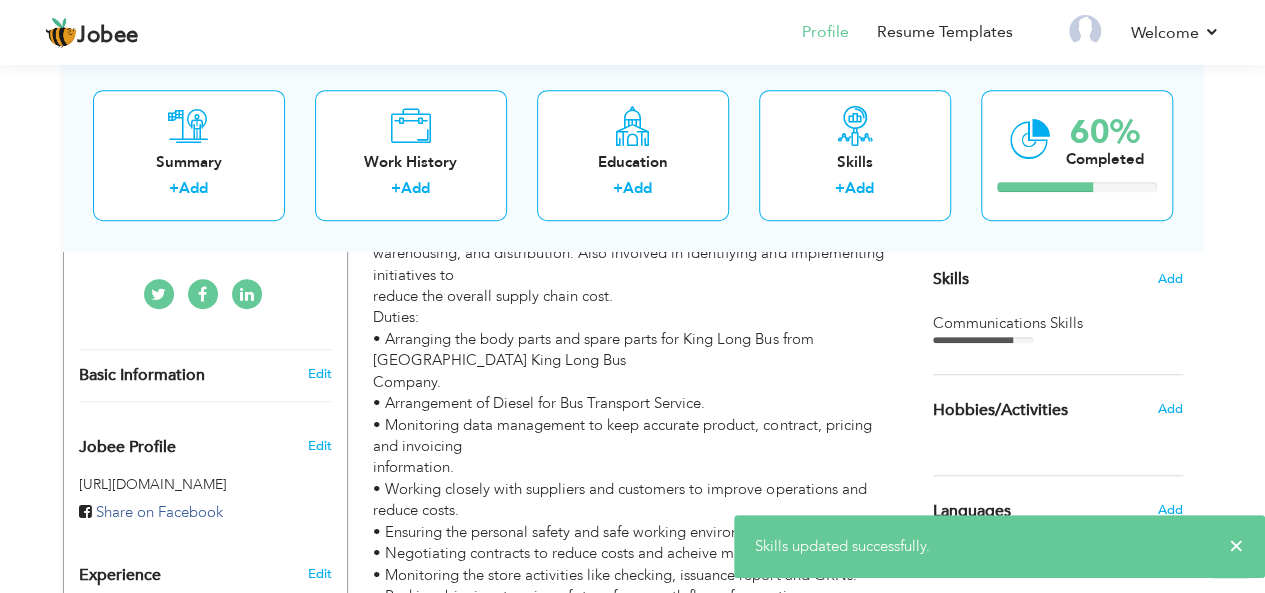 click on "Skills
Add" at bounding box center [1058, 83] 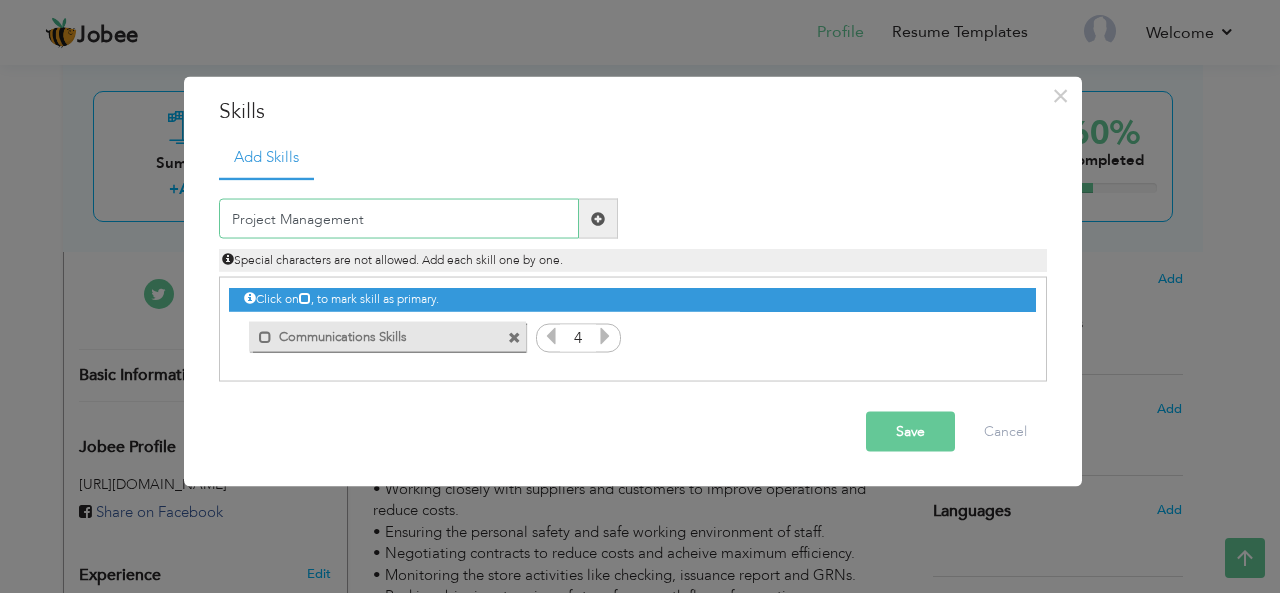 type on "Project Management" 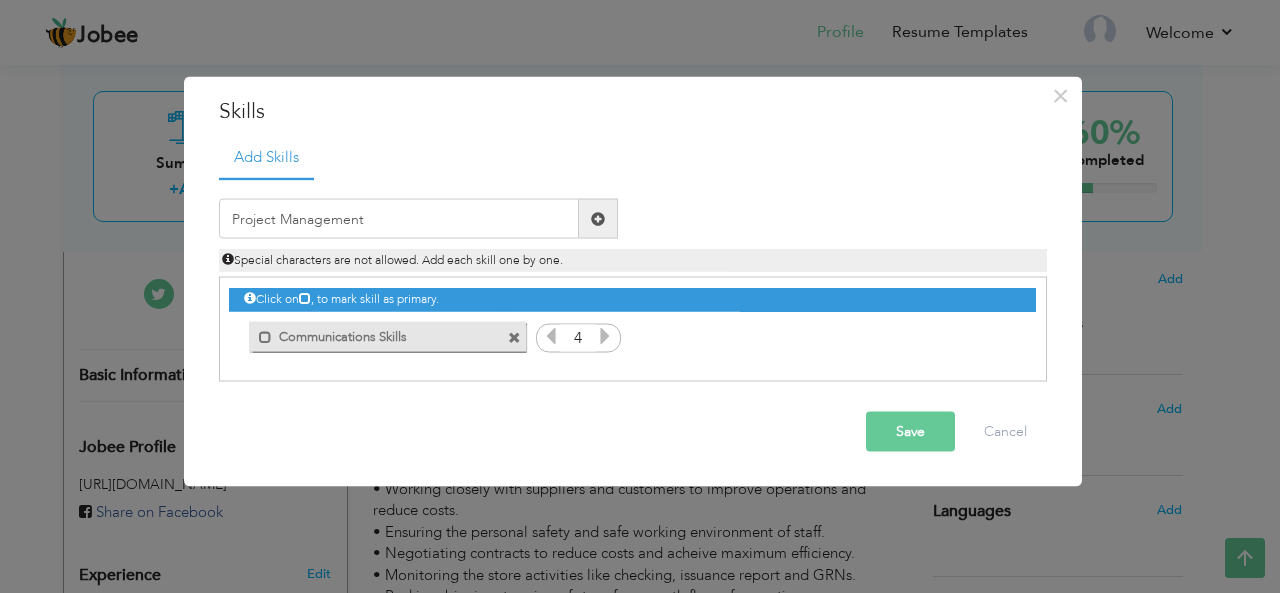 click at bounding box center (598, 218) 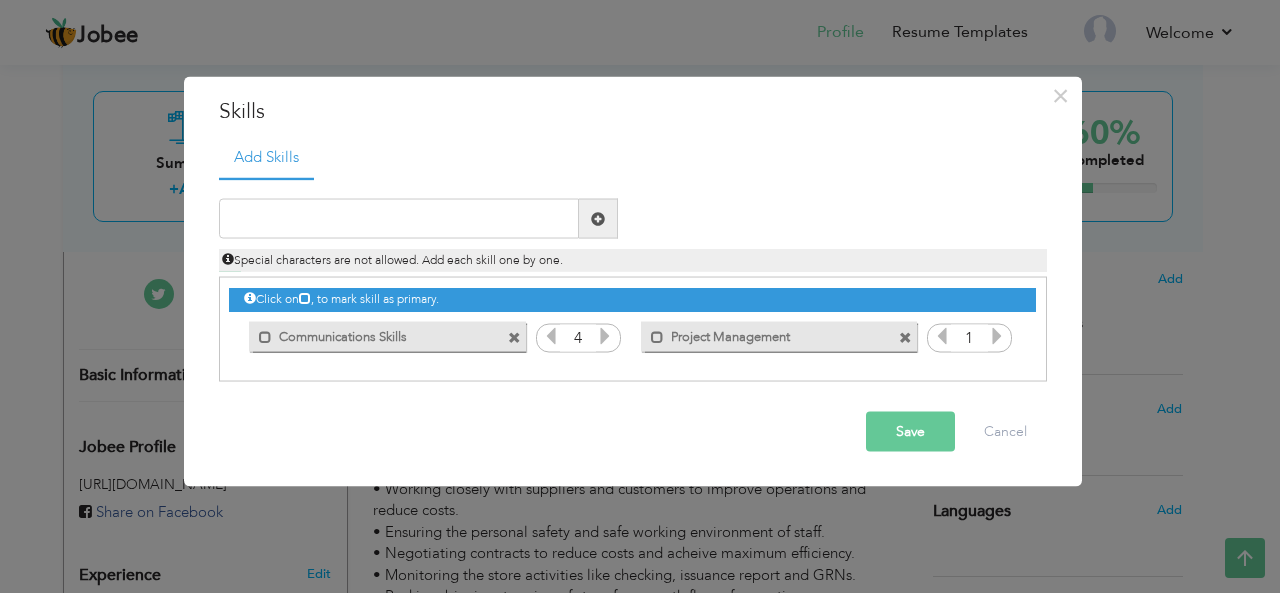 click at bounding box center (997, 336) 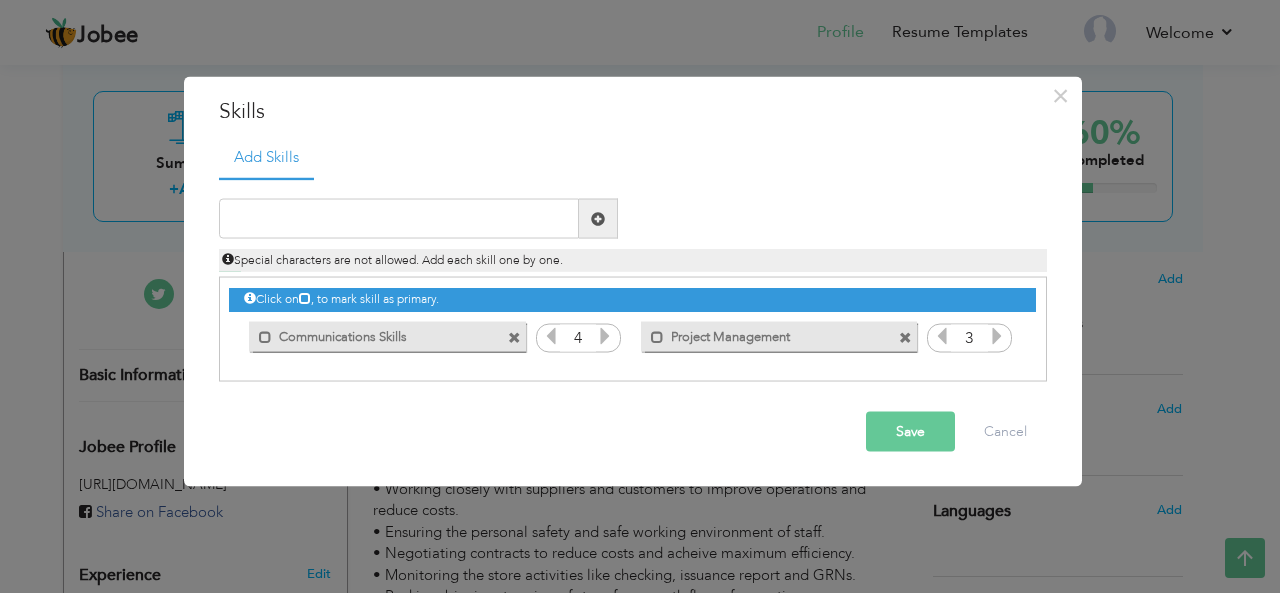 click at bounding box center (997, 336) 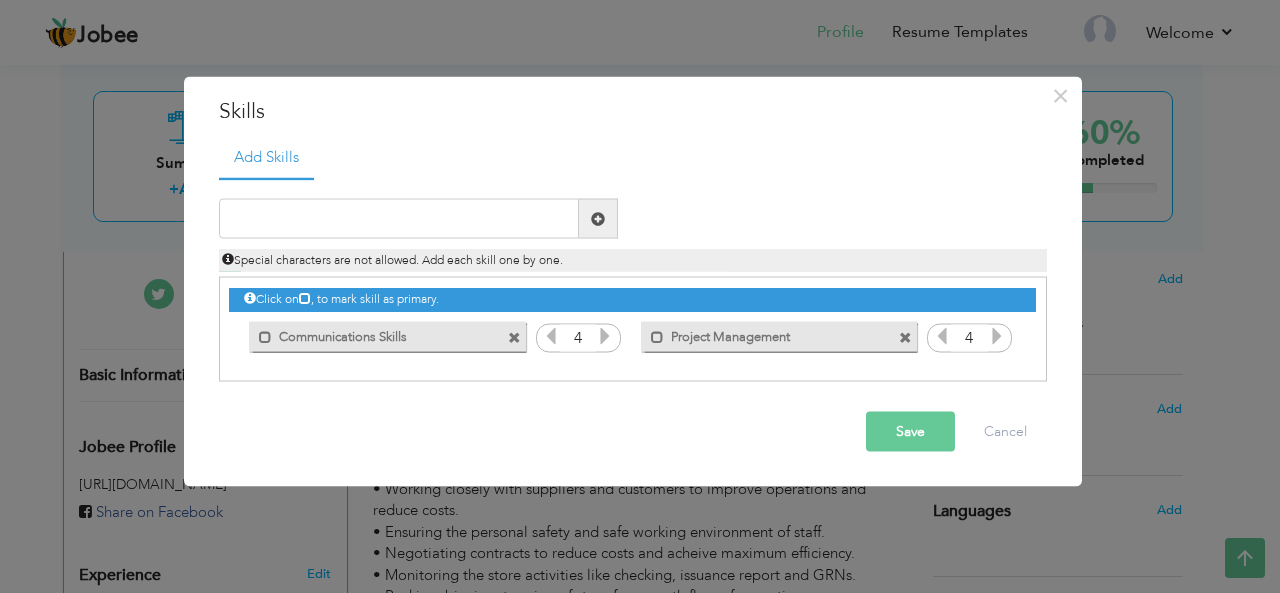 click at bounding box center (997, 336) 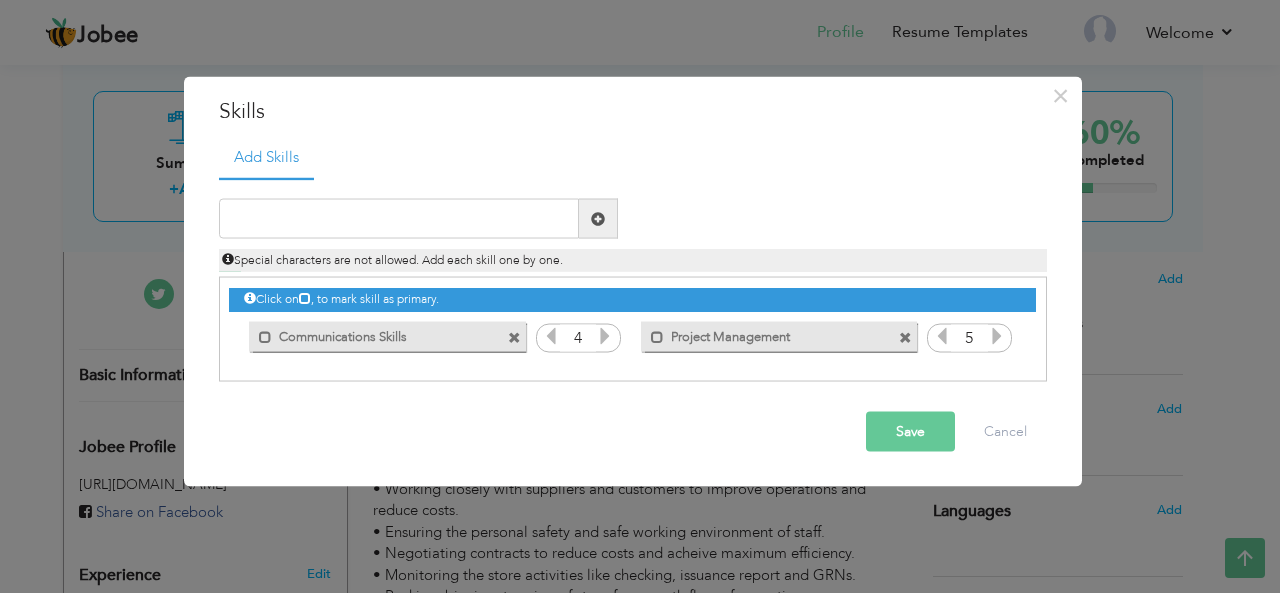 click at bounding box center (942, 336) 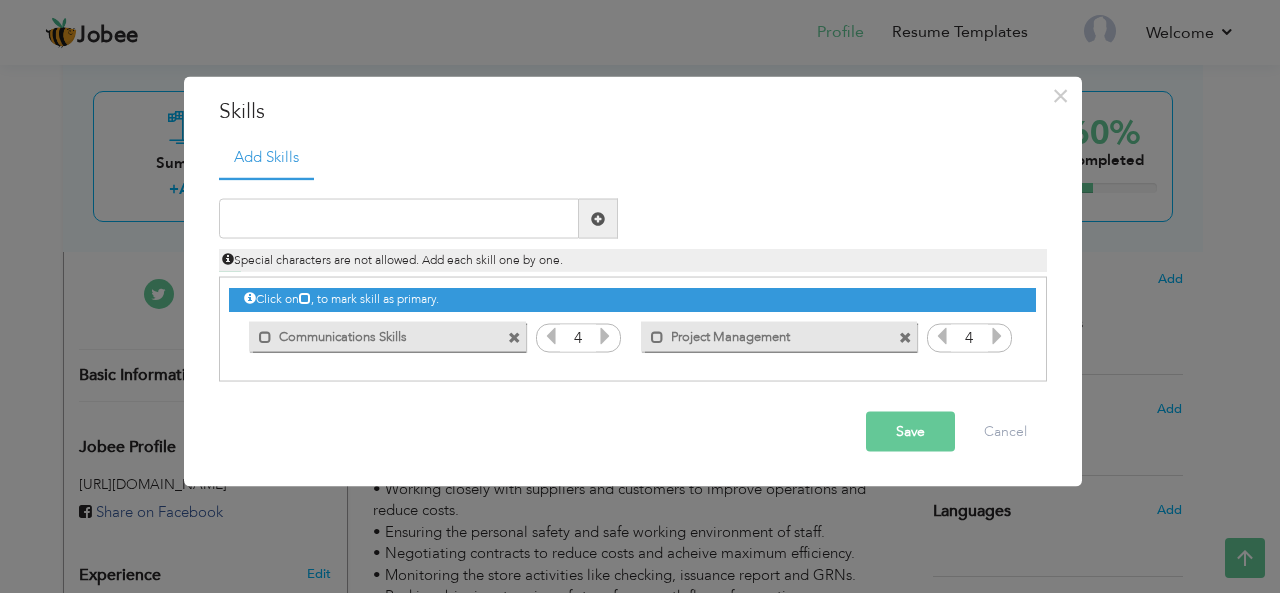 click at bounding box center [942, 336] 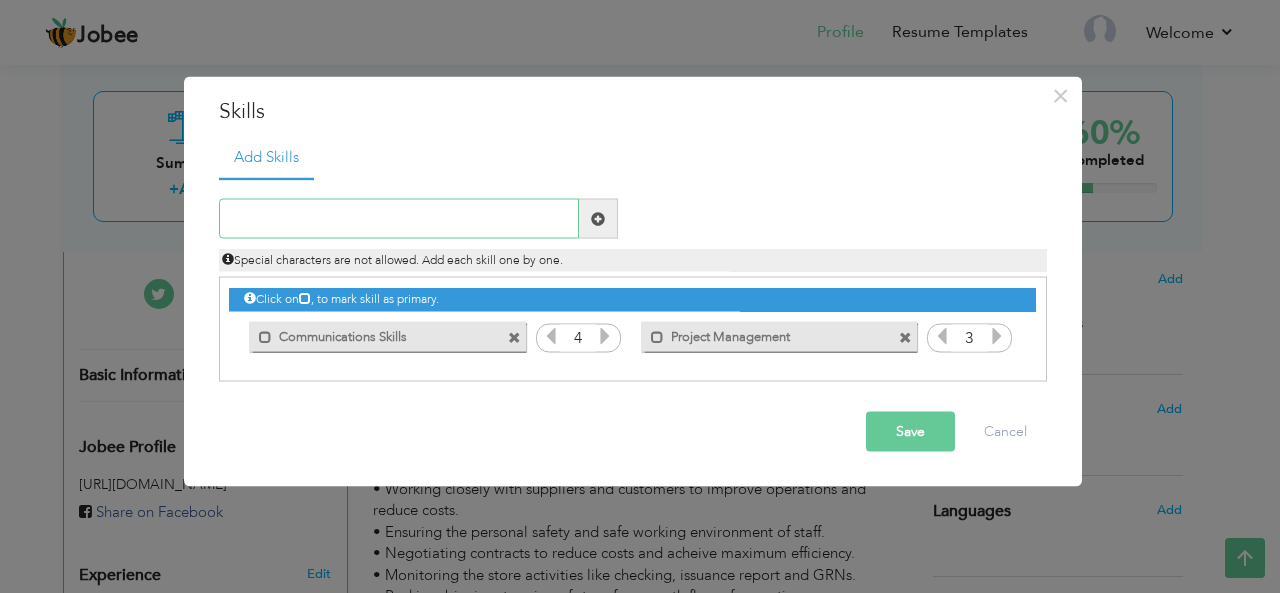 click at bounding box center [399, 219] 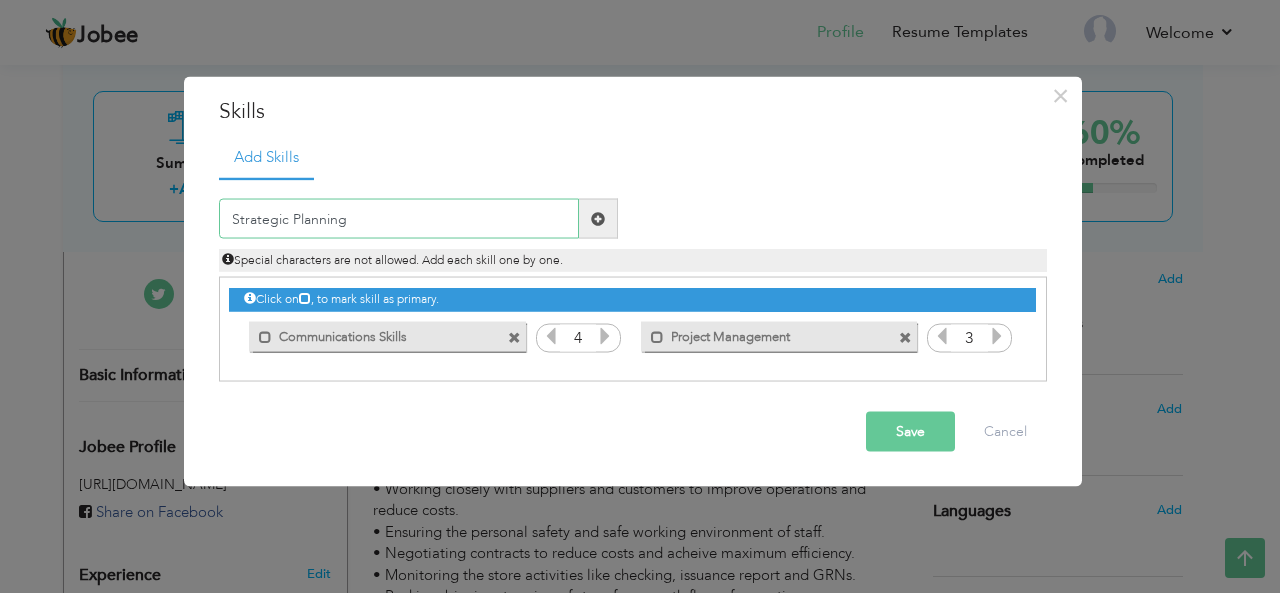 type on "Strategic Planning" 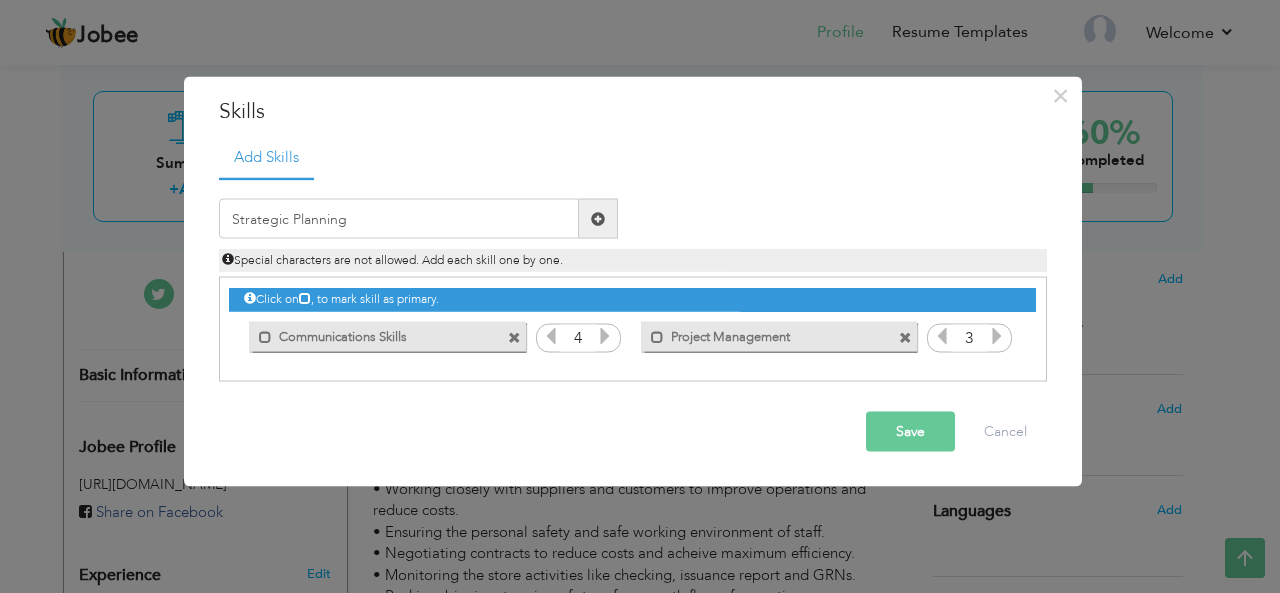 click at bounding box center (598, 219) 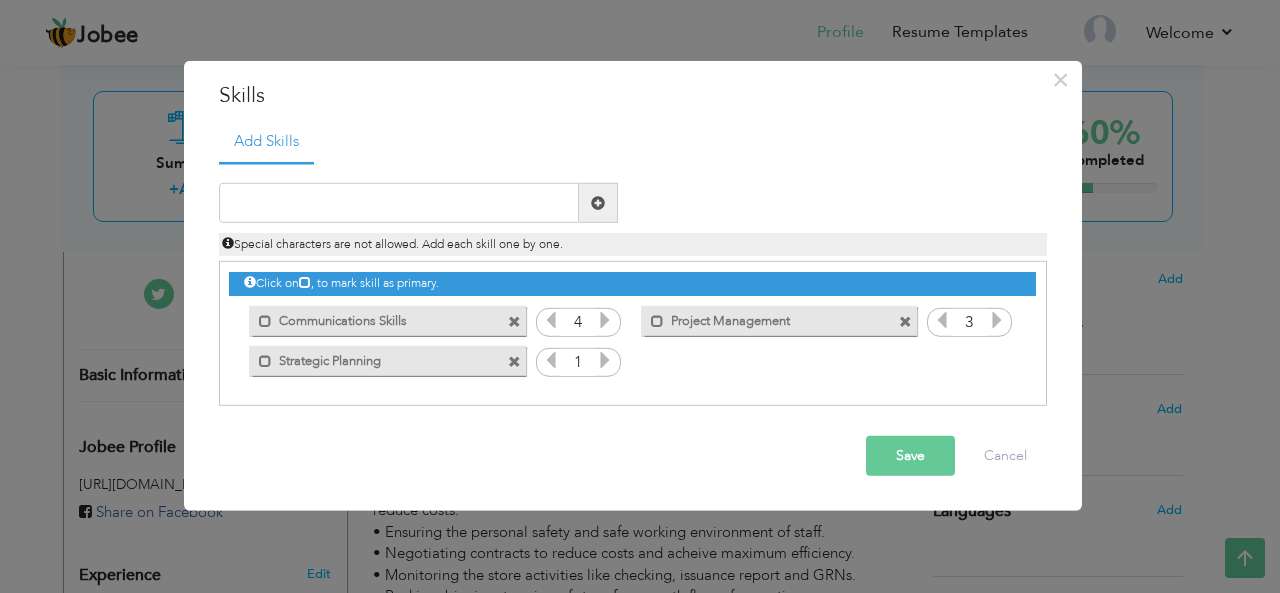click at bounding box center (605, 360) 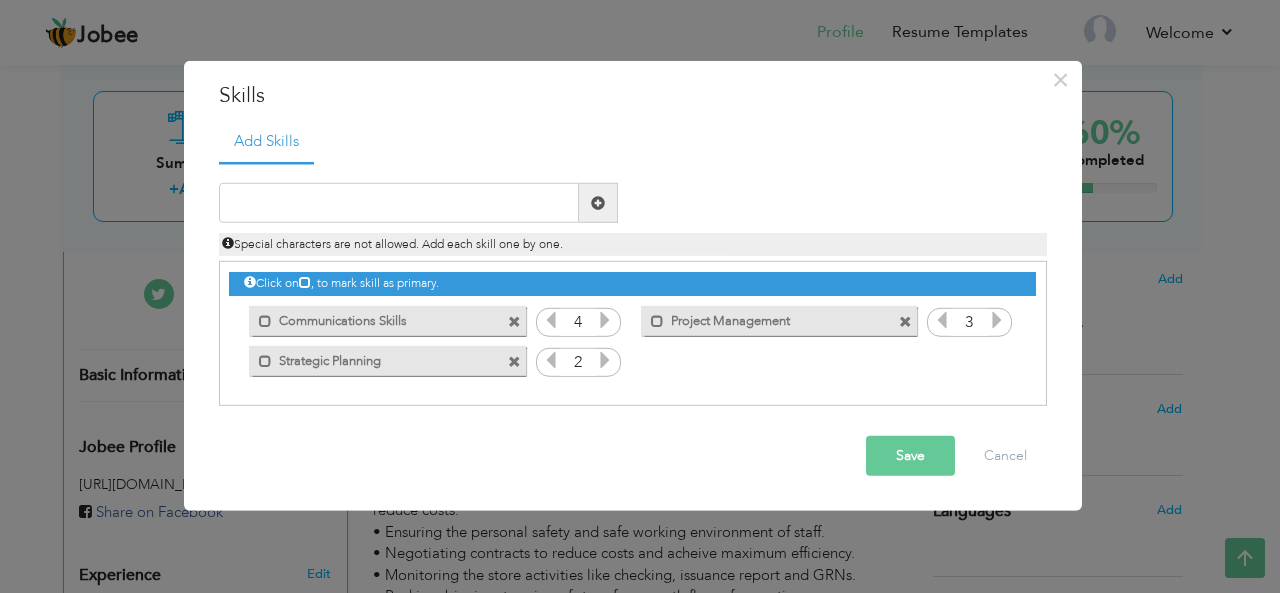 click at bounding box center [605, 360] 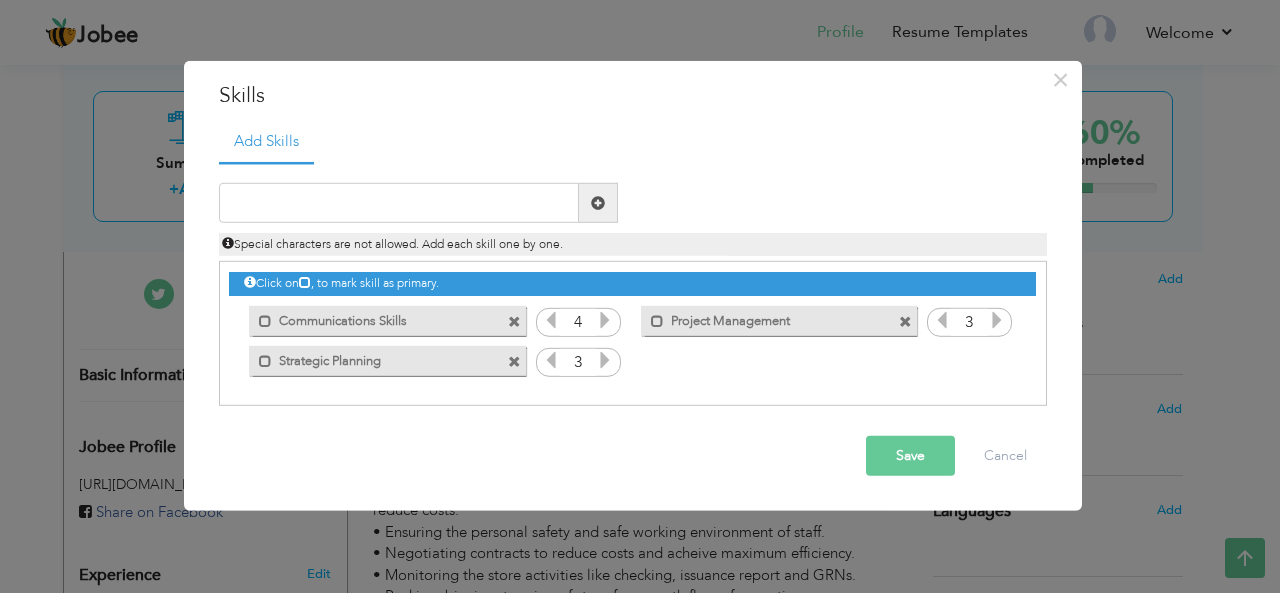 click at bounding box center (605, 360) 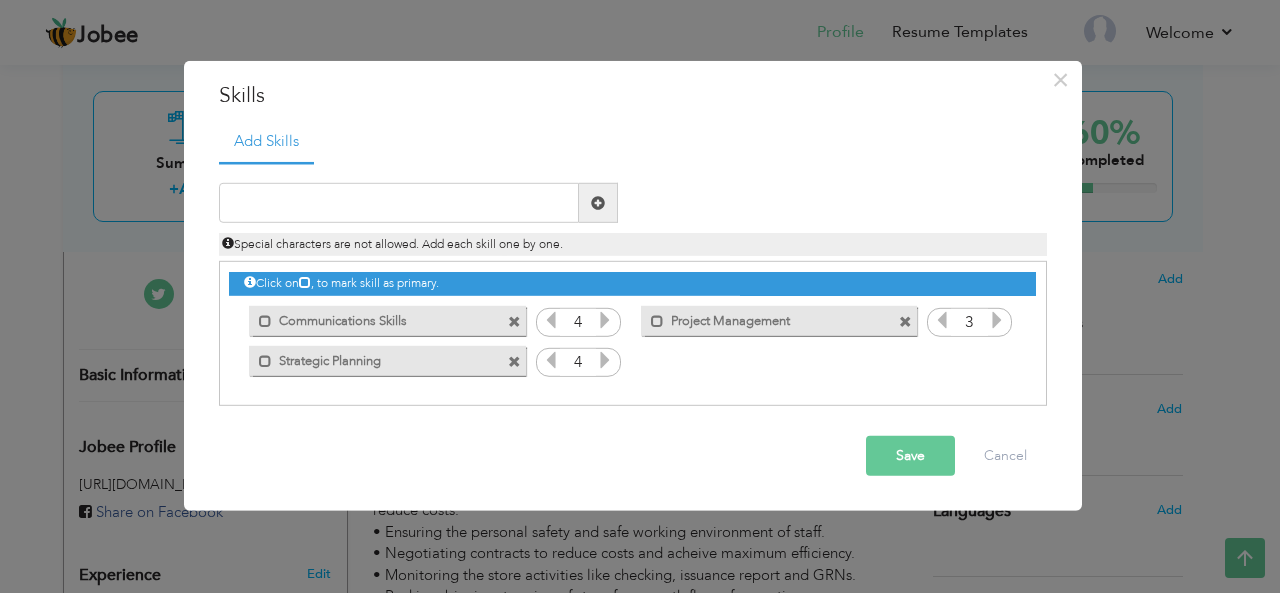 click at bounding box center [551, 360] 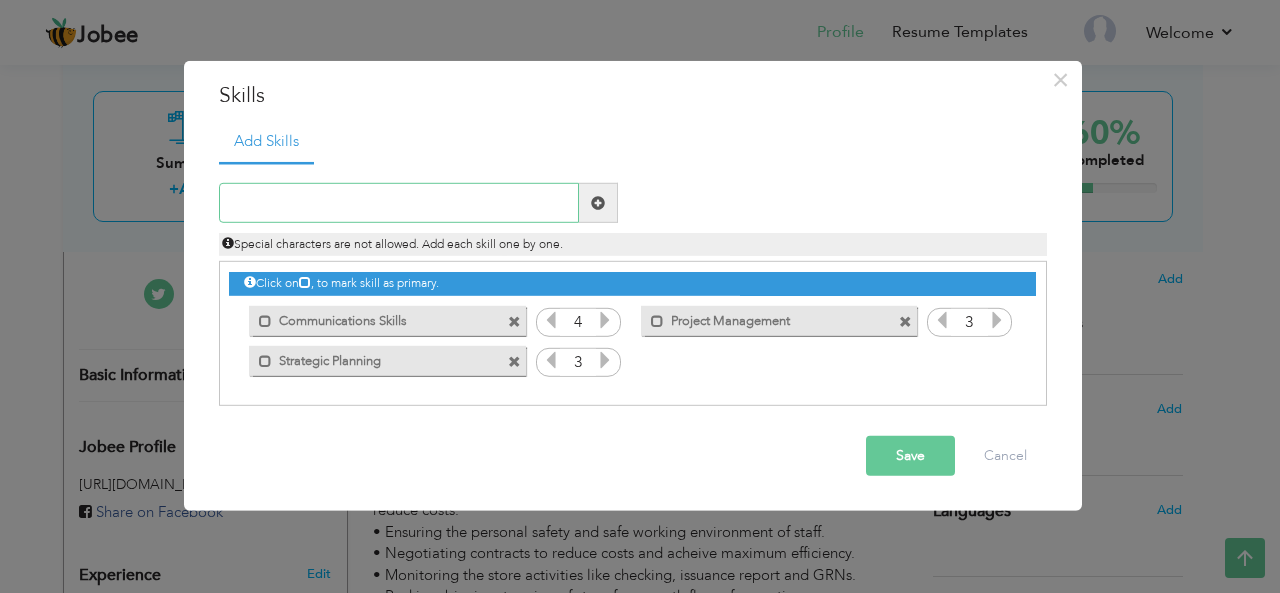 click at bounding box center [399, 203] 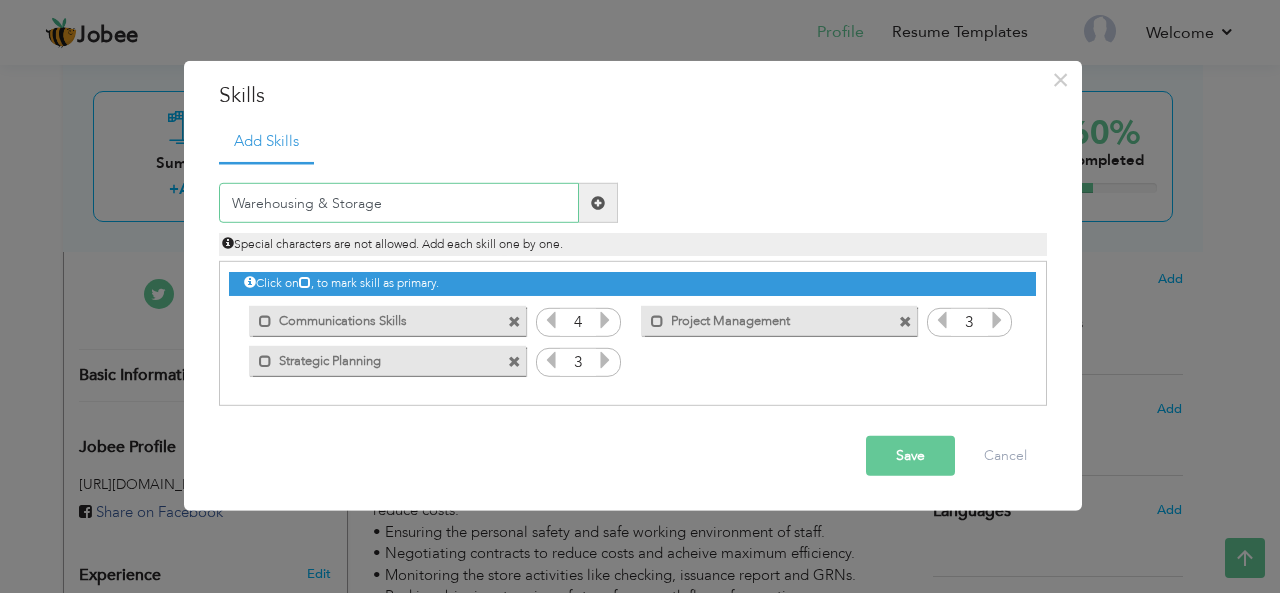 type on "Warehousing & Storage" 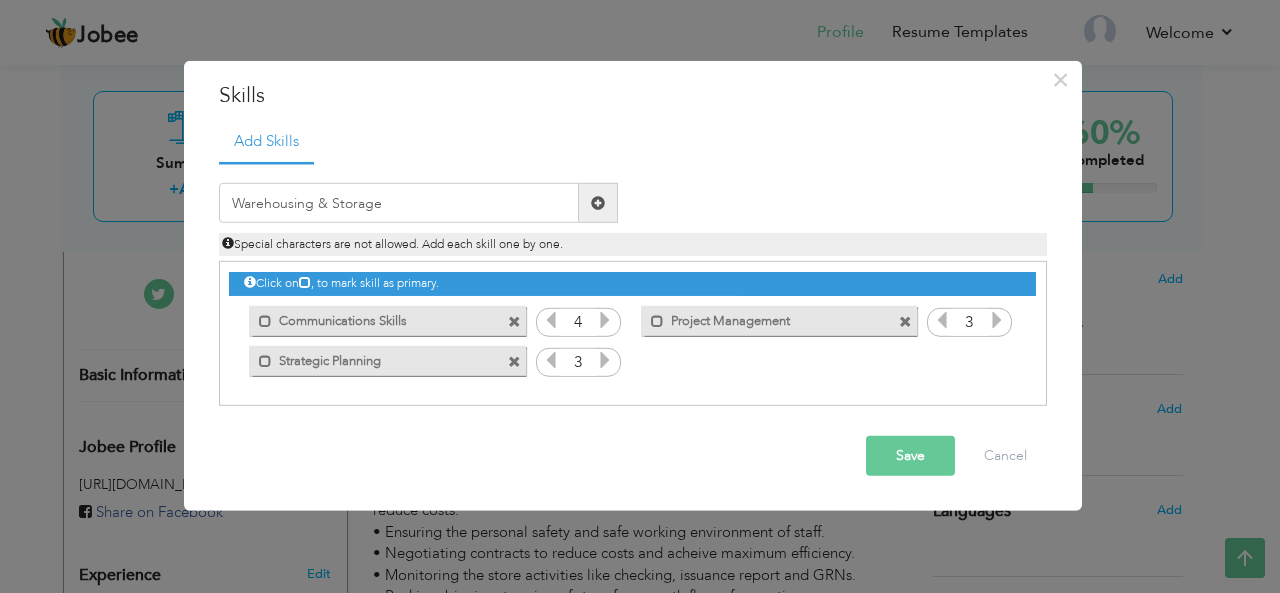 click at bounding box center [598, 203] 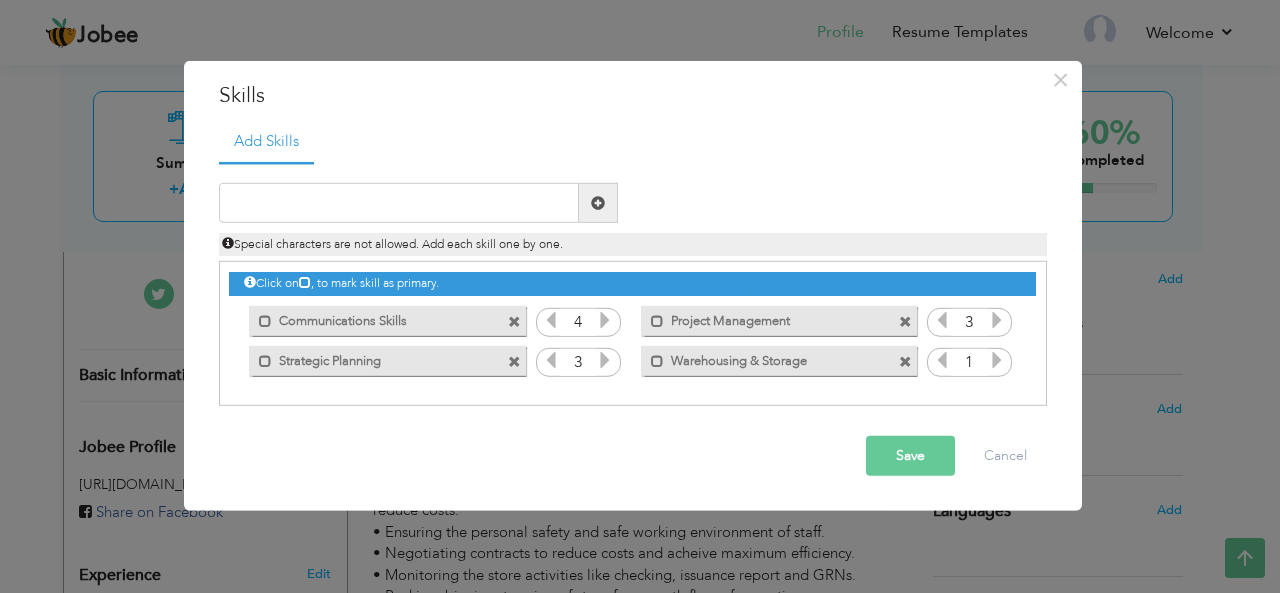 click at bounding box center [997, 360] 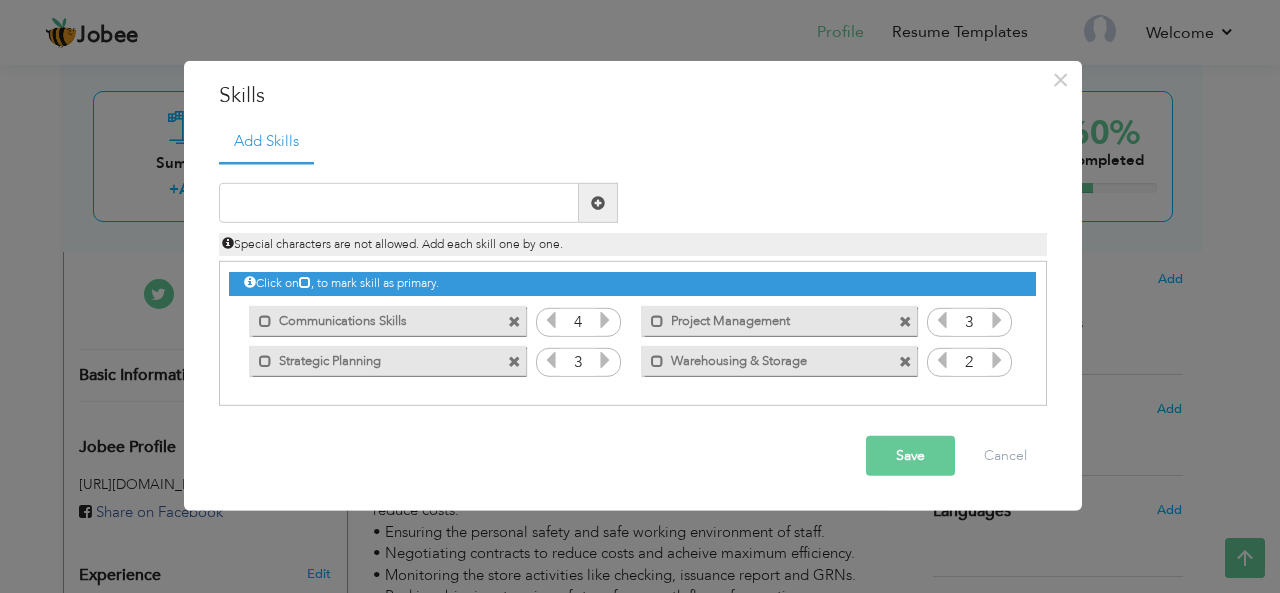 click at bounding box center (997, 360) 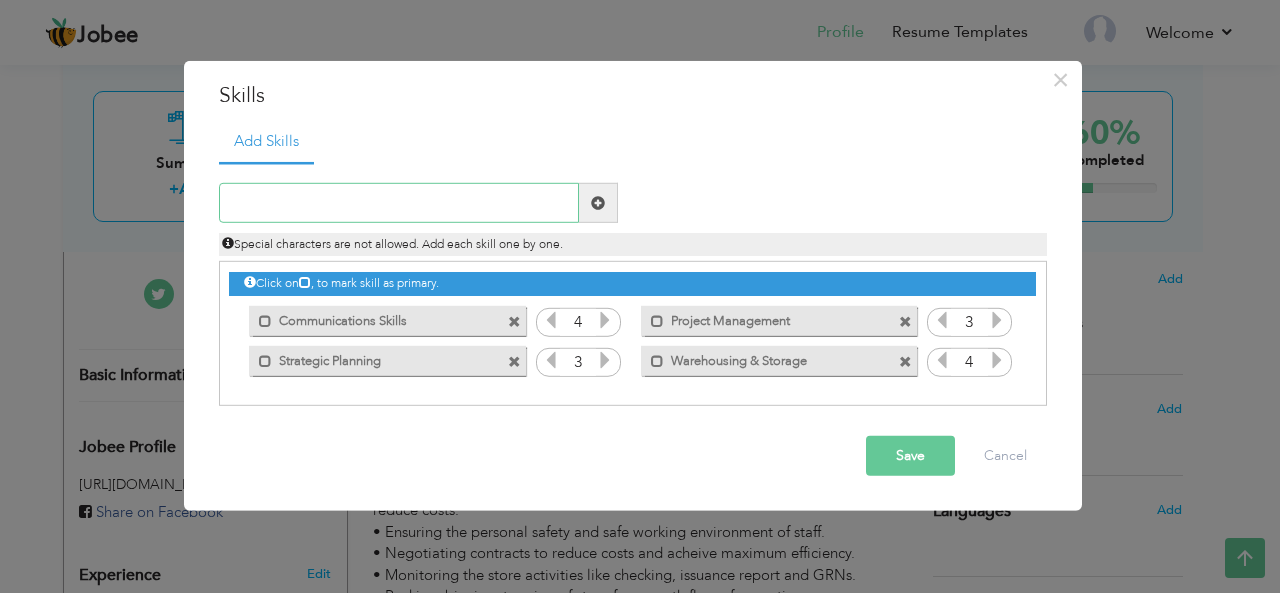 click at bounding box center [399, 203] 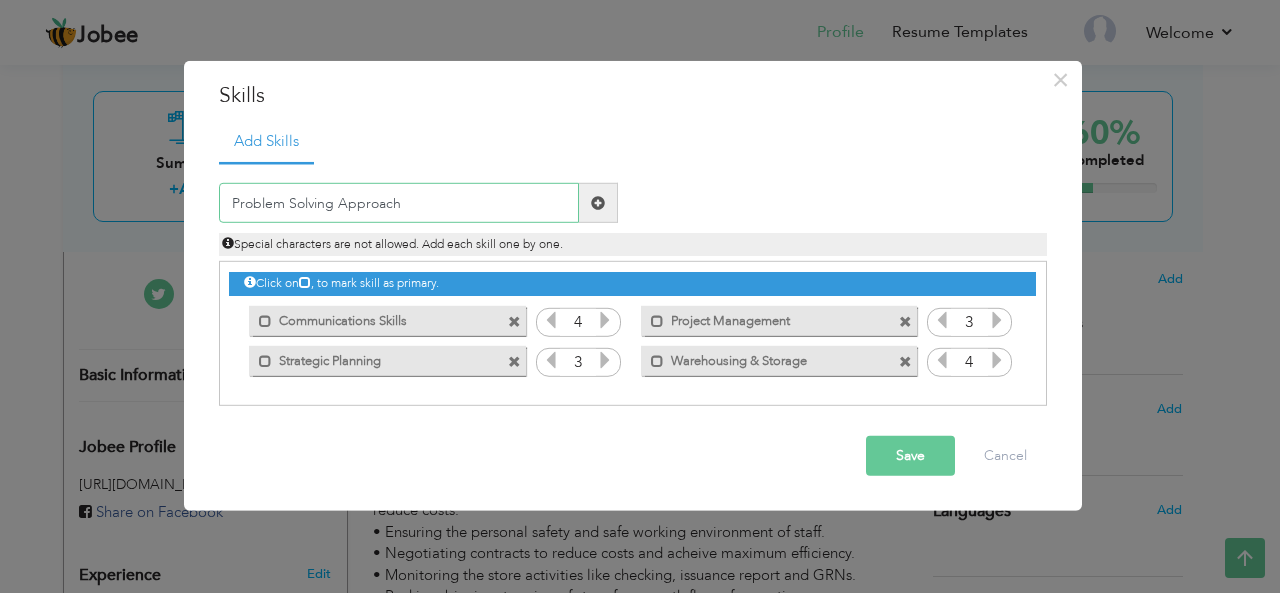 type on "Problem Solving Approach" 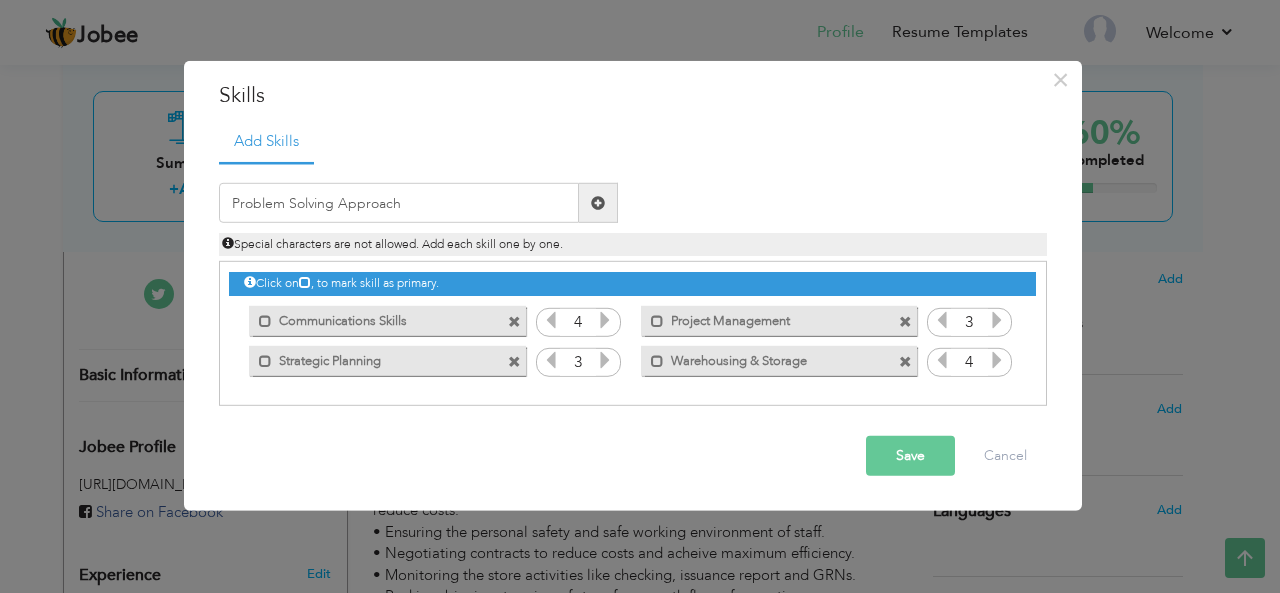 click at bounding box center (598, 203) 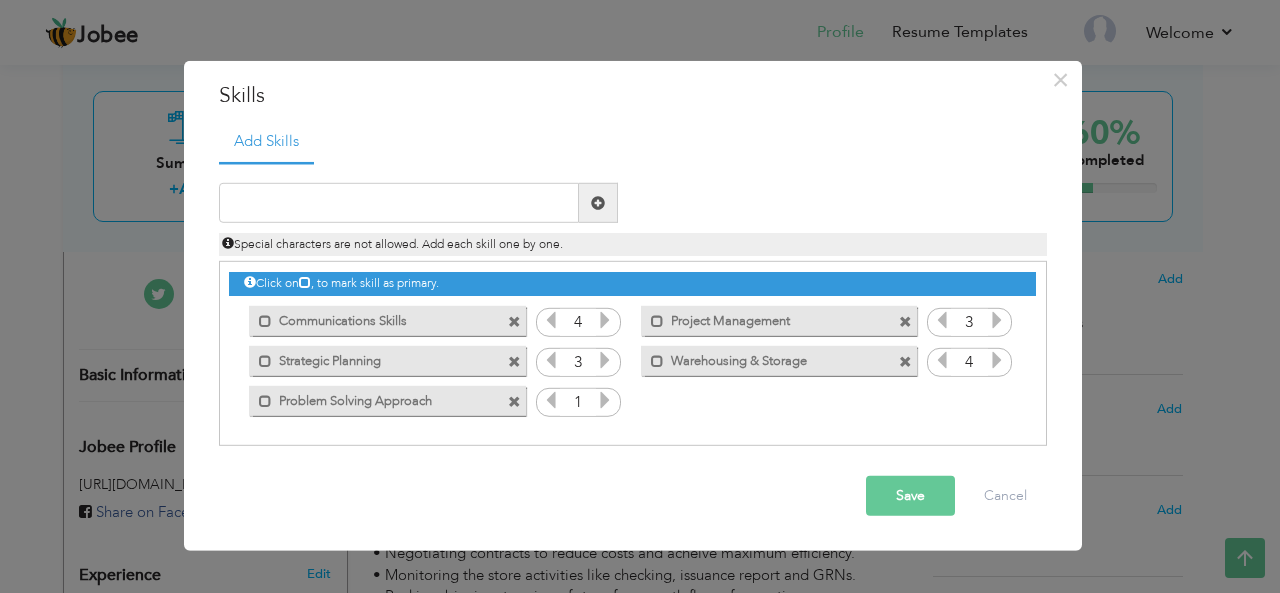 click at bounding box center [605, 400] 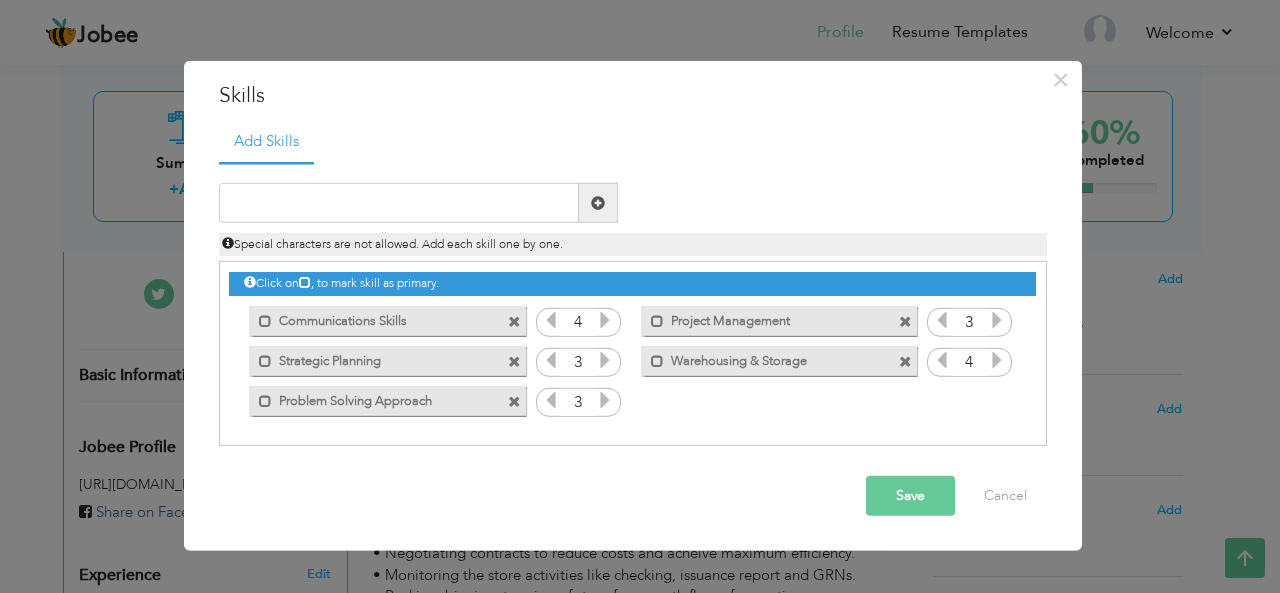 click at bounding box center [605, 400] 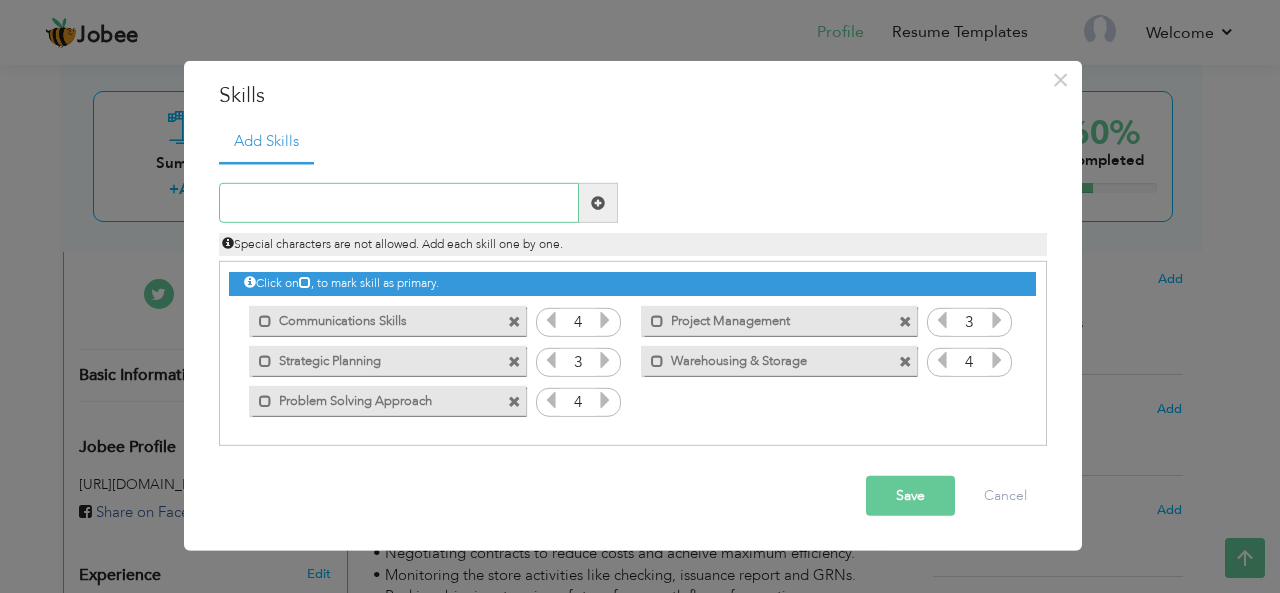 click at bounding box center (399, 203) 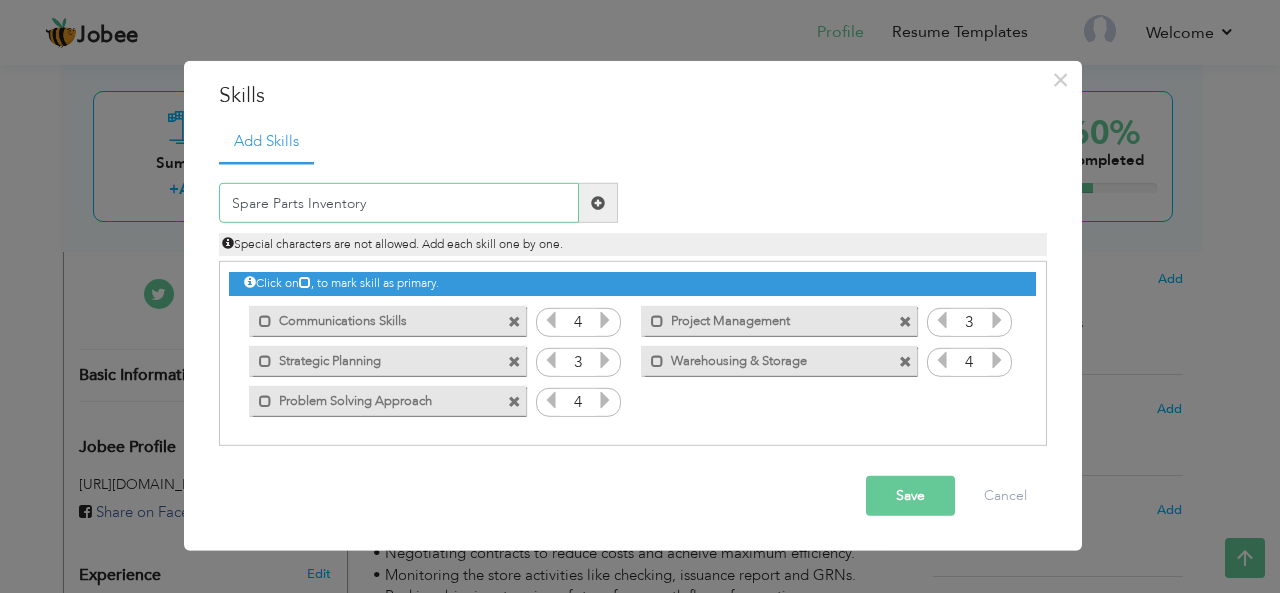 type on "Spare Parts Inventory" 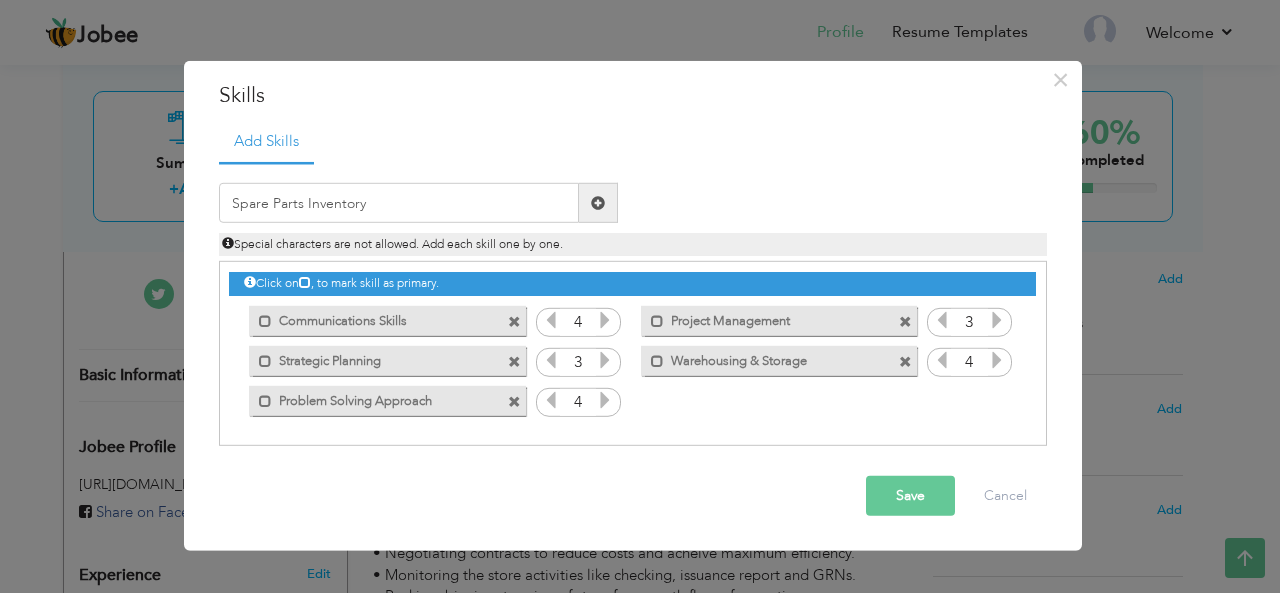 click at bounding box center [598, 203] 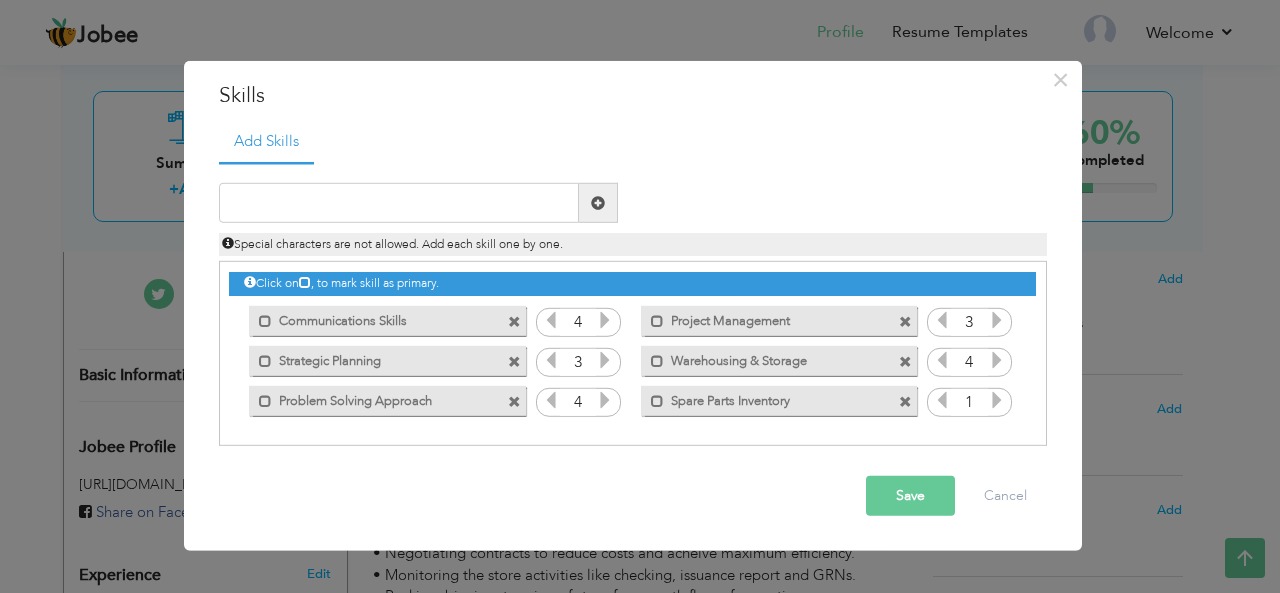 click at bounding box center [997, 400] 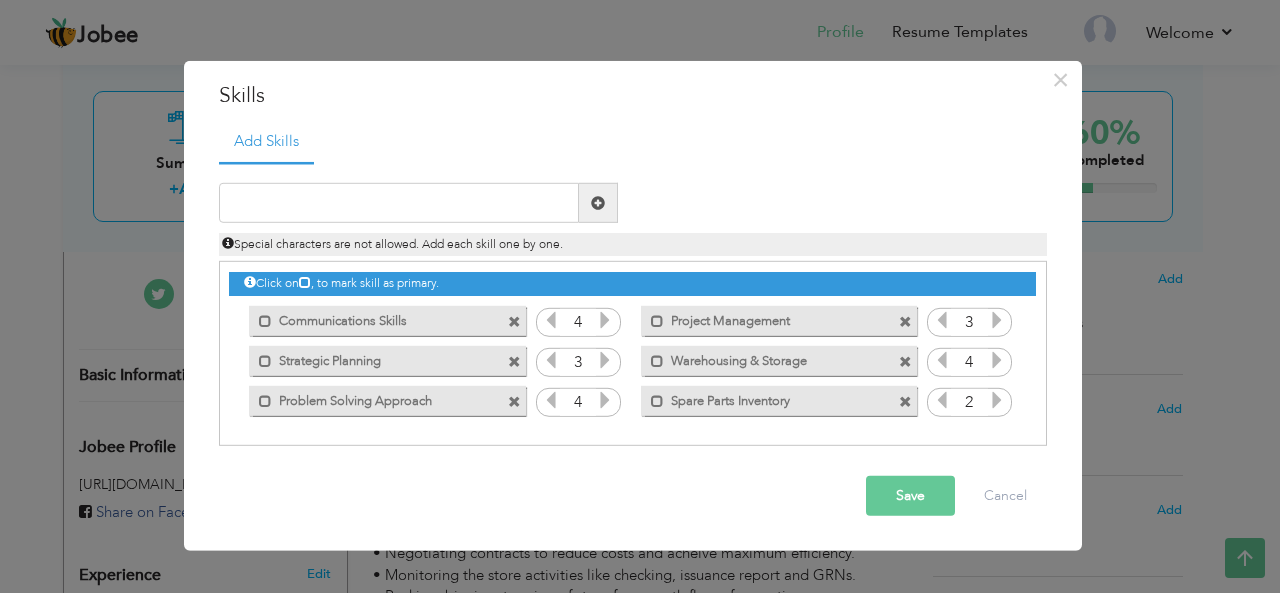 click at bounding box center [997, 400] 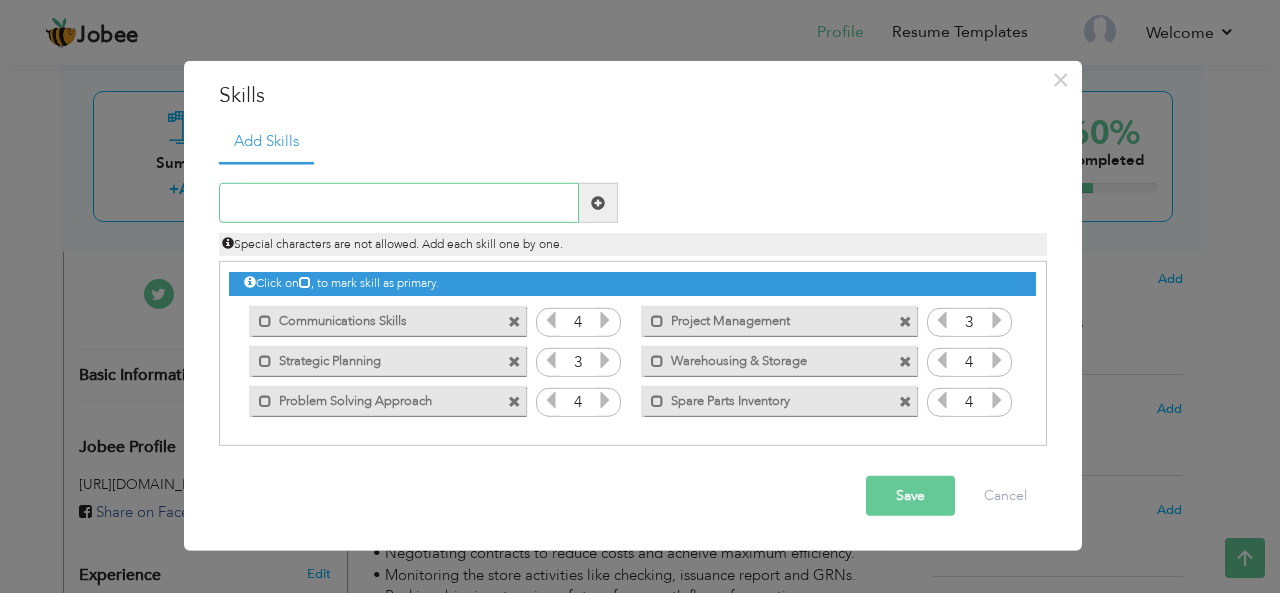 click at bounding box center (399, 203) 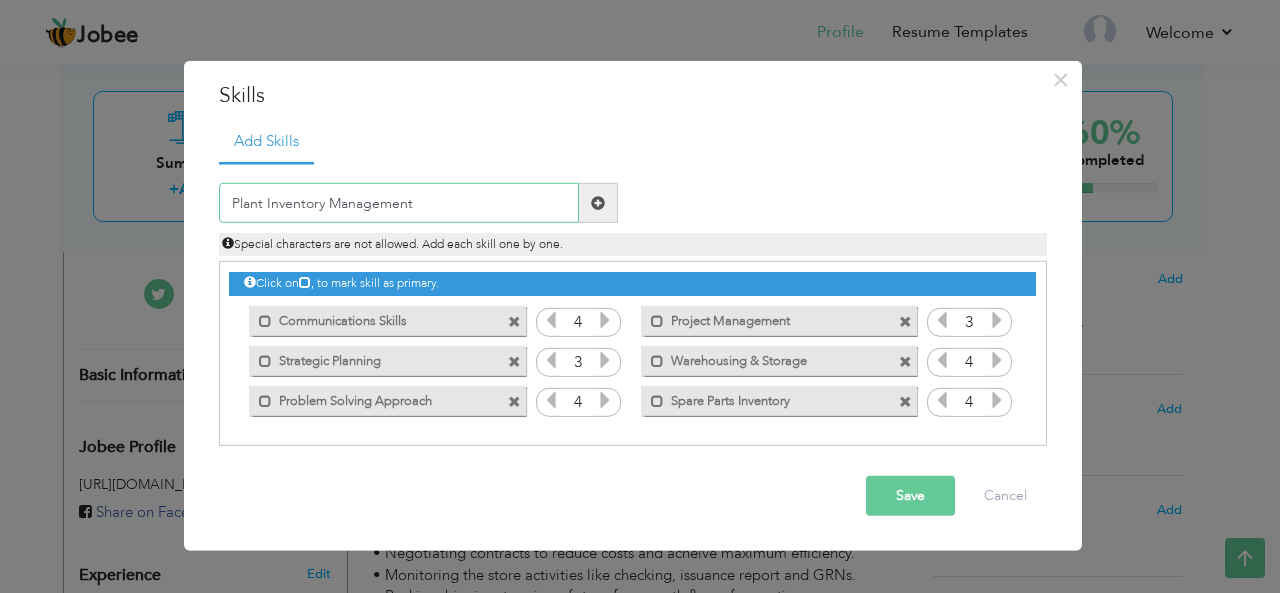 type on "Plant Inventory Management" 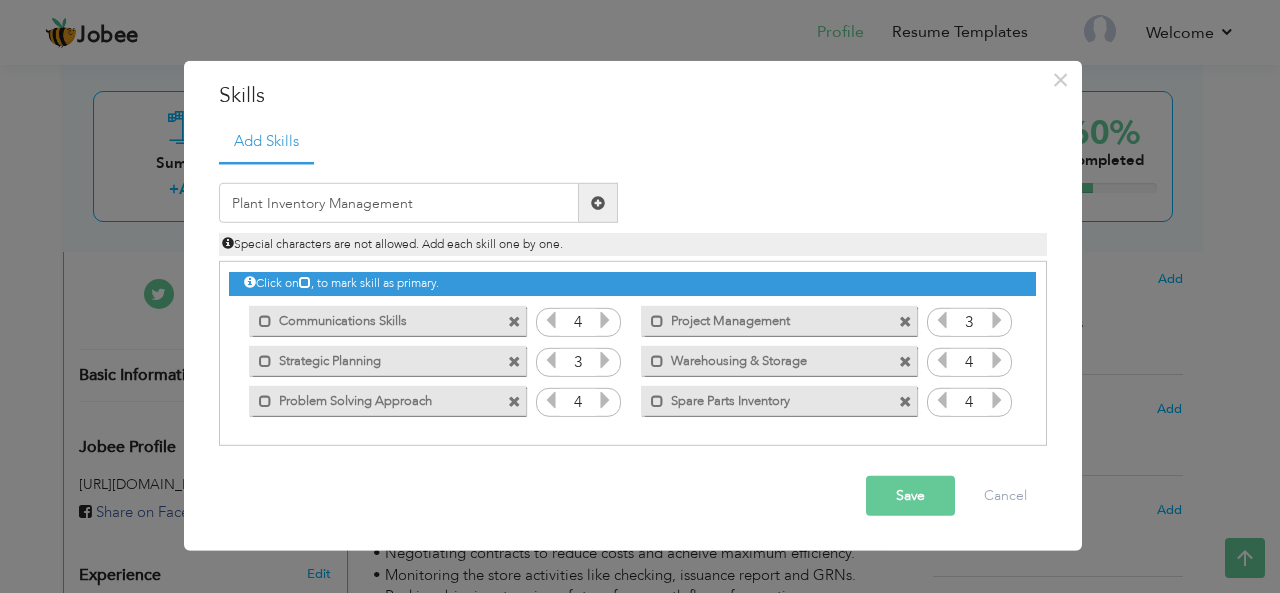 click at bounding box center [598, 203] 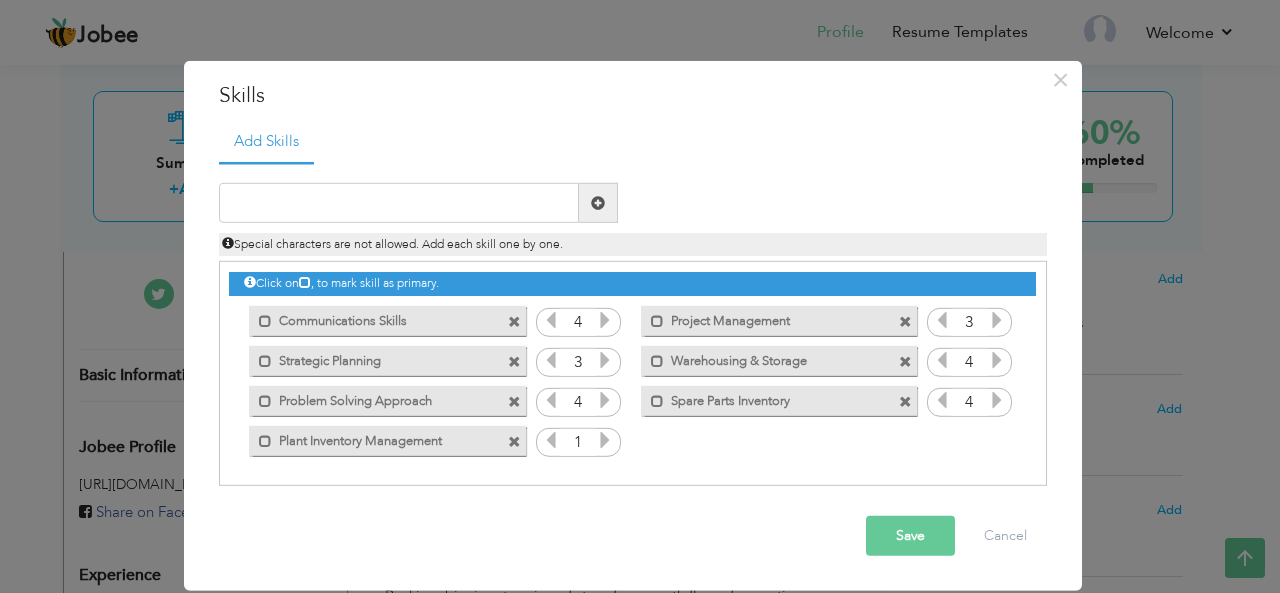 click at bounding box center [605, 440] 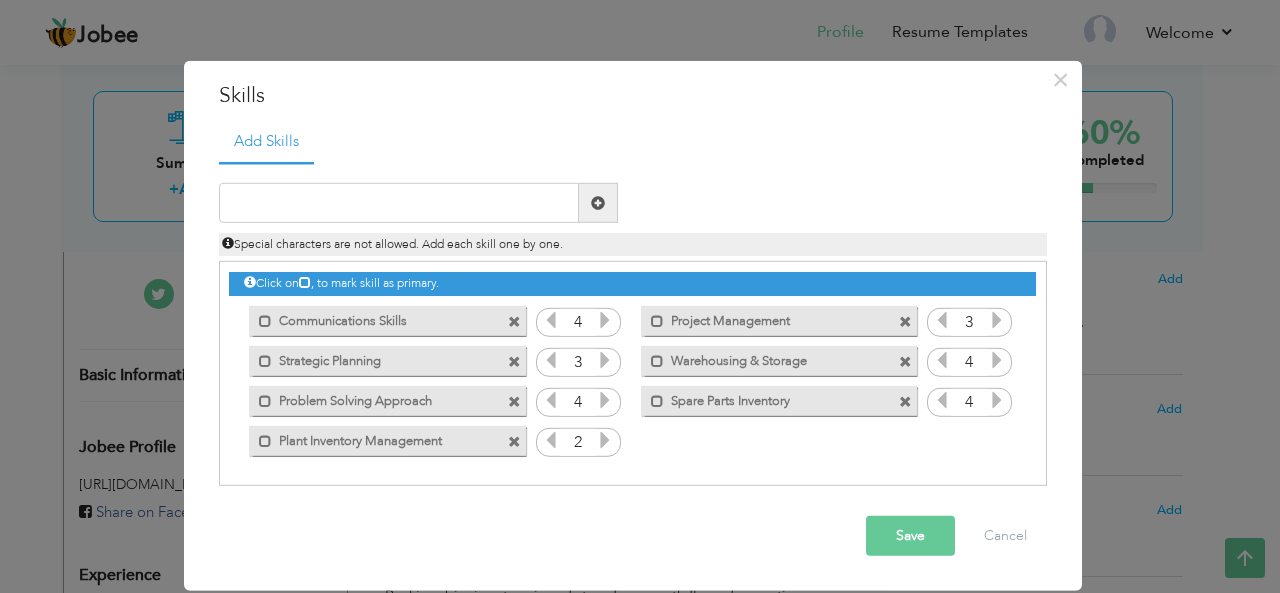 click at bounding box center [605, 440] 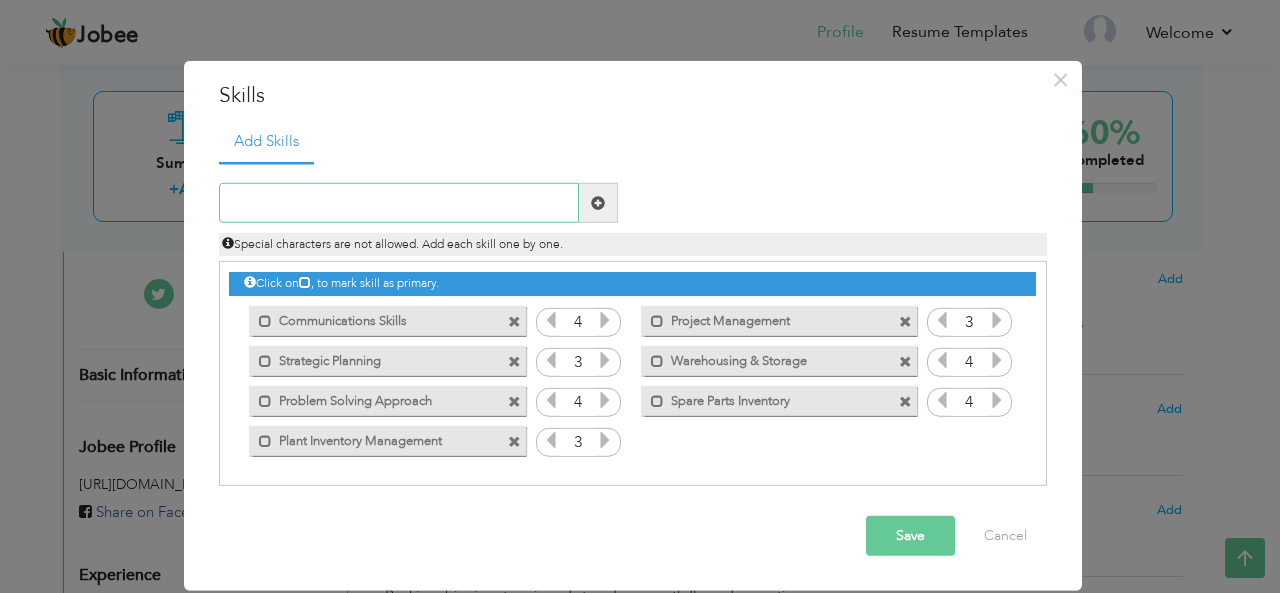 click at bounding box center [399, 203] 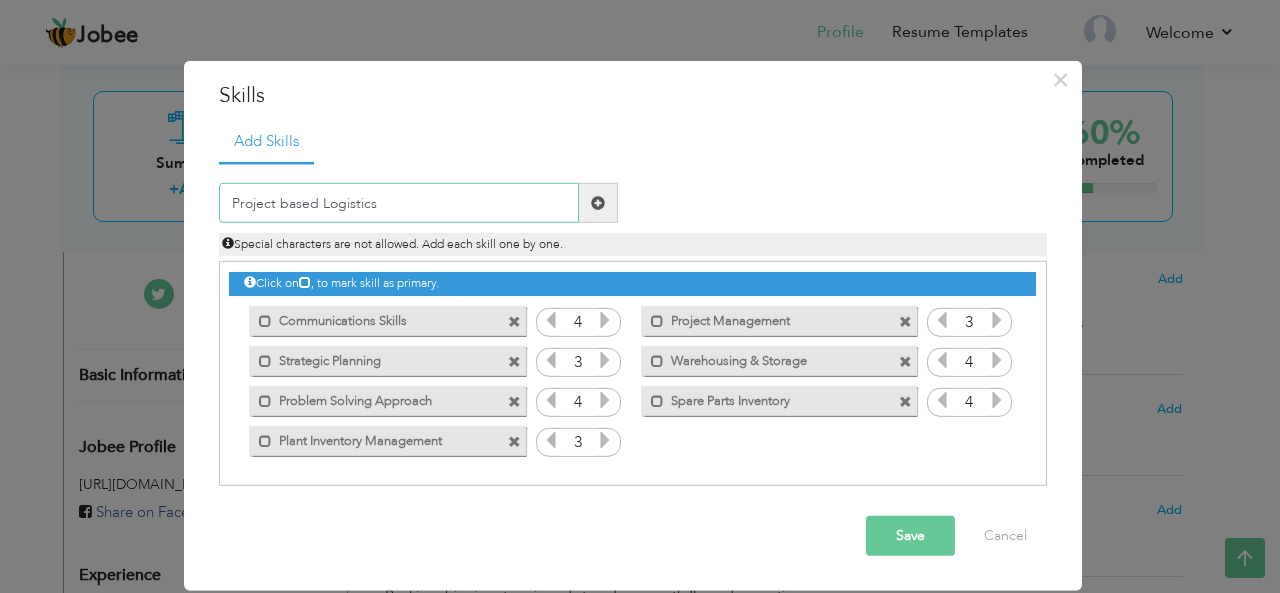 type on "Project based Logistics" 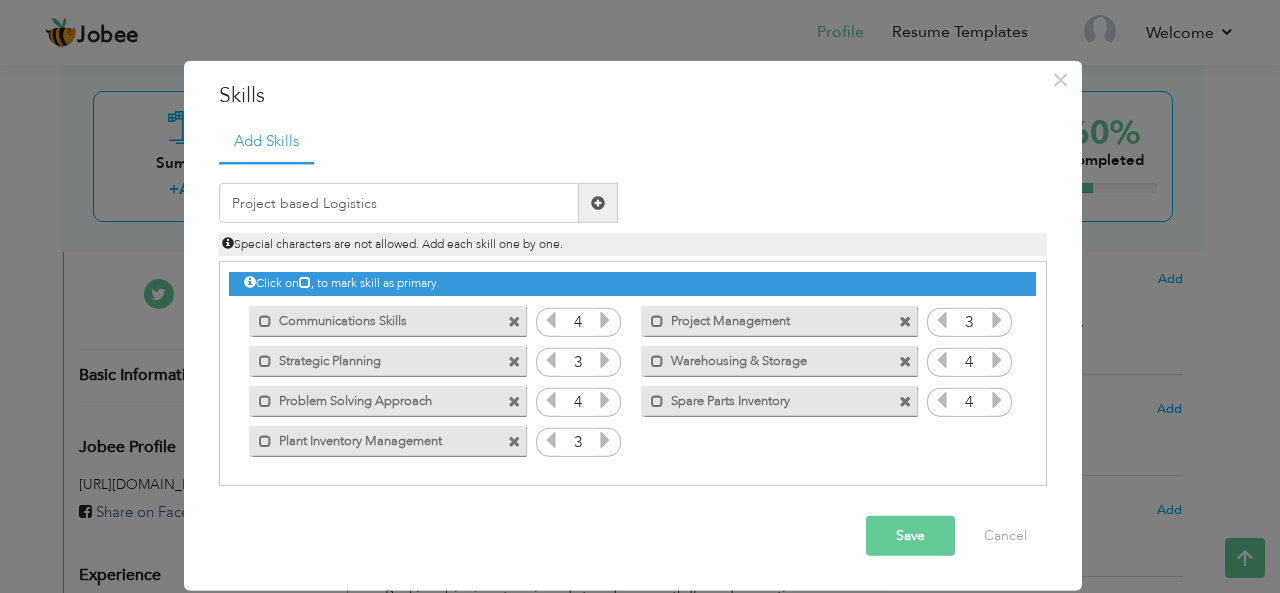click at bounding box center [598, 203] 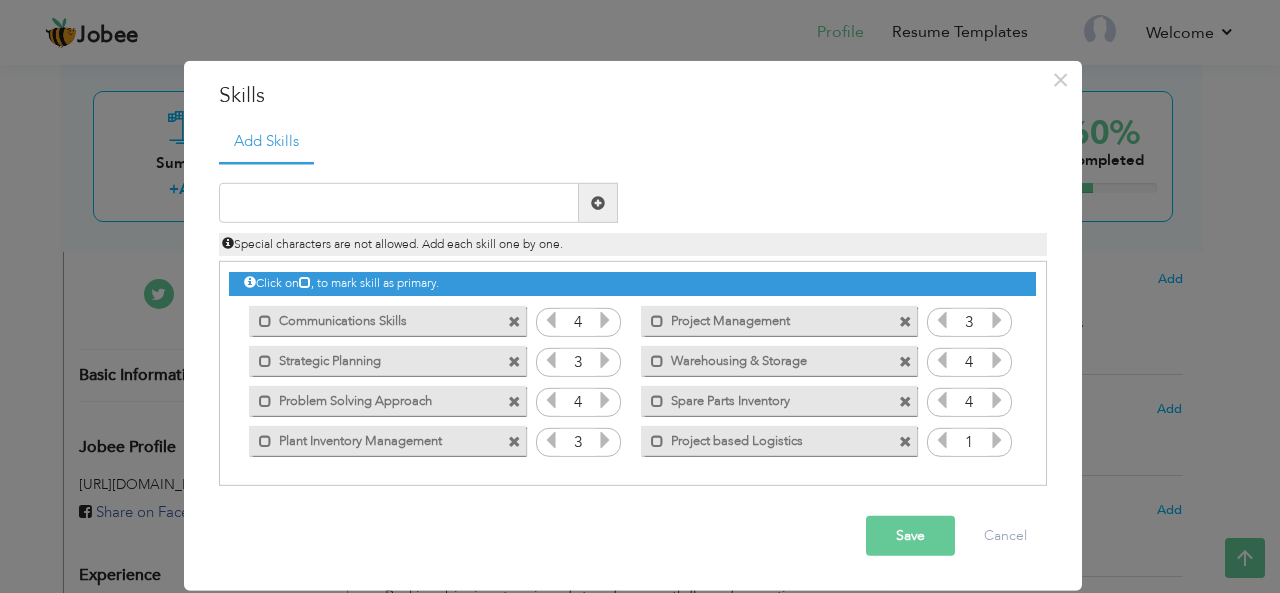 click at bounding box center (997, 440) 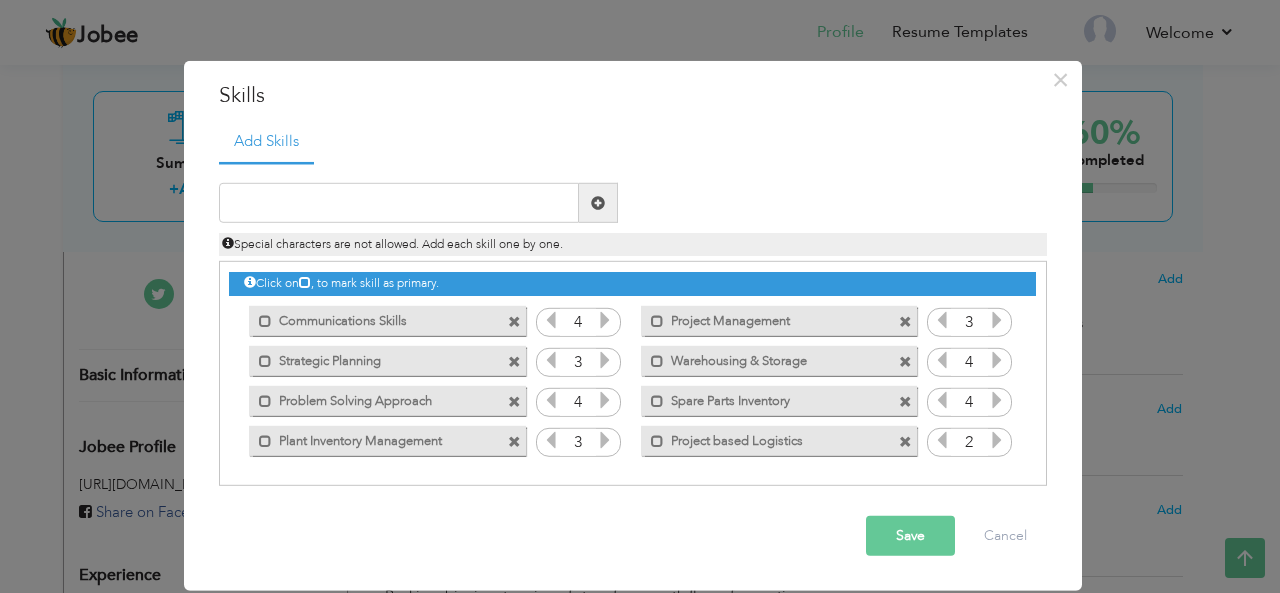 click at bounding box center [997, 440] 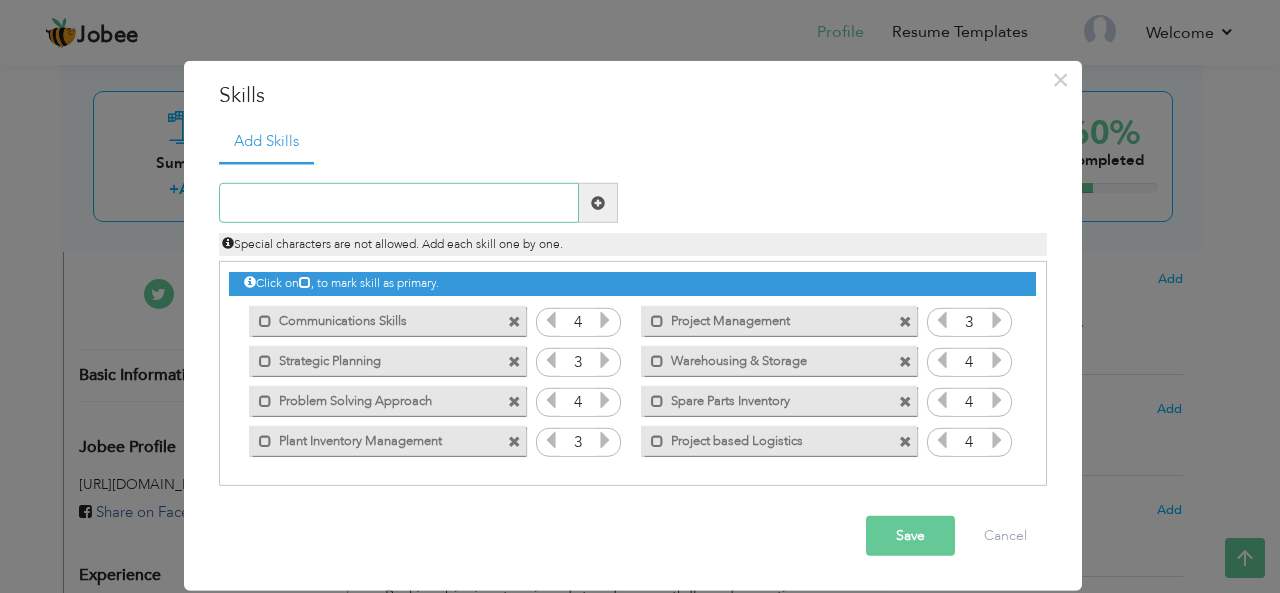 click at bounding box center [399, 203] 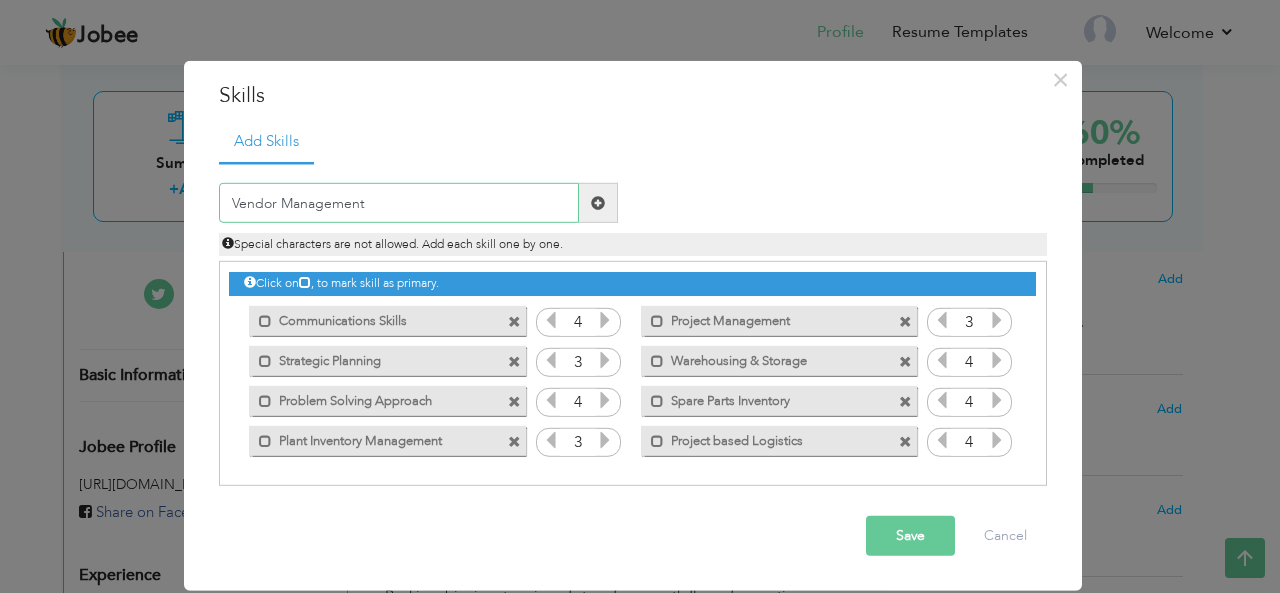 type on "Vendor Management" 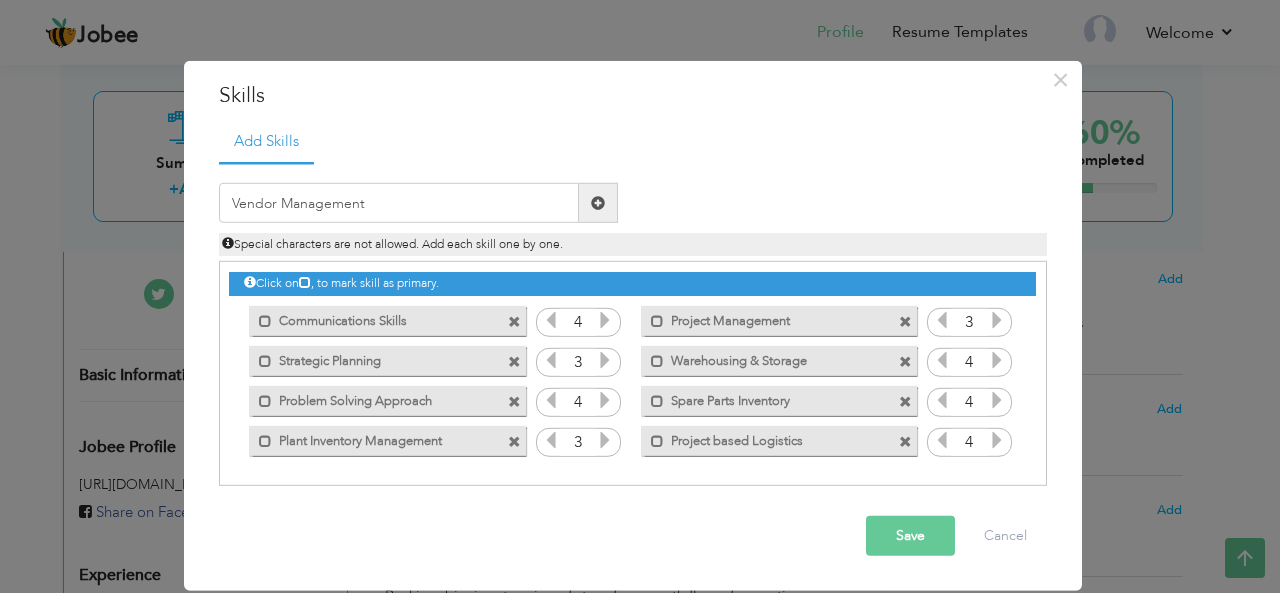 click at bounding box center [598, 203] 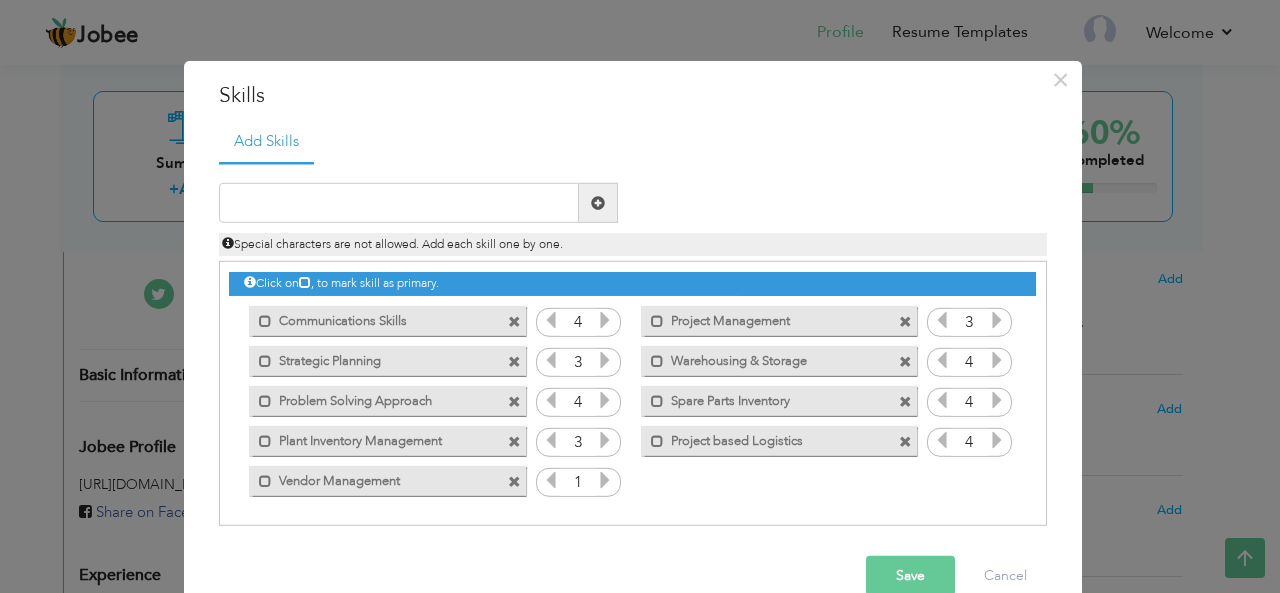 click at bounding box center [605, 480] 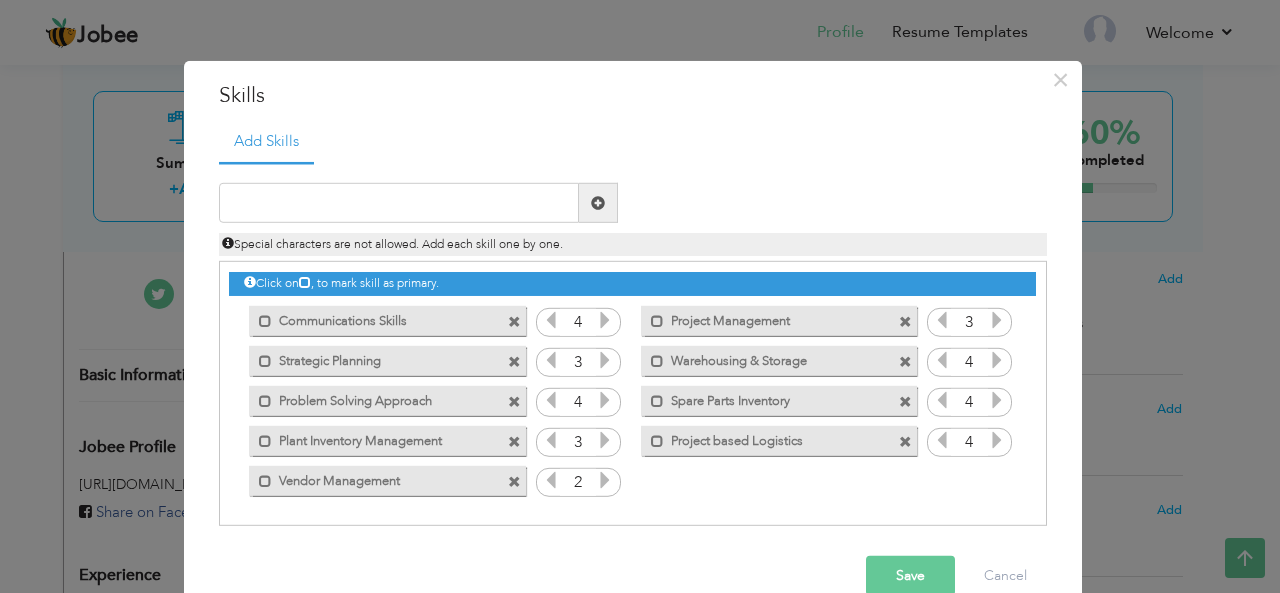 click at bounding box center [605, 480] 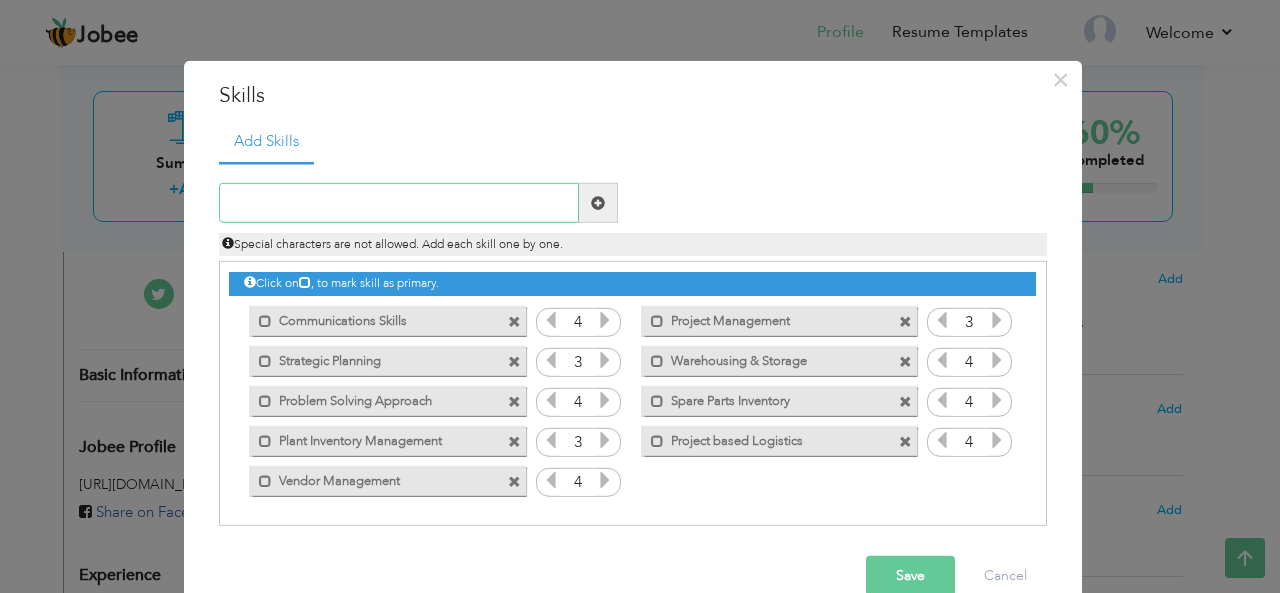 click at bounding box center (399, 203) 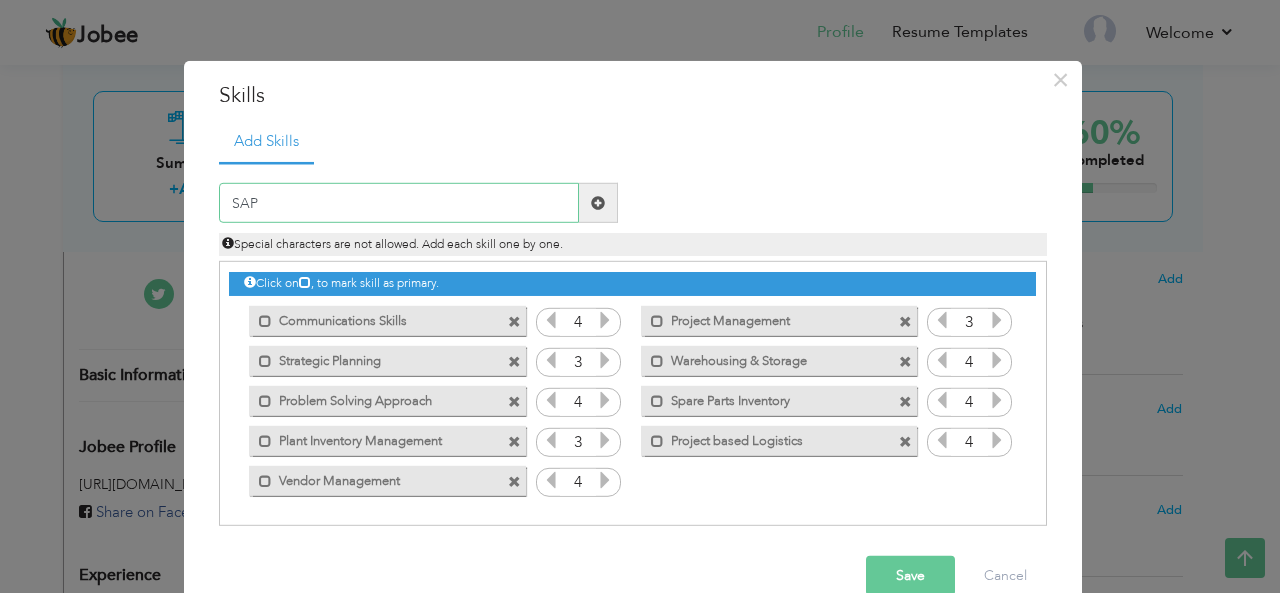 type on "SAP" 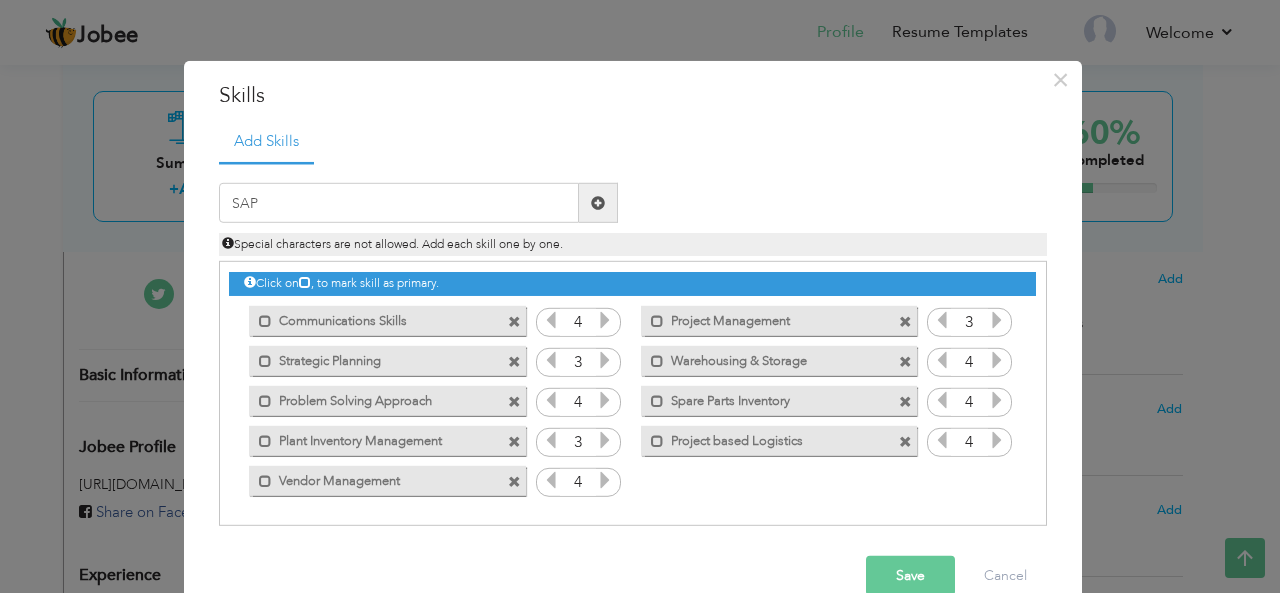 click at bounding box center [598, 203] 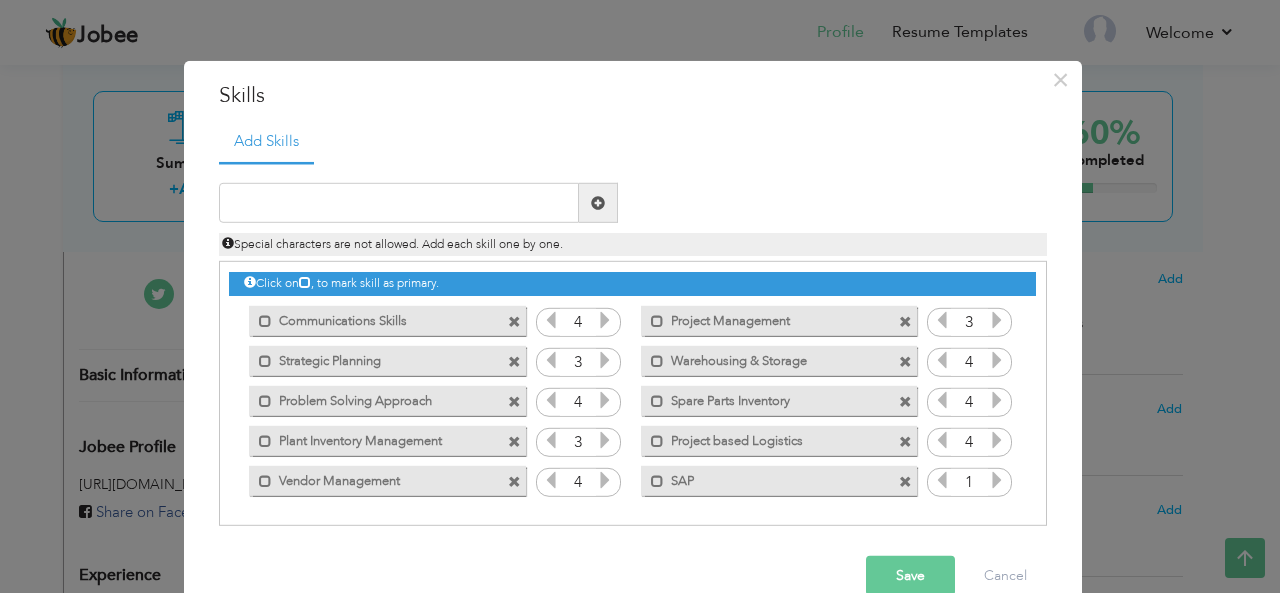 click at bounding box center (997, 480) 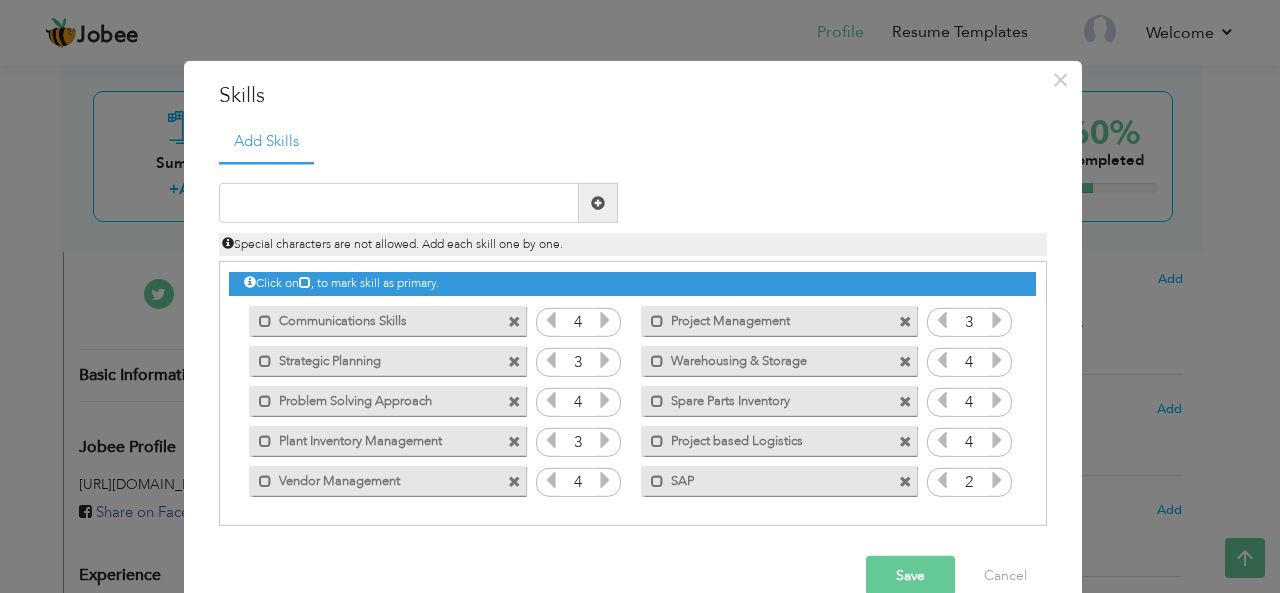 click at bounding box center [997, 480] 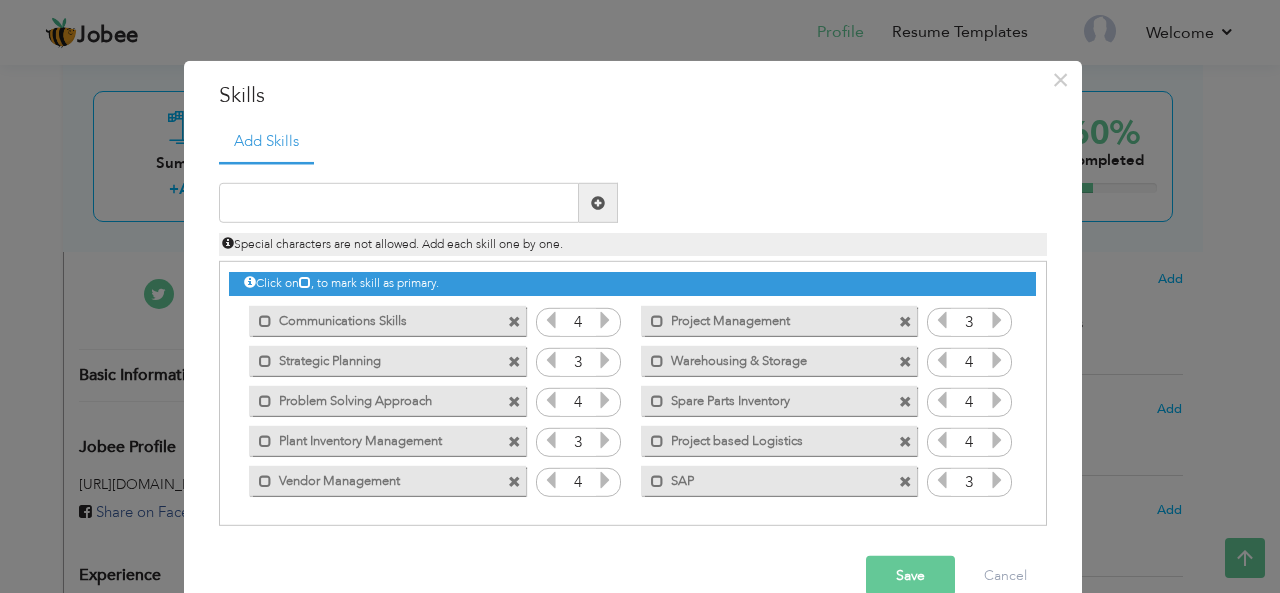 click at bounding box center [997, 480] 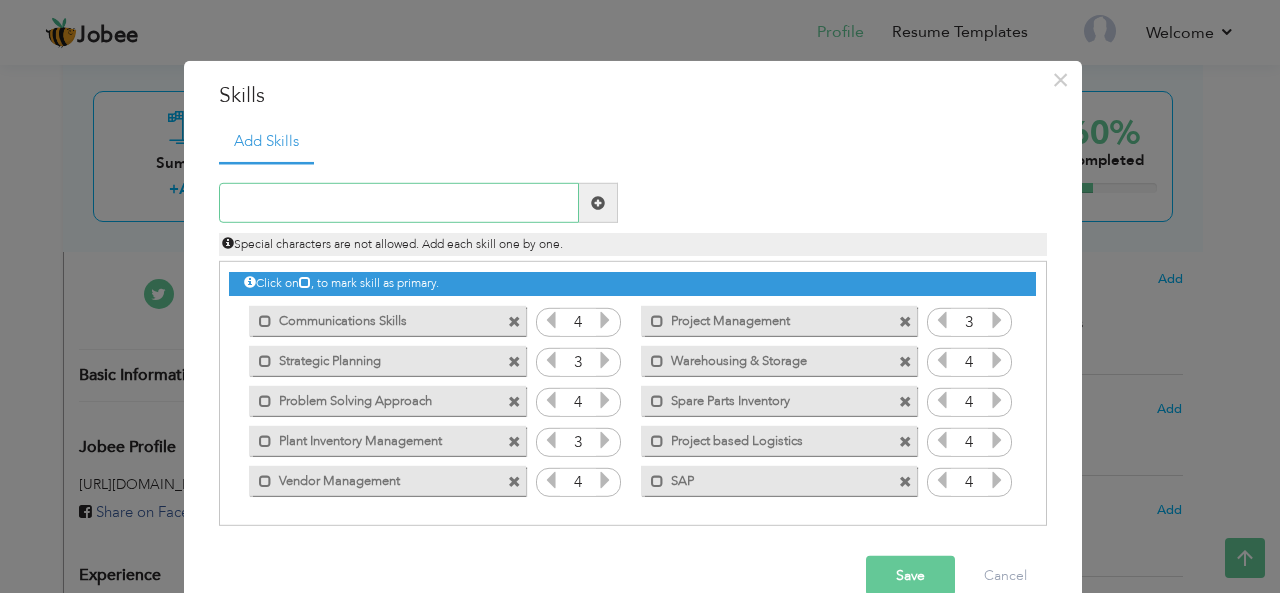 click at bounding box center [399, 203] 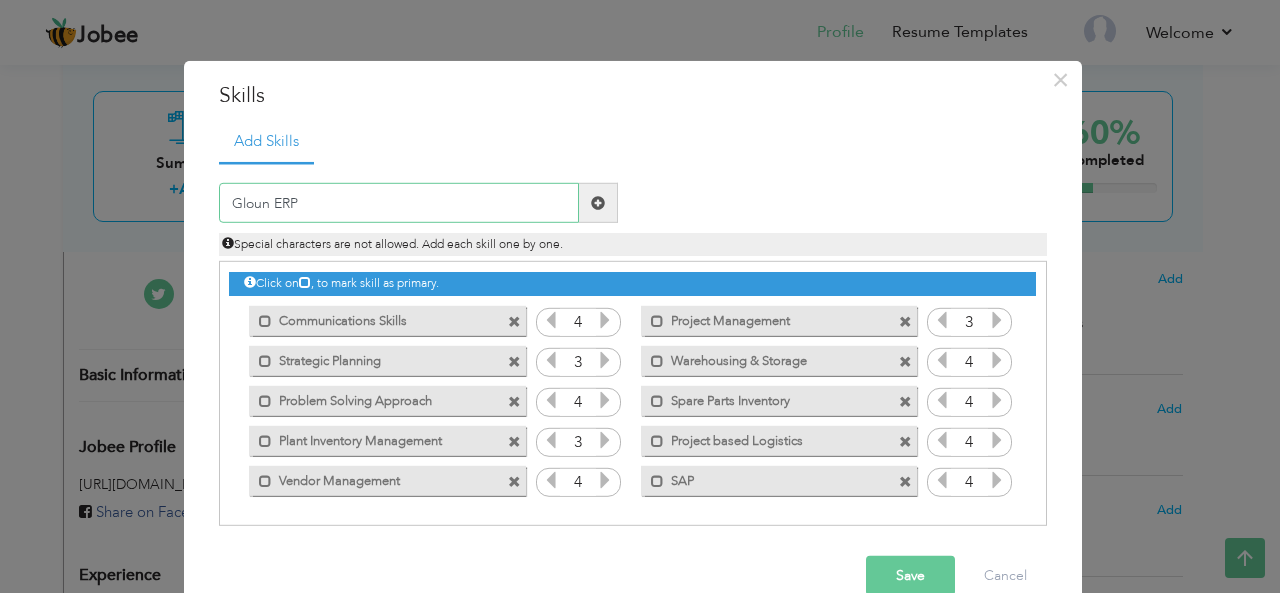 type on "Gloun ERP" 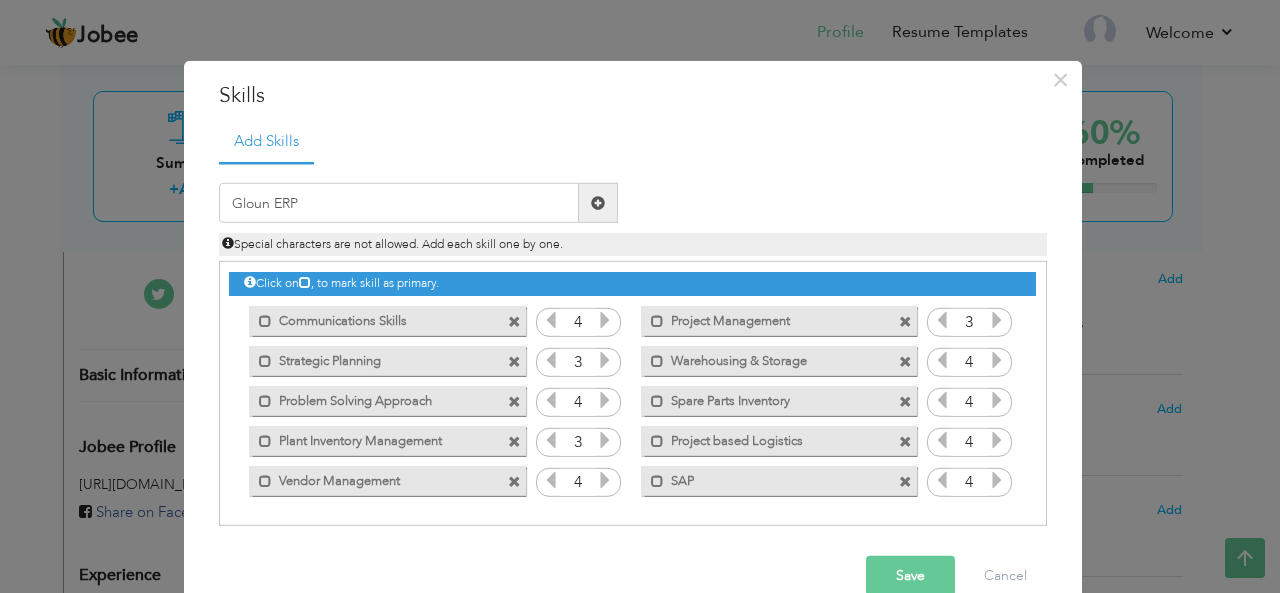 click at bounding box center (598, 203) 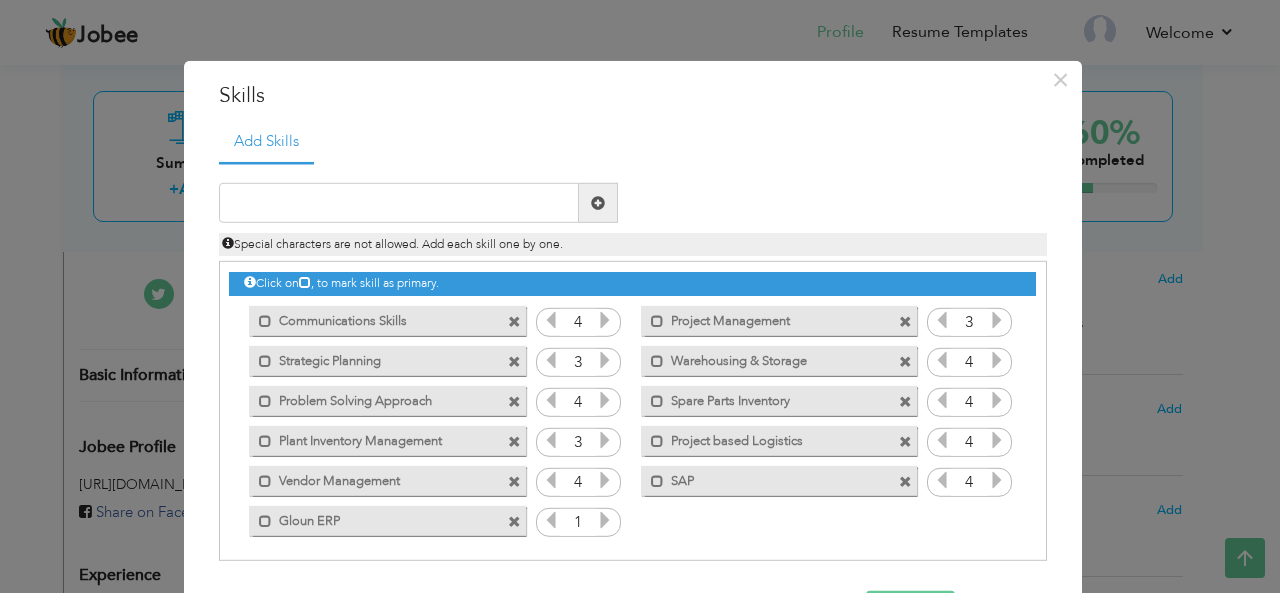 click at bounding box center (605, 520) 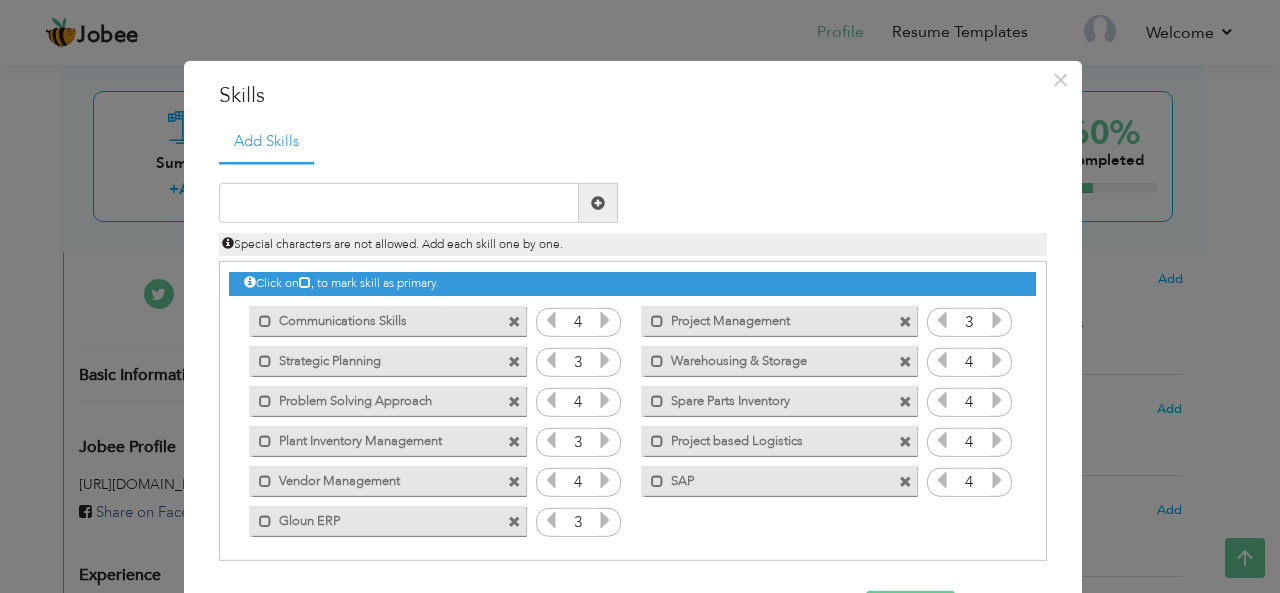 click at bounding box center [605, 520] 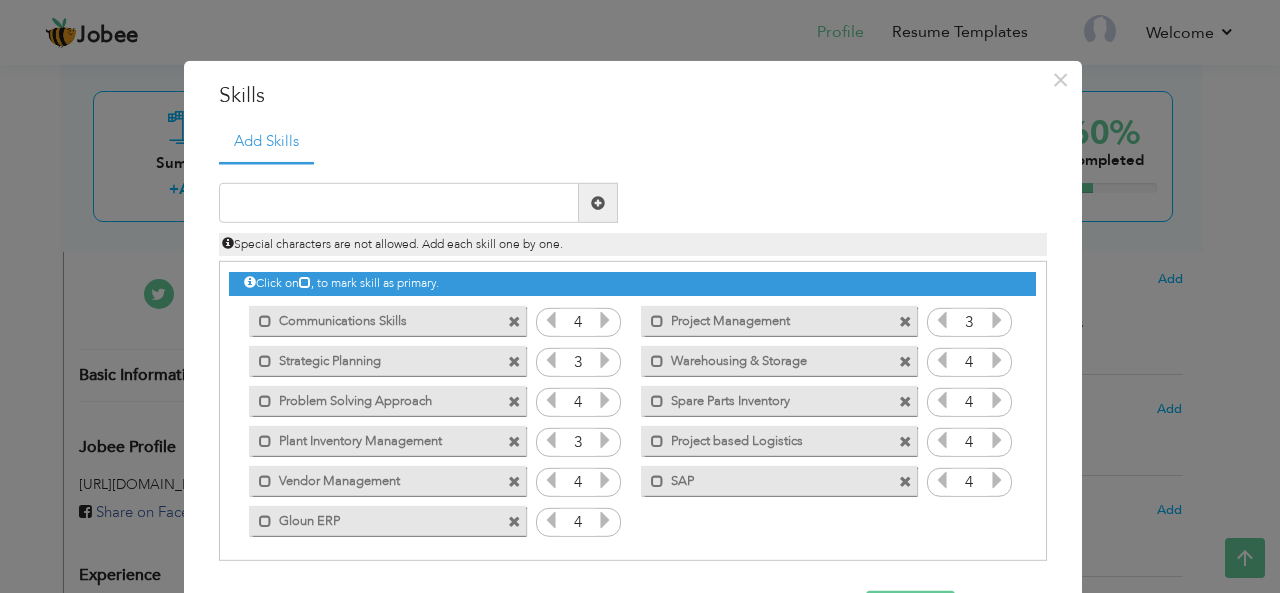 scroll, scrollTop: 4, scrollLeft: 0, axis: vertical 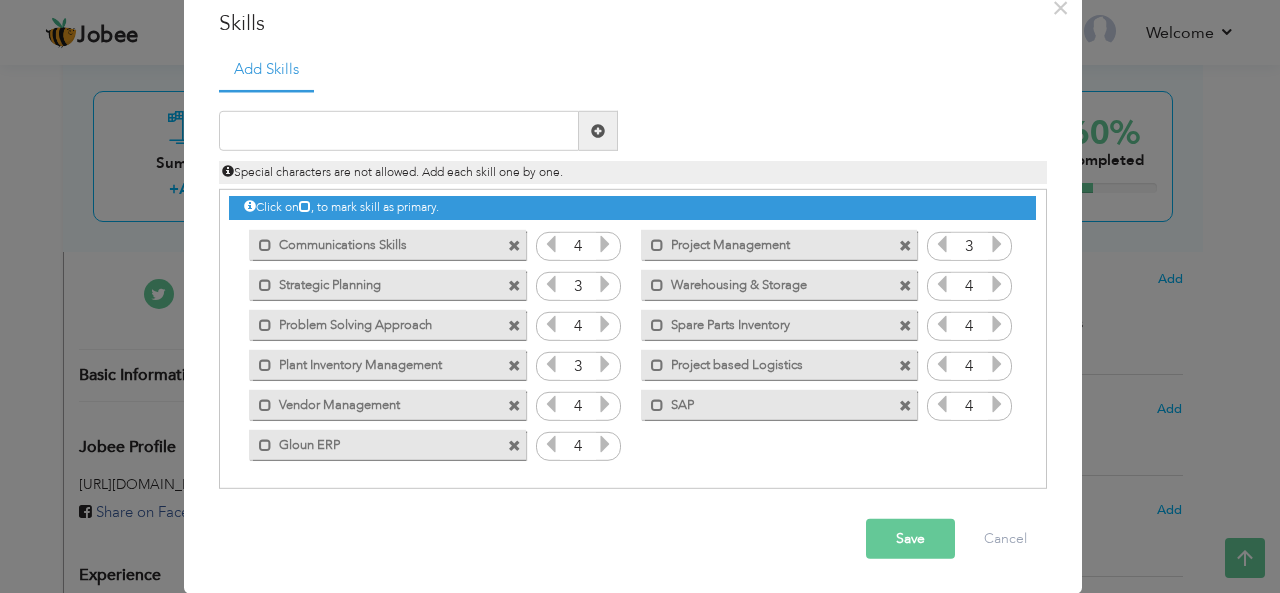 click on "Save" at bounding box center (910, 539) 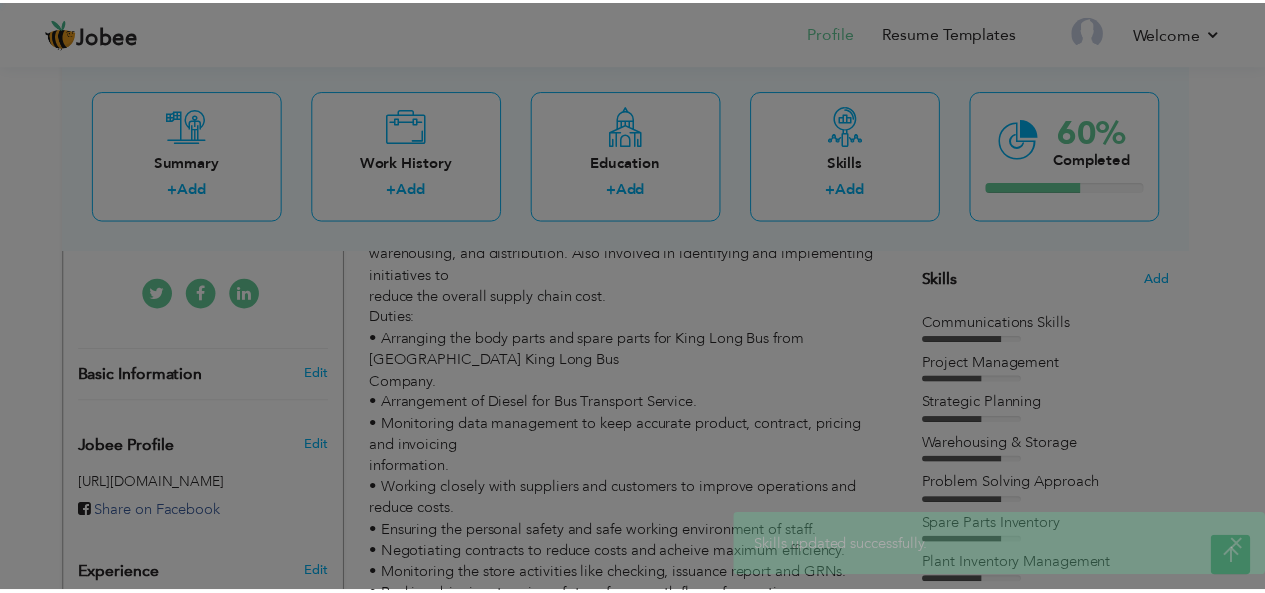 scroll, scrollTop: 0, scrollLeft: 0, axis: both 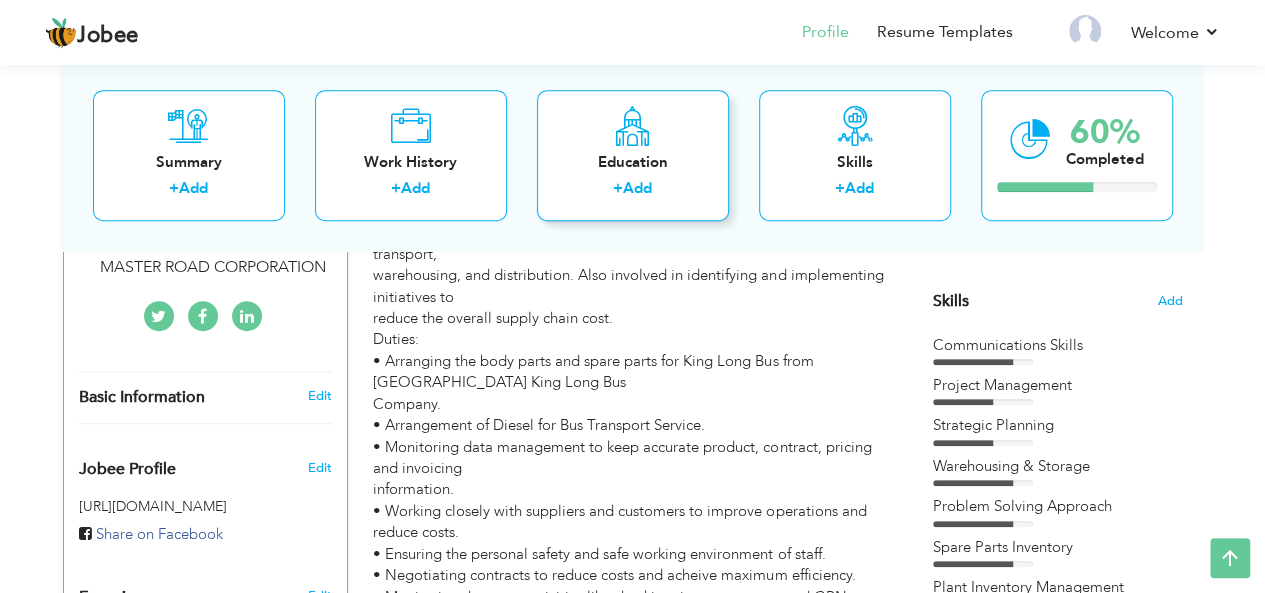 click on "Education" at bounding box center [633, 162] 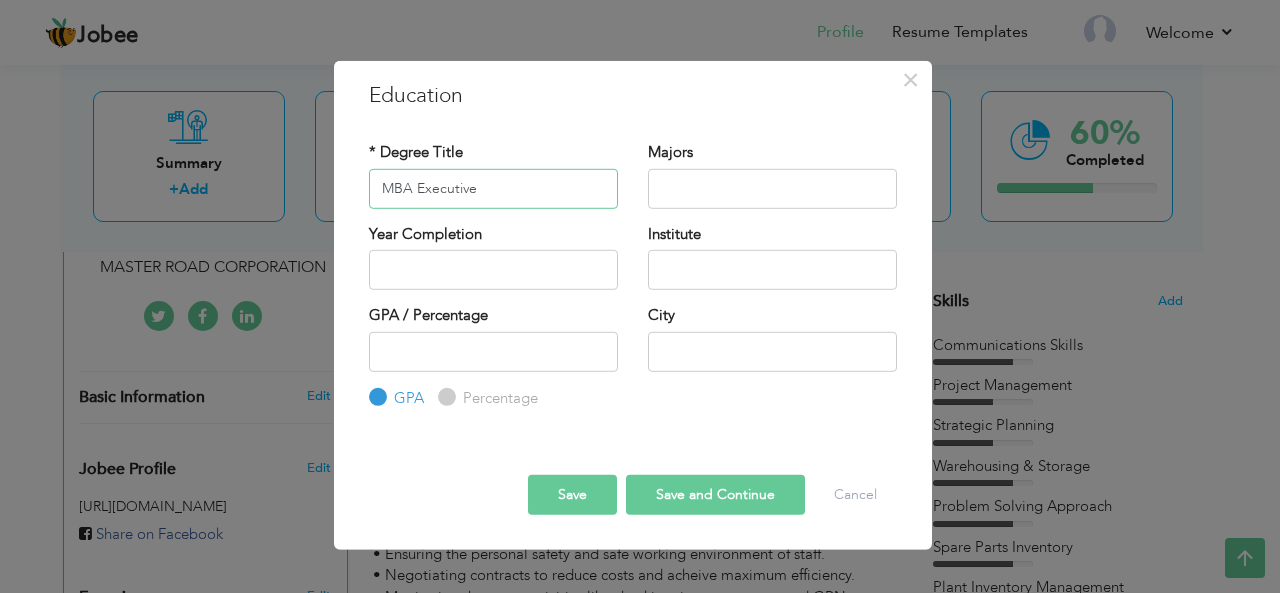 type on "MBA Executive" 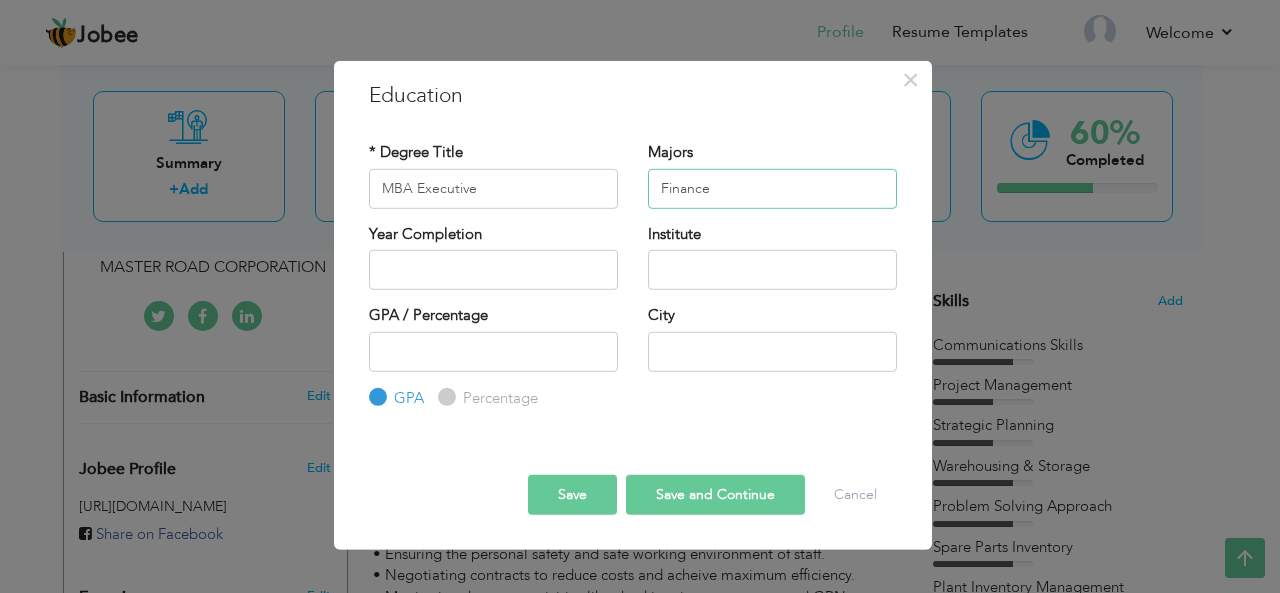 type on "Finance" 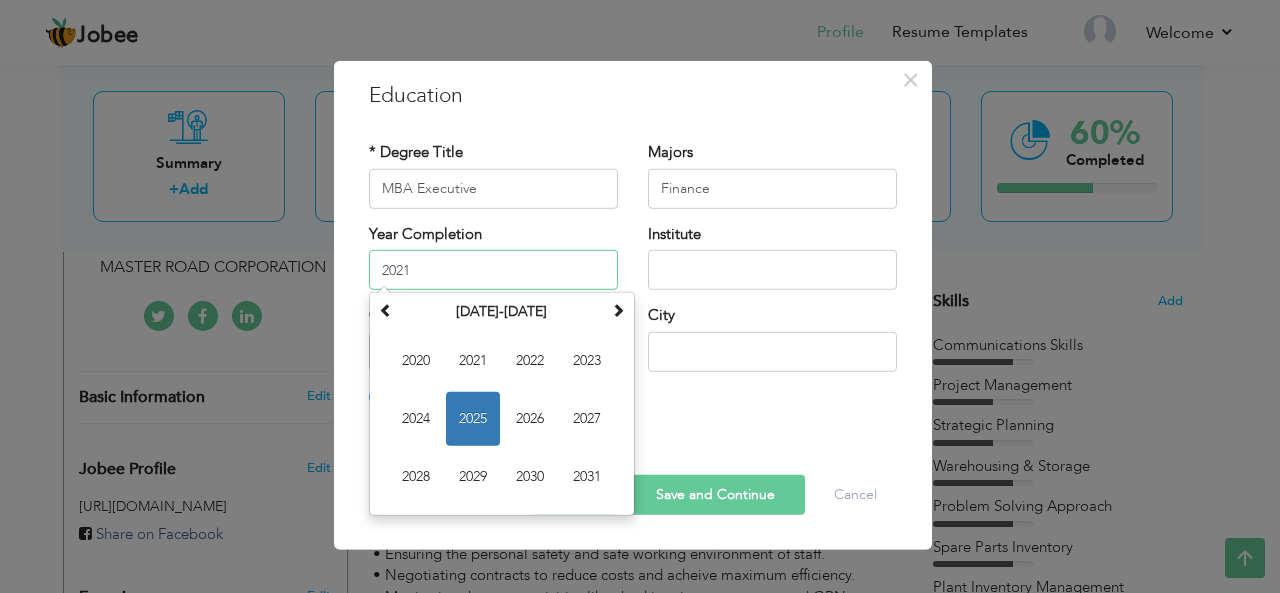type on "2021" 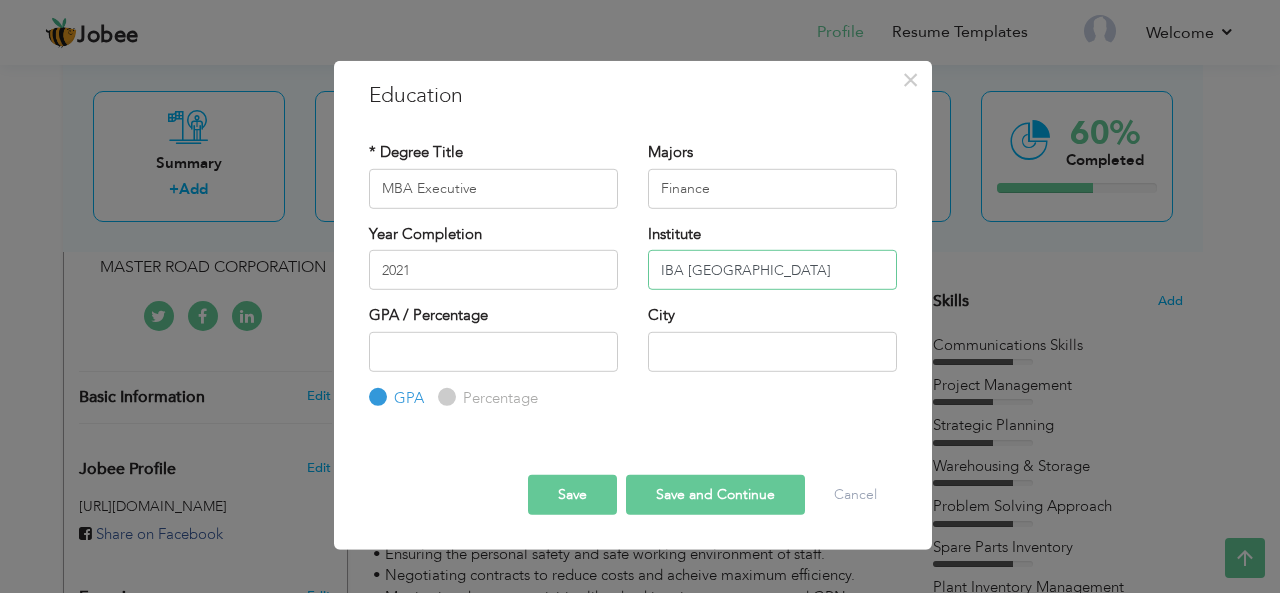 type on "IBA University of the Punjab" 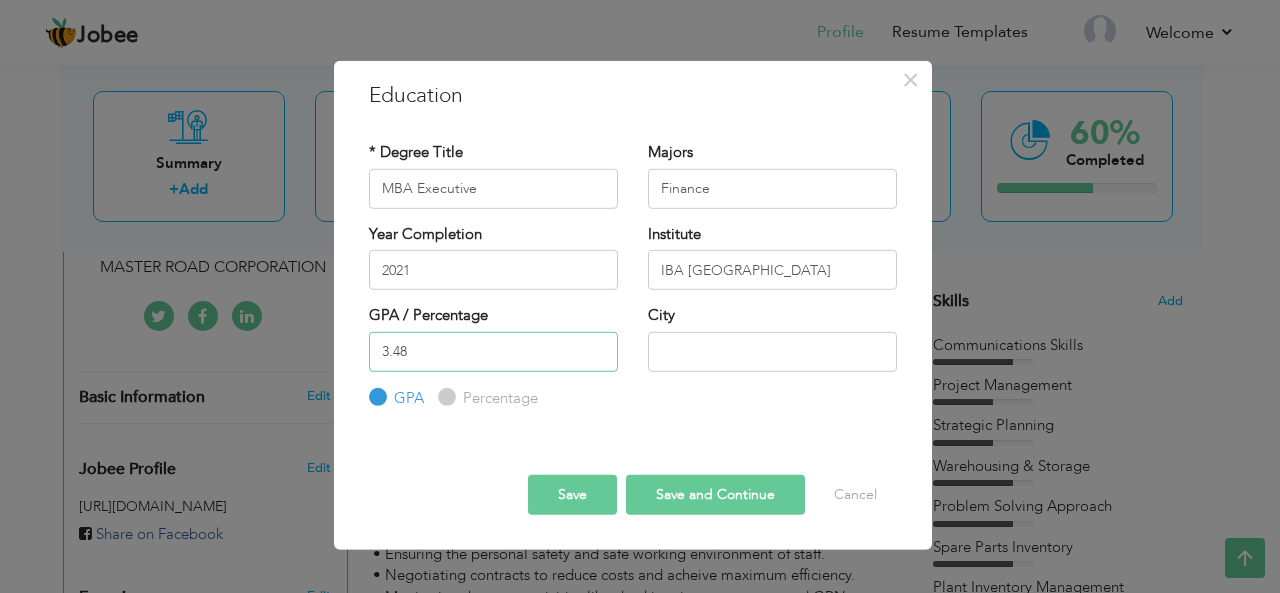 type on "3.48" 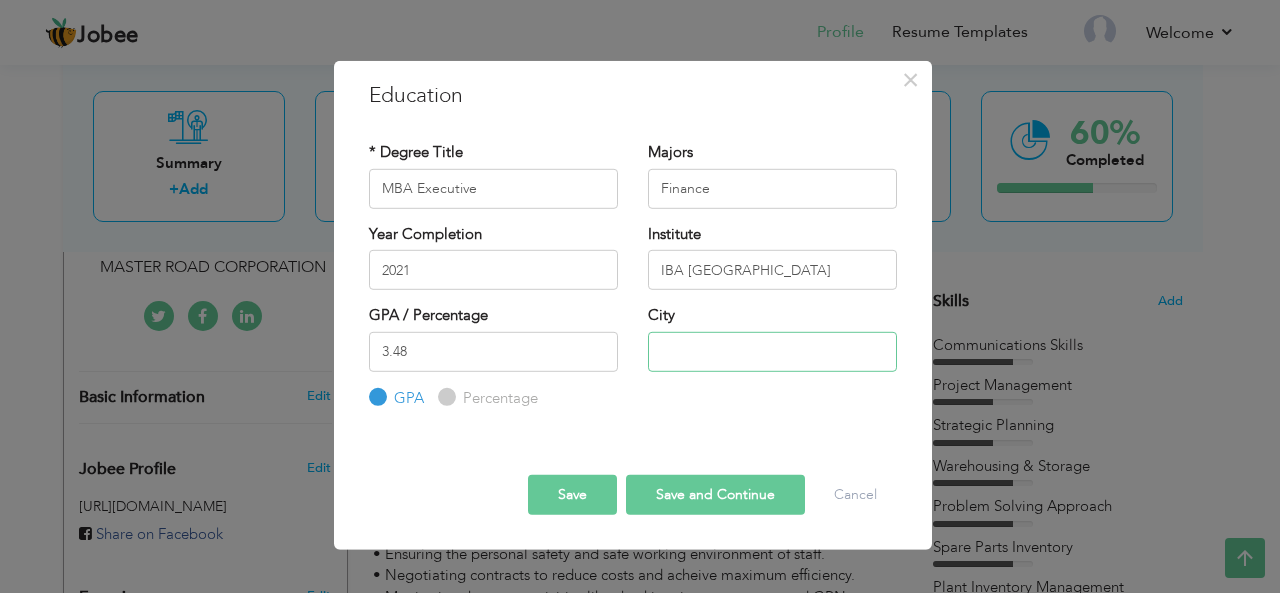 click at bounding box center (772, 351) 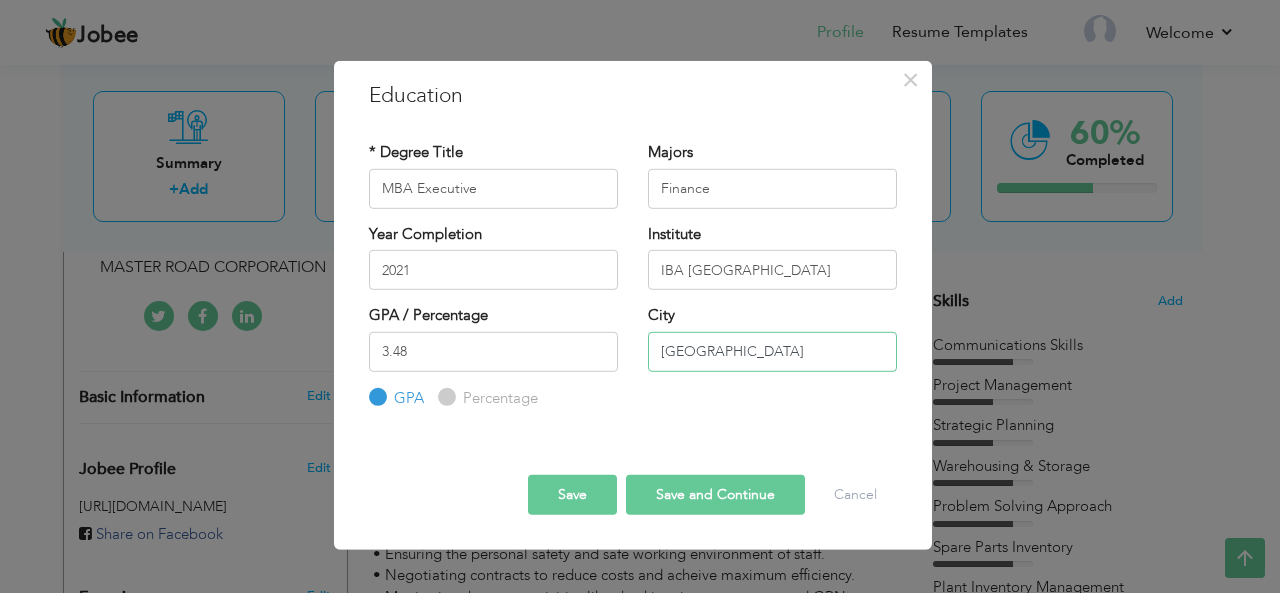 type on "[GEOGRAPHIC_DATA]" 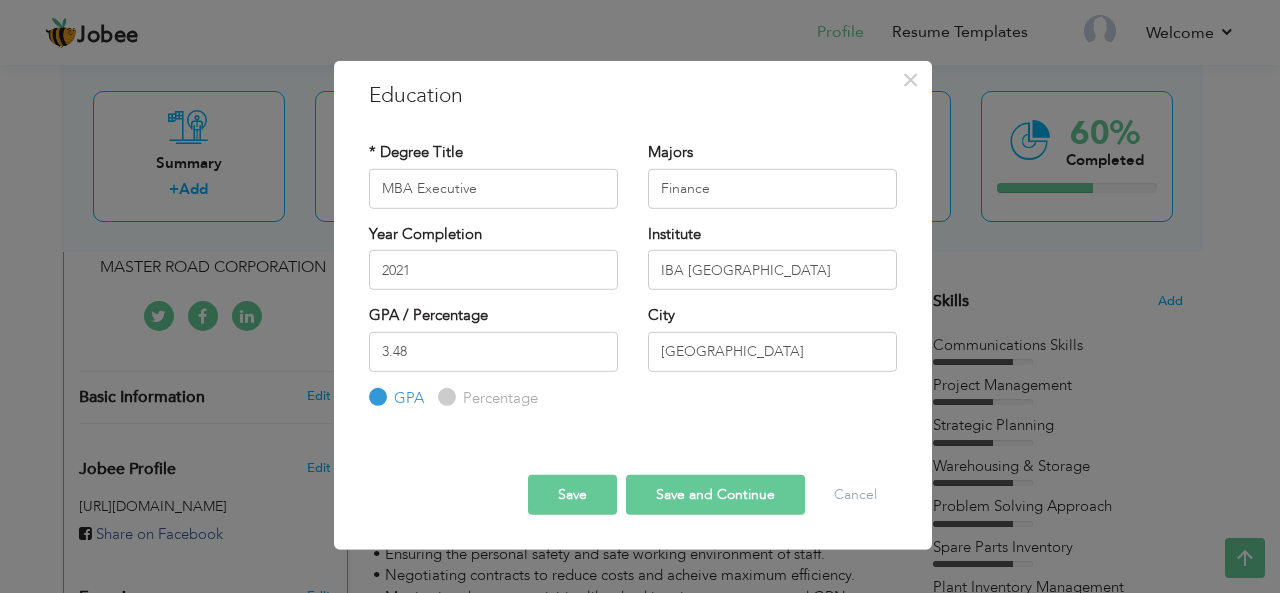 click on "Save" at bounding box center [572, 495] 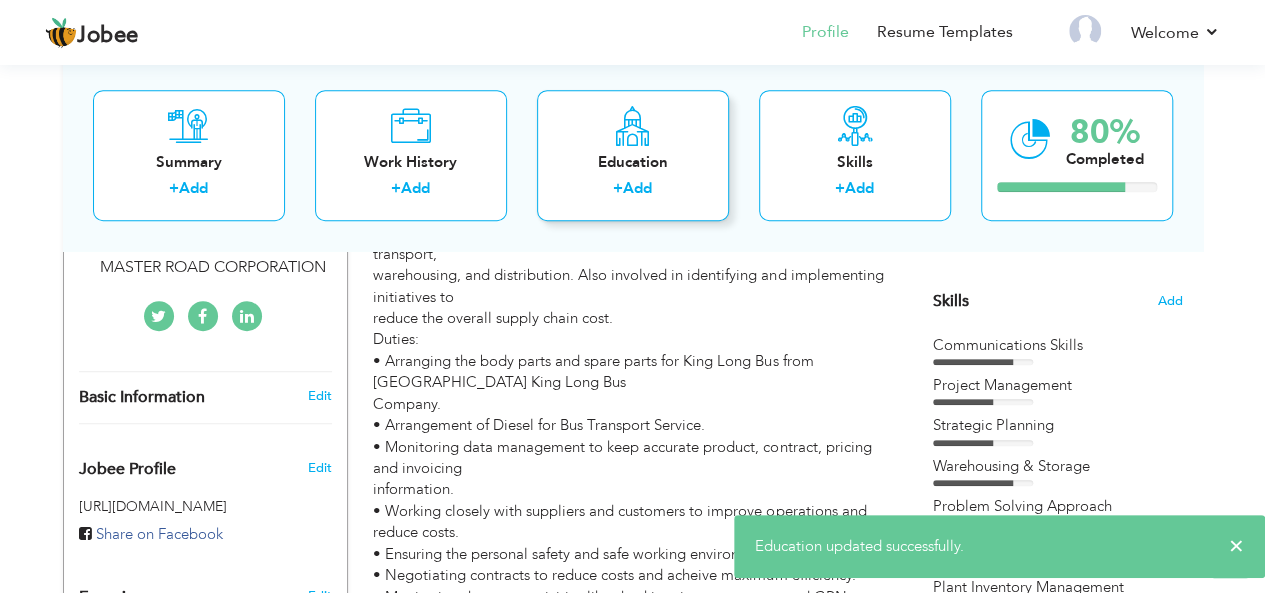 click on "Education" at bounding box center (633, 162) 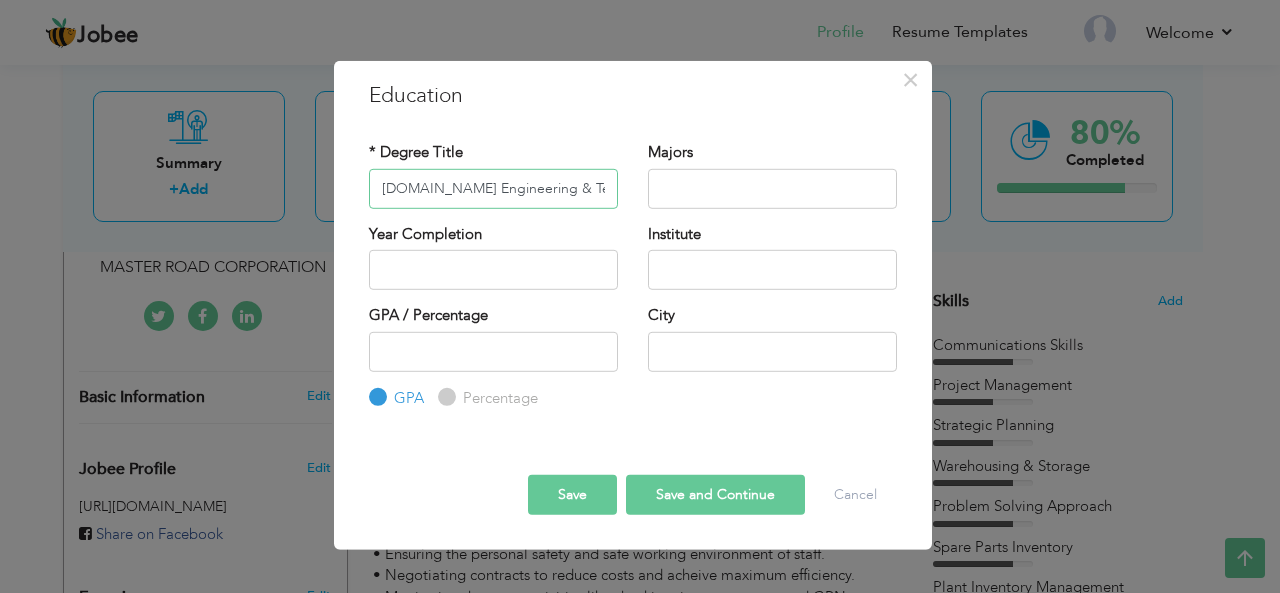 type on "B.Sc Engineering & Technology" 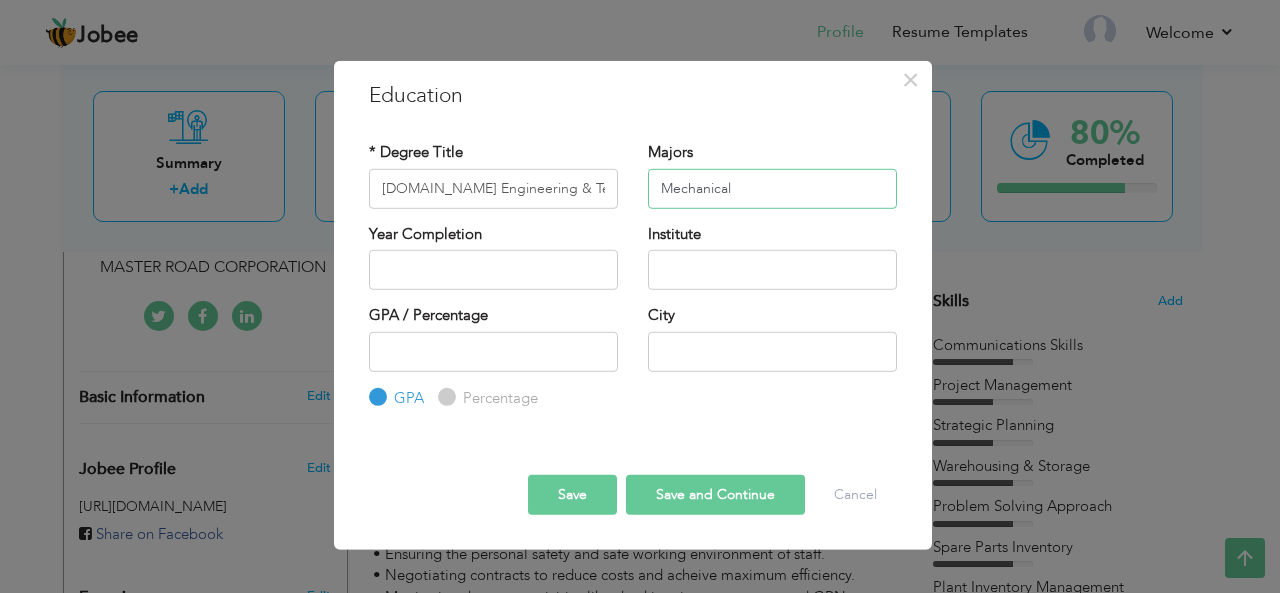 type on "Mechanical" 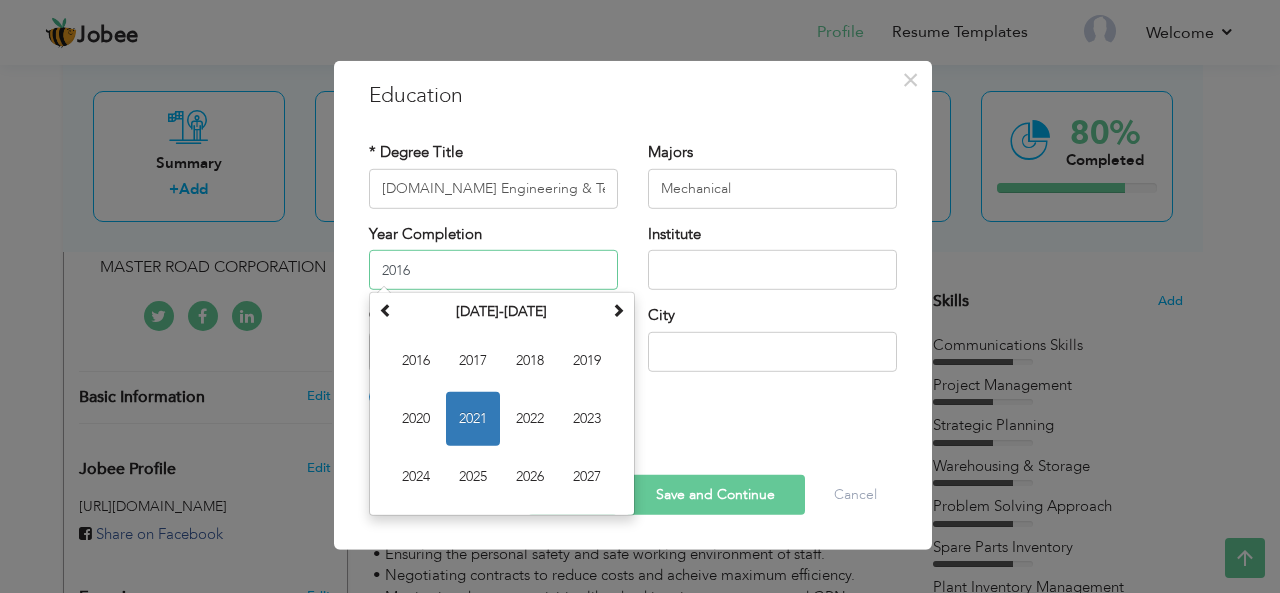 type on "2016" 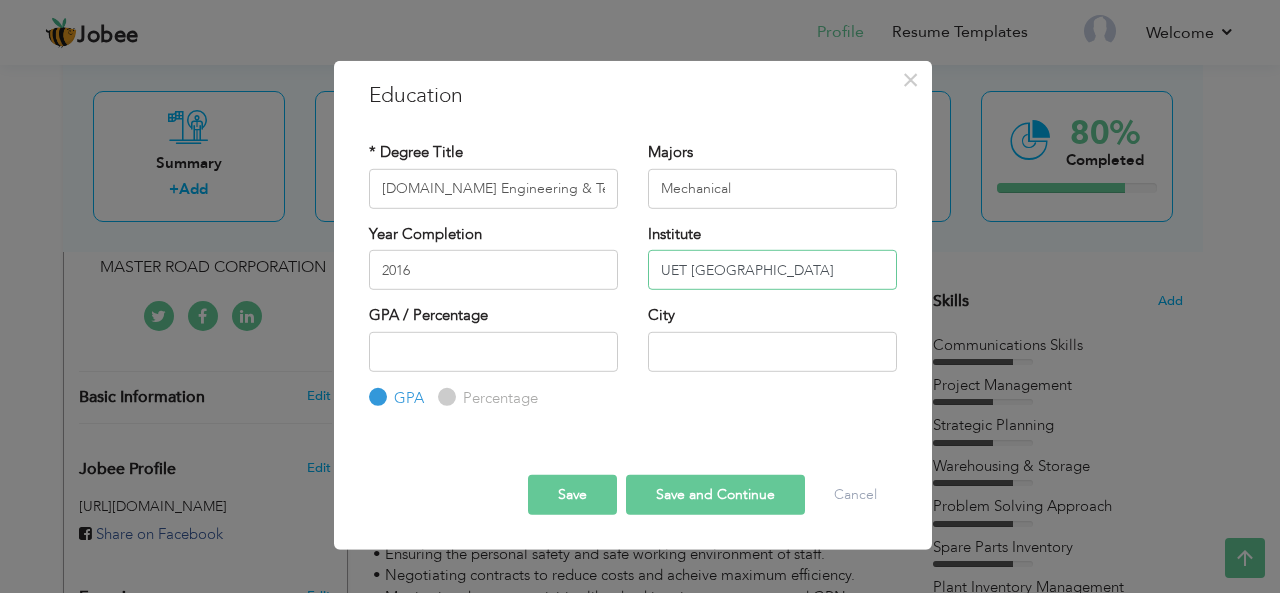 type on "UET Lahore" 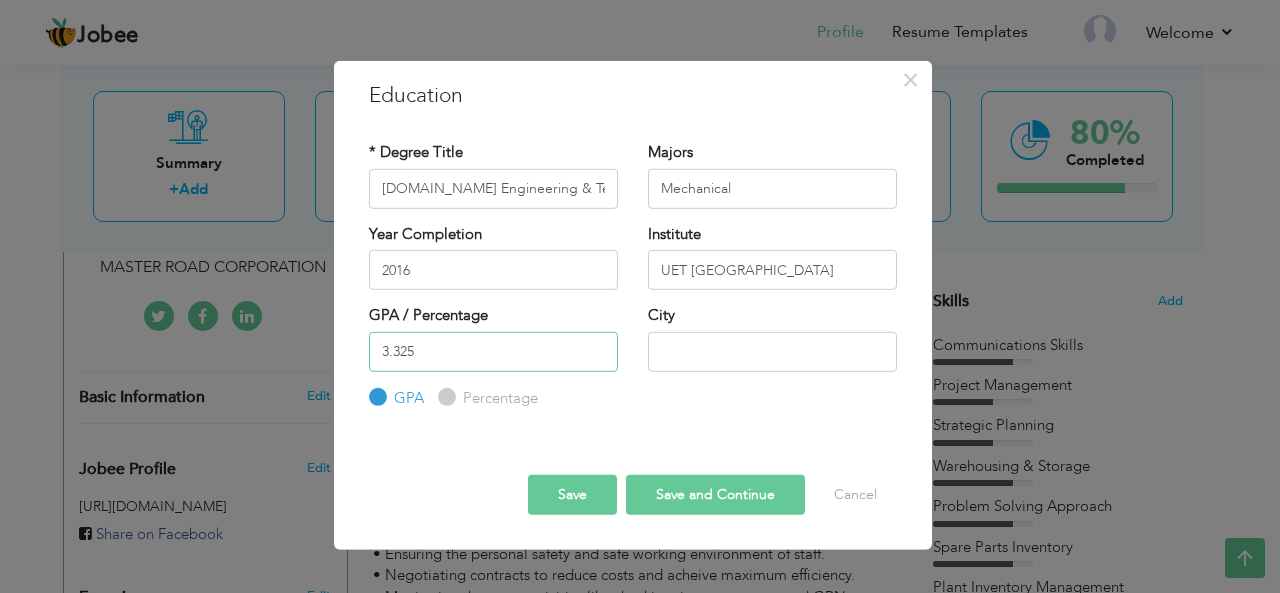 type on "3.325" 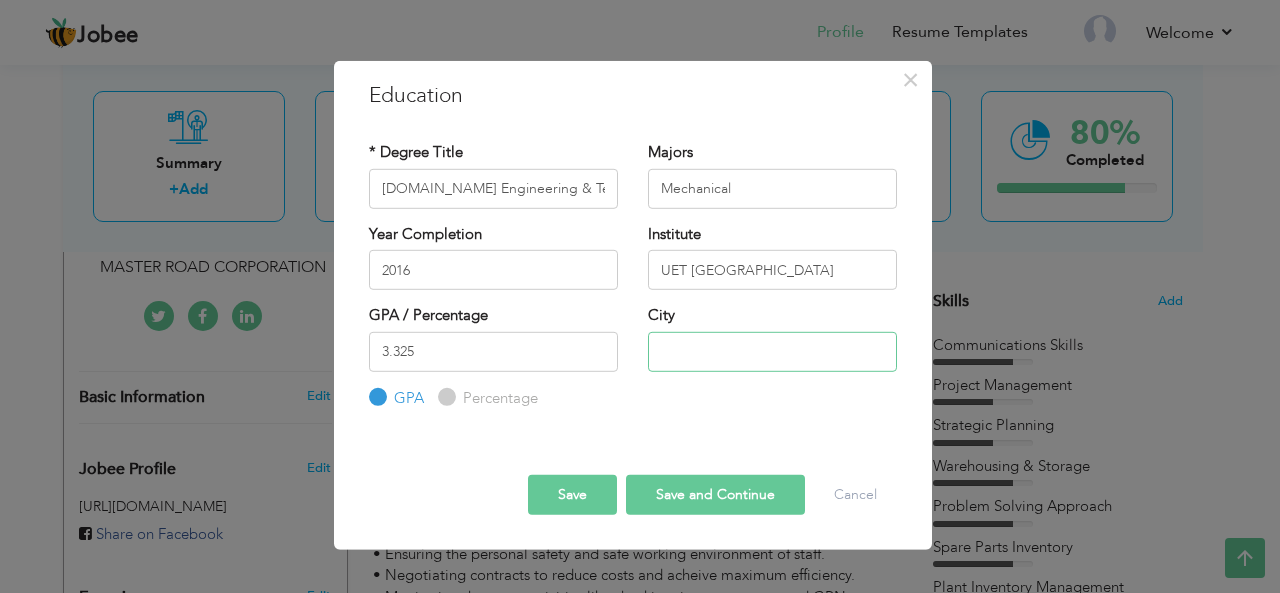 click at bounding box center (772, 351) 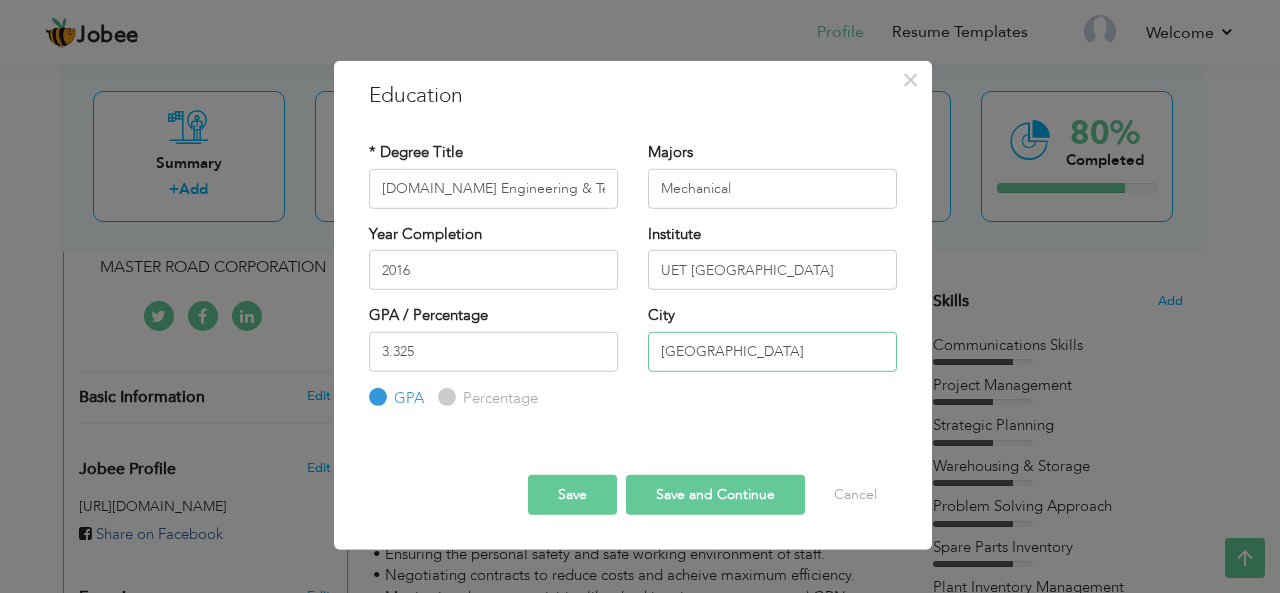 type on "[GEOGRAPHIC_DATA]" 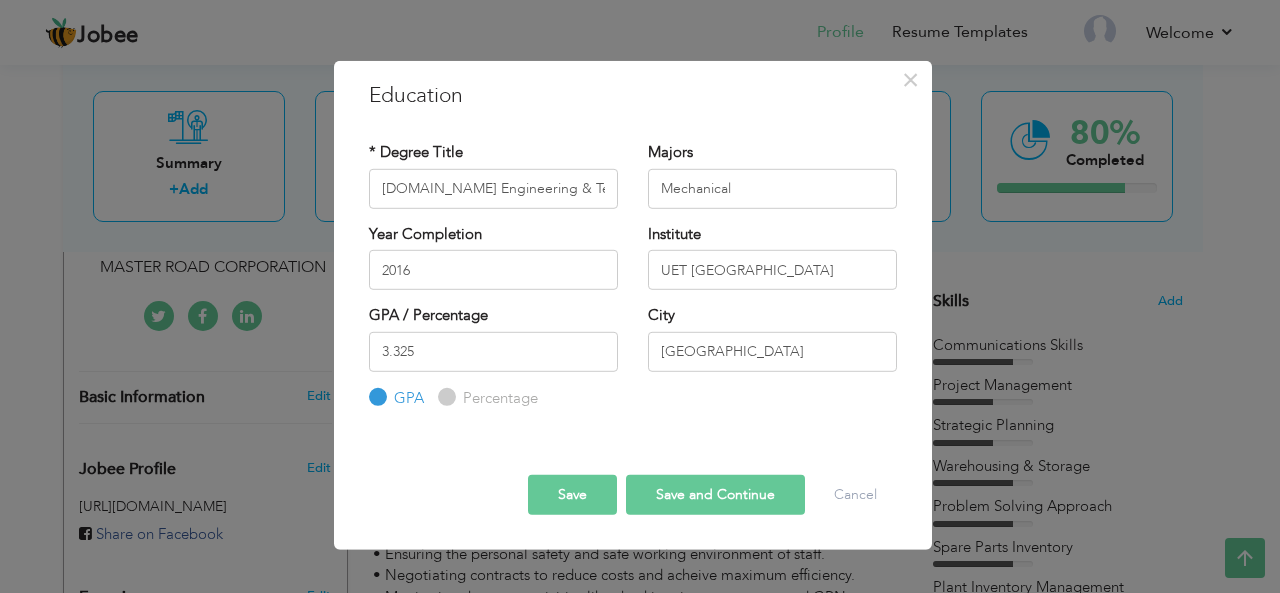 click on "Save" at bounding box center [572, 495] 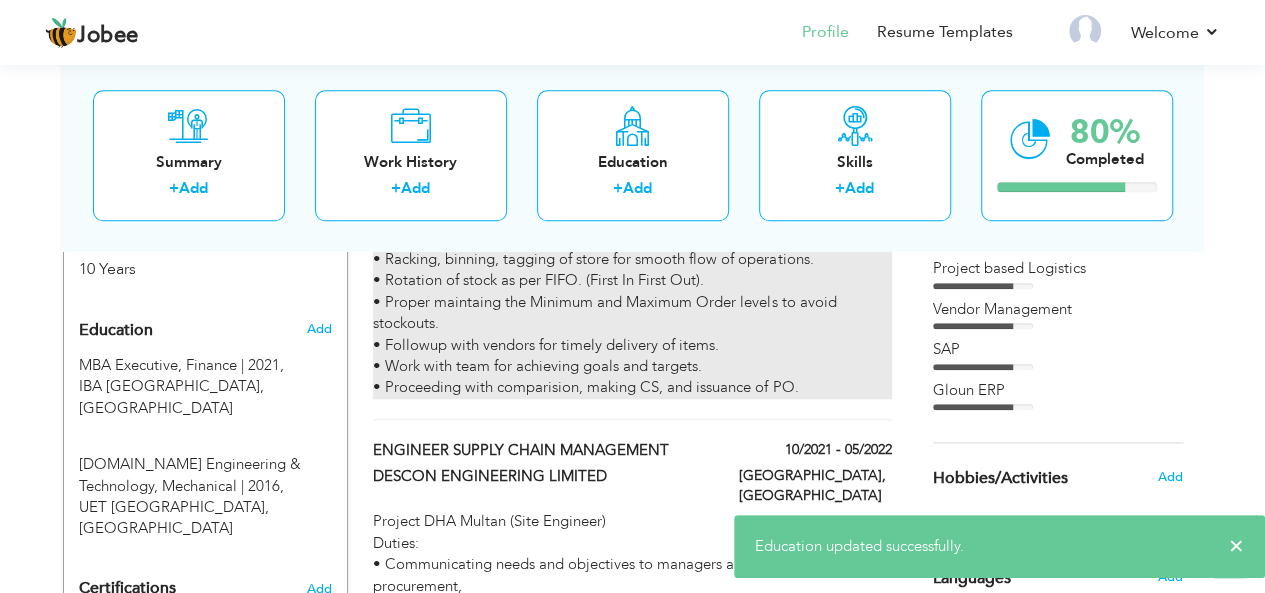 scroll, scrollTop: 849, scrollLeft: 0, axis: vertical 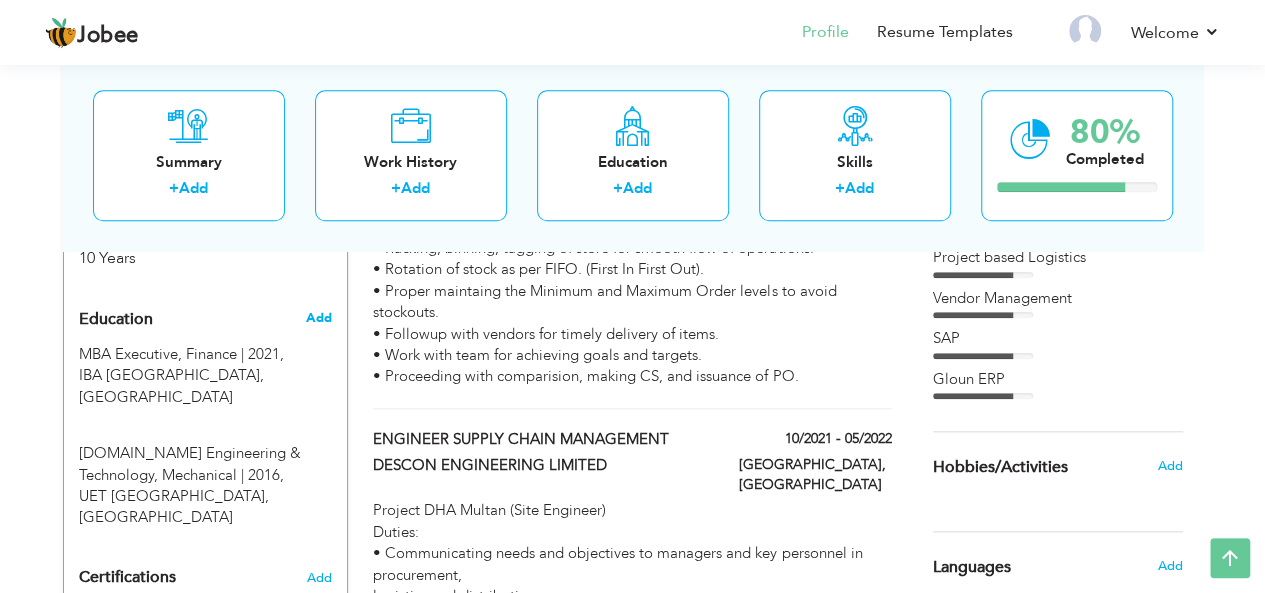 click on "Add" at bounding box center [318, 318] 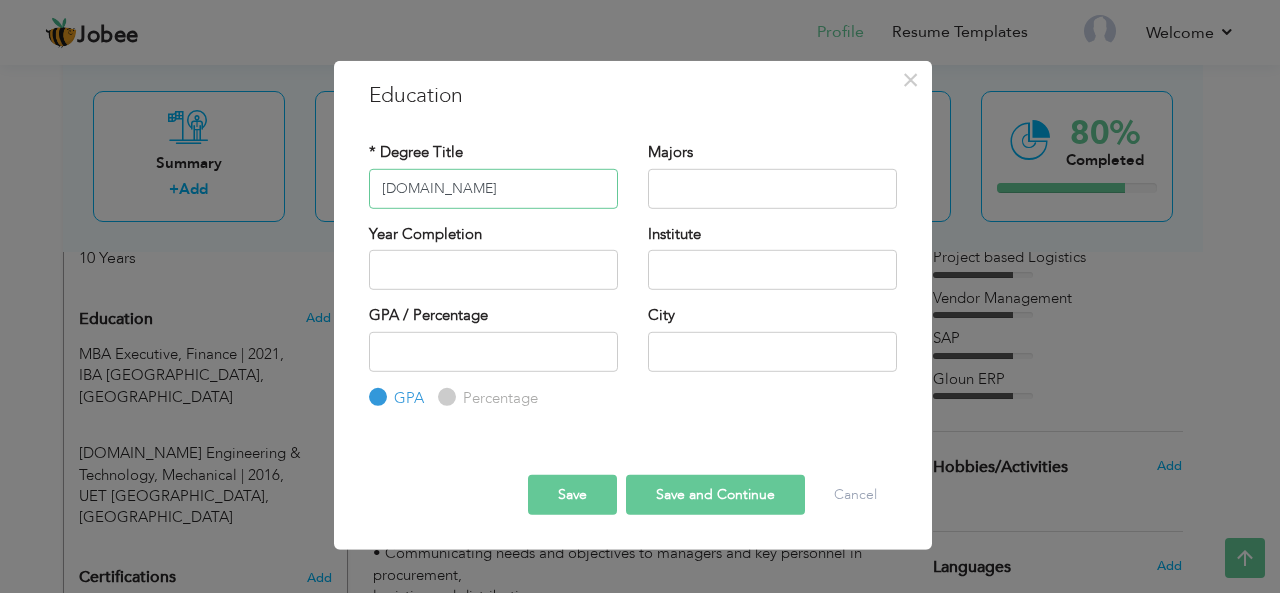 type on "F.SC" 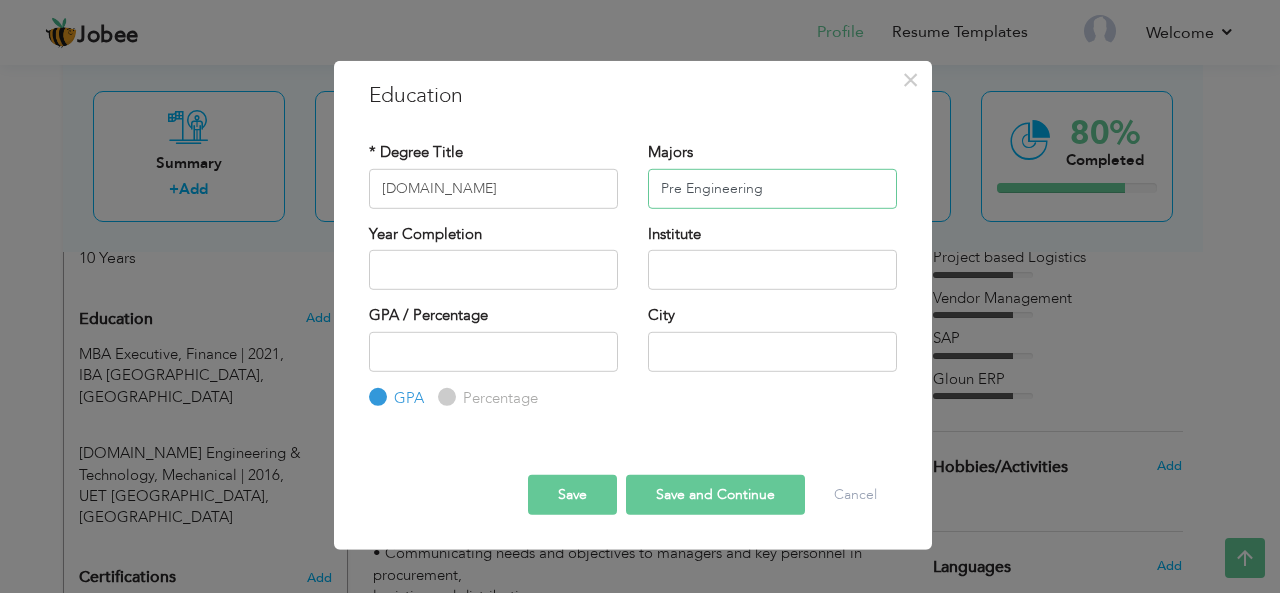 type on "Pre Engineering" 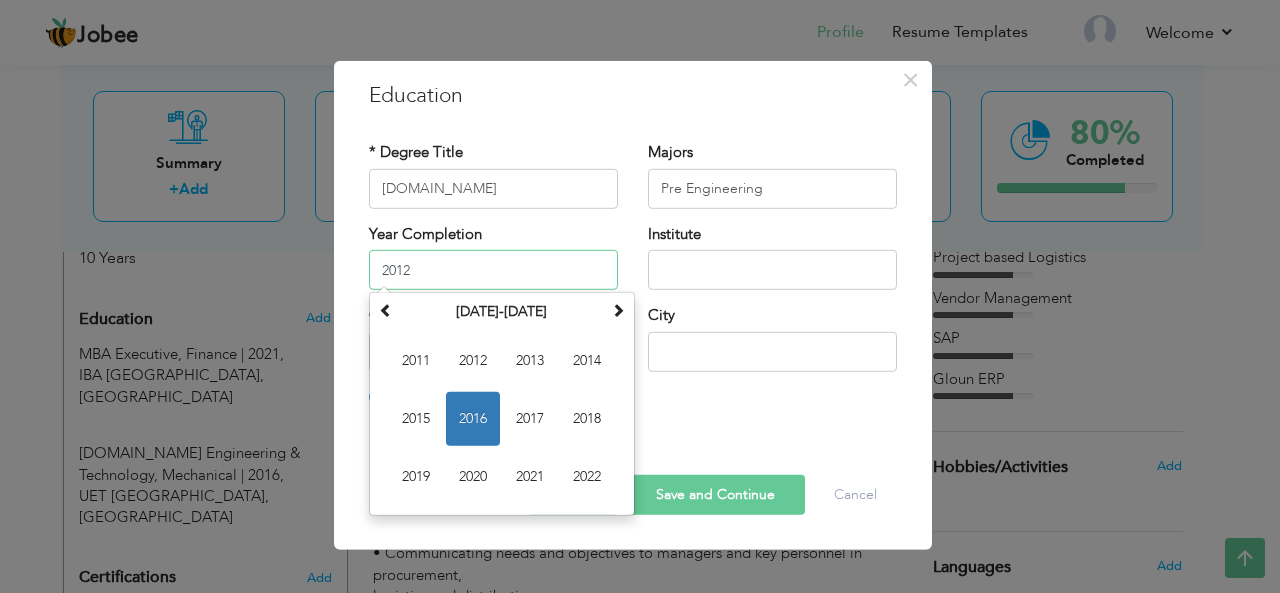 type on "2012" 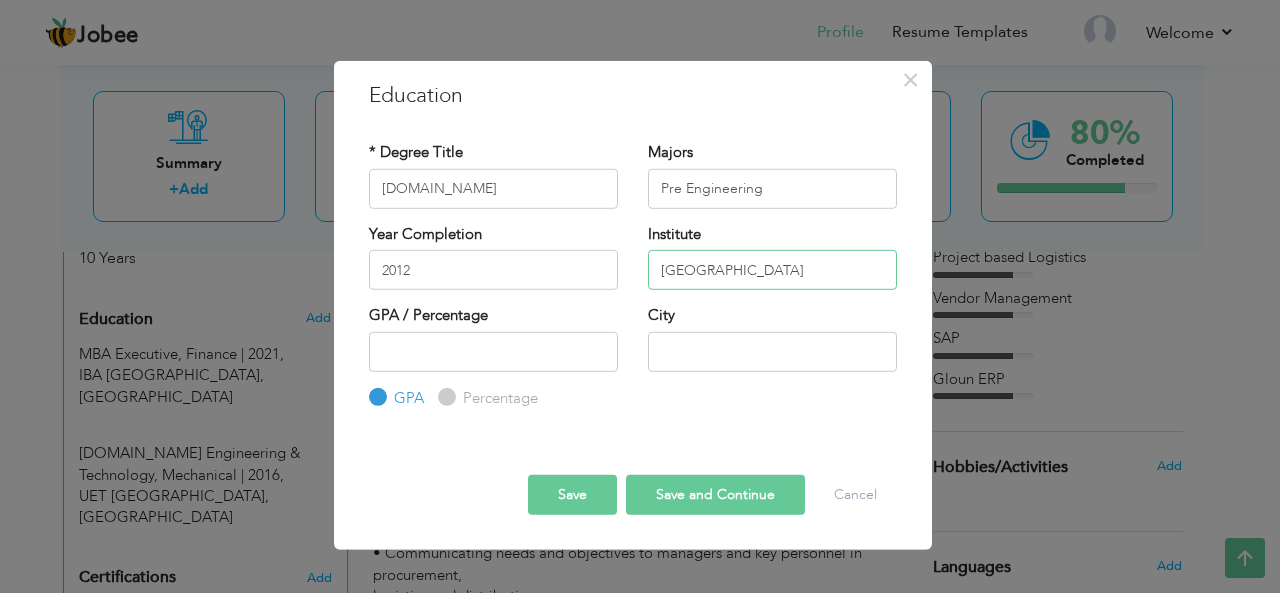 type on "KIPS College" 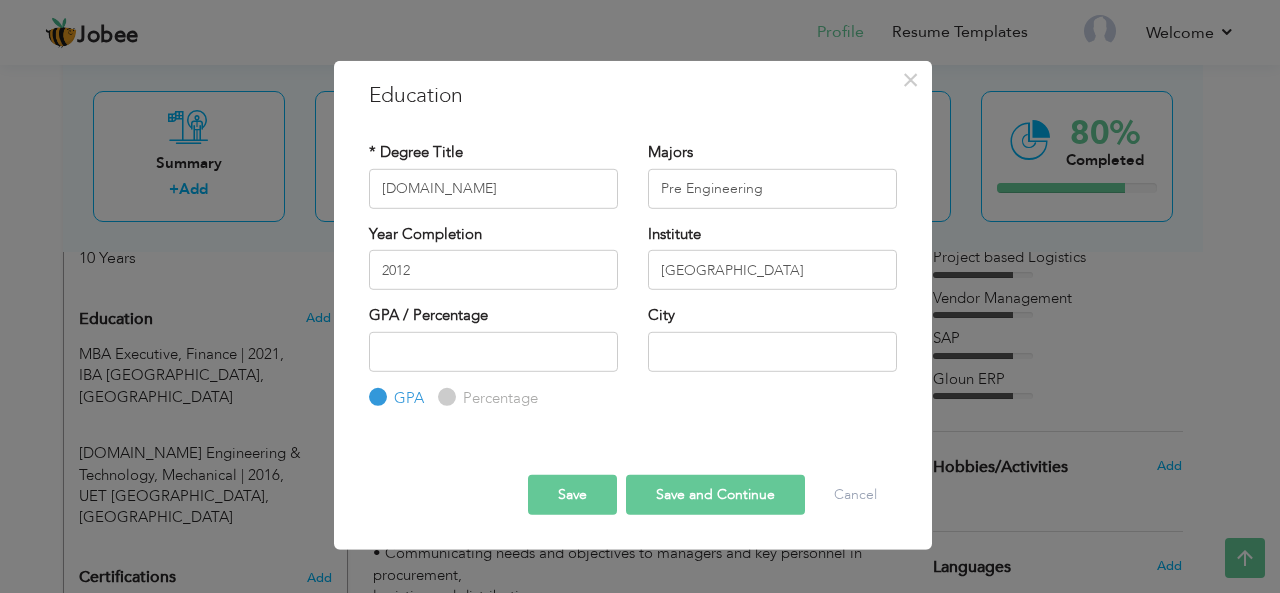 click on "Percentage" at bounding box center (498, 398) 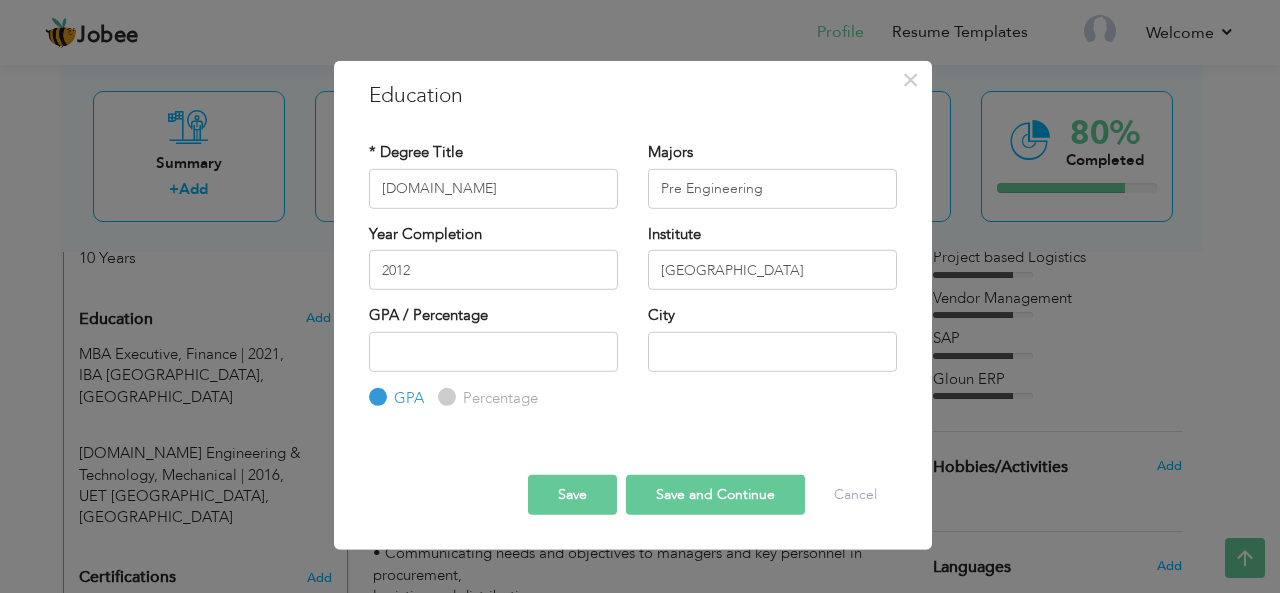 click on "Percentage" at bounding box center [444, 397] 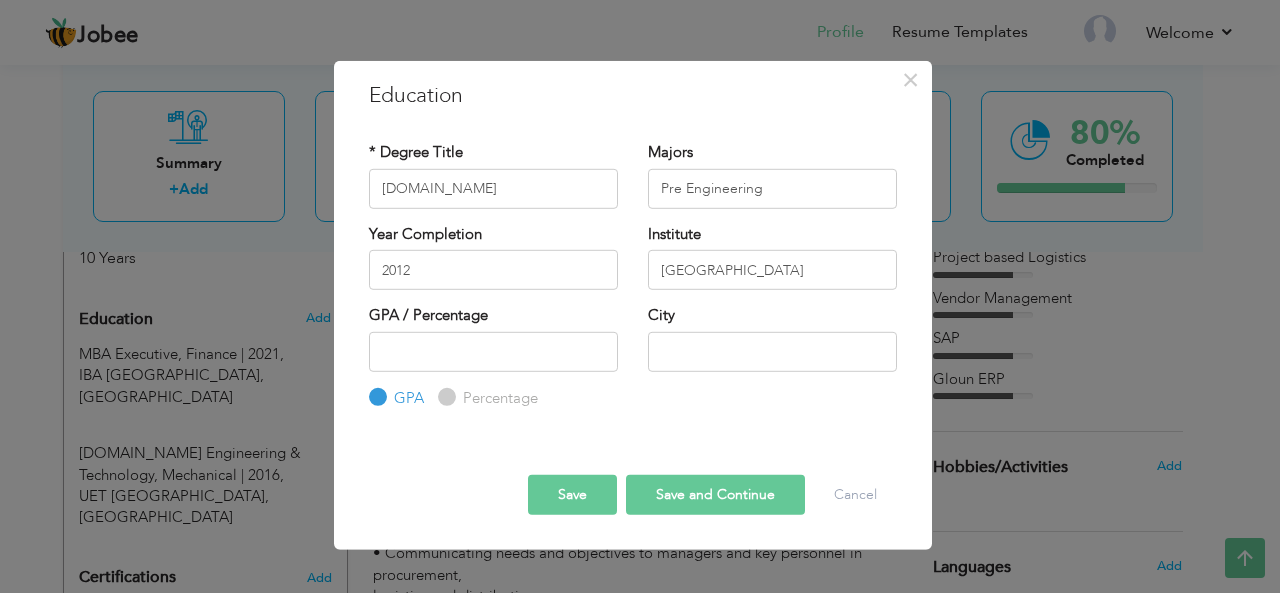 radio on "true" 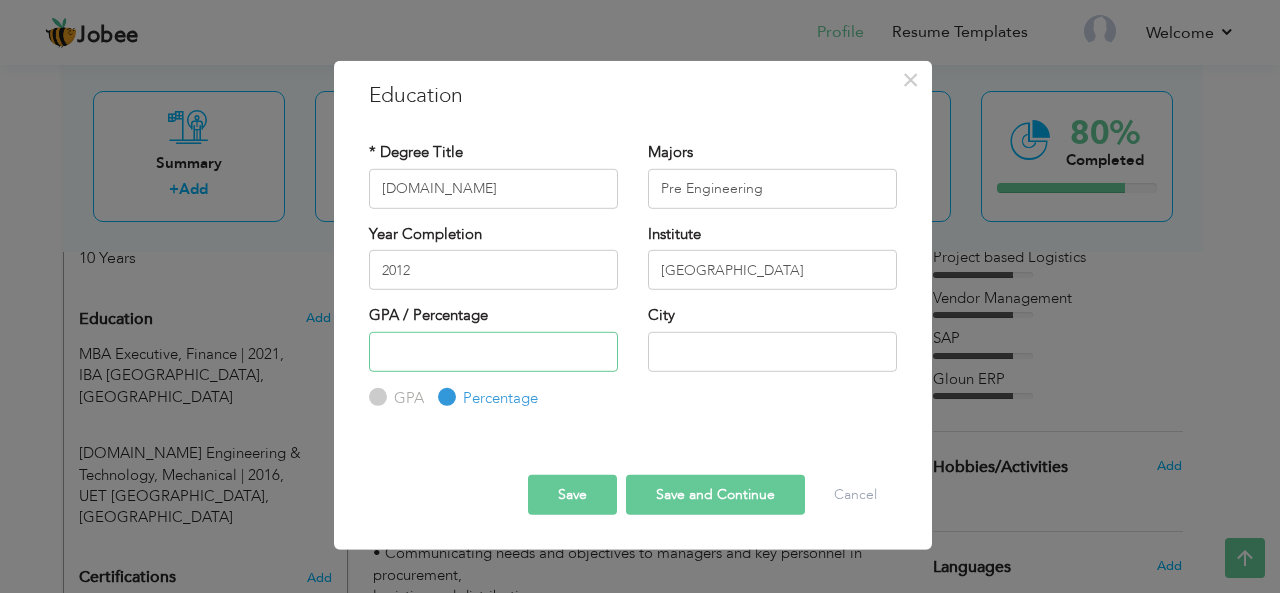 click at bounding box center (493, 351) 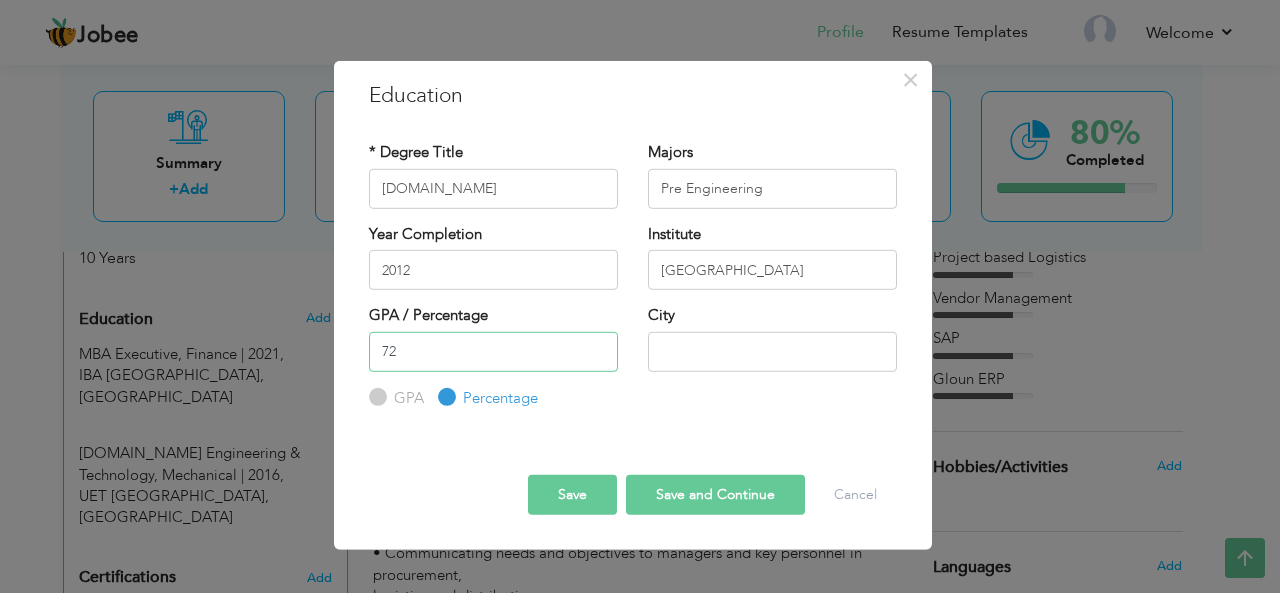type on "72" 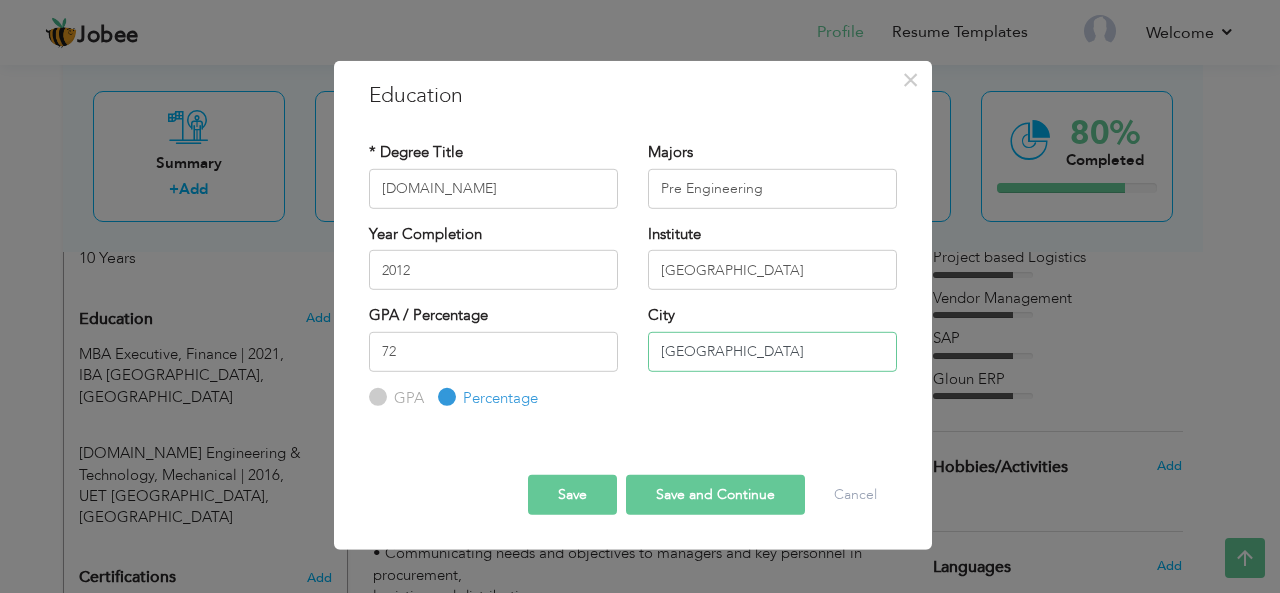 type on "[GEOGRAPHIC_DATA]" 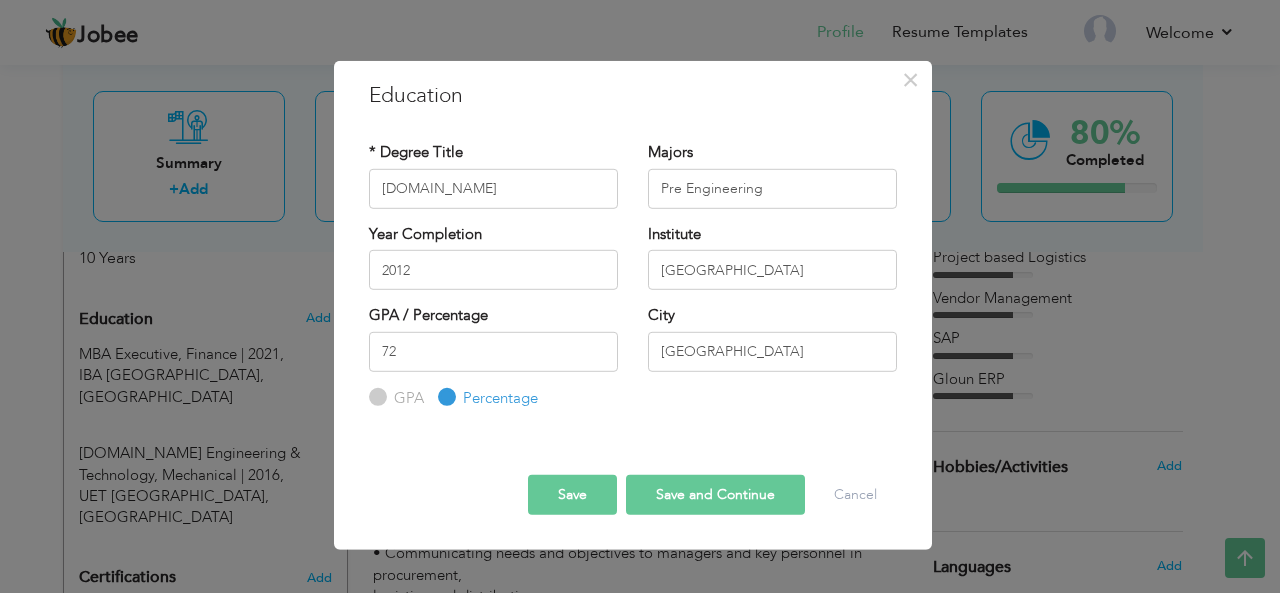 click on "Save" at bounding box center (572, 495) 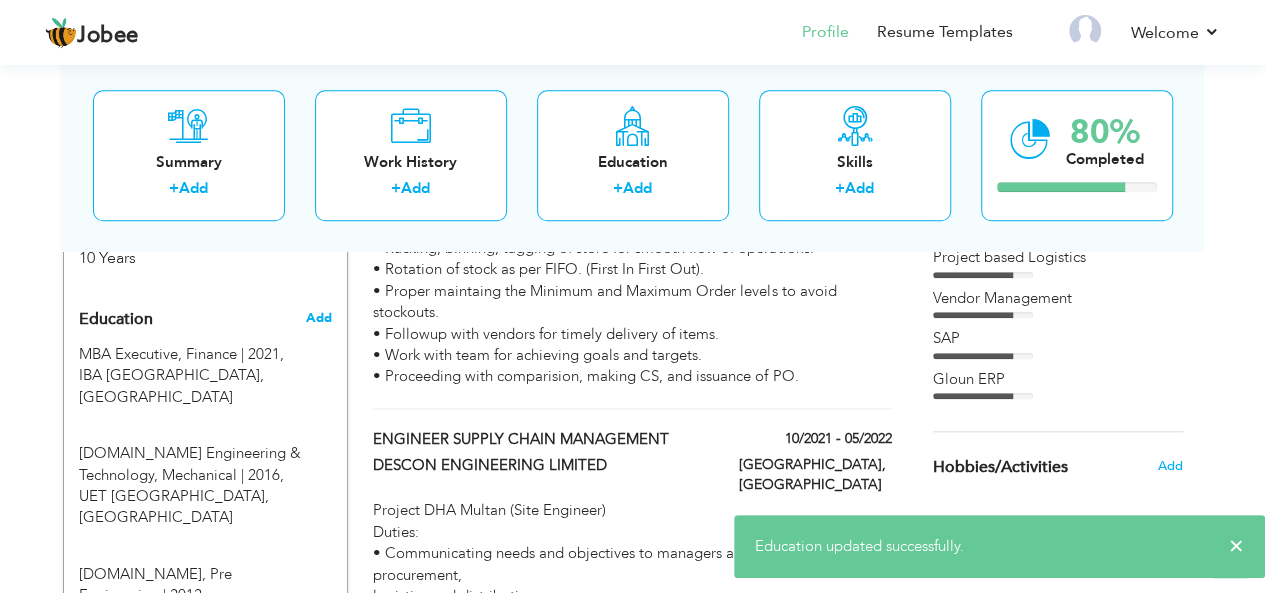 click on "Add" at bounding box center [318, 318] 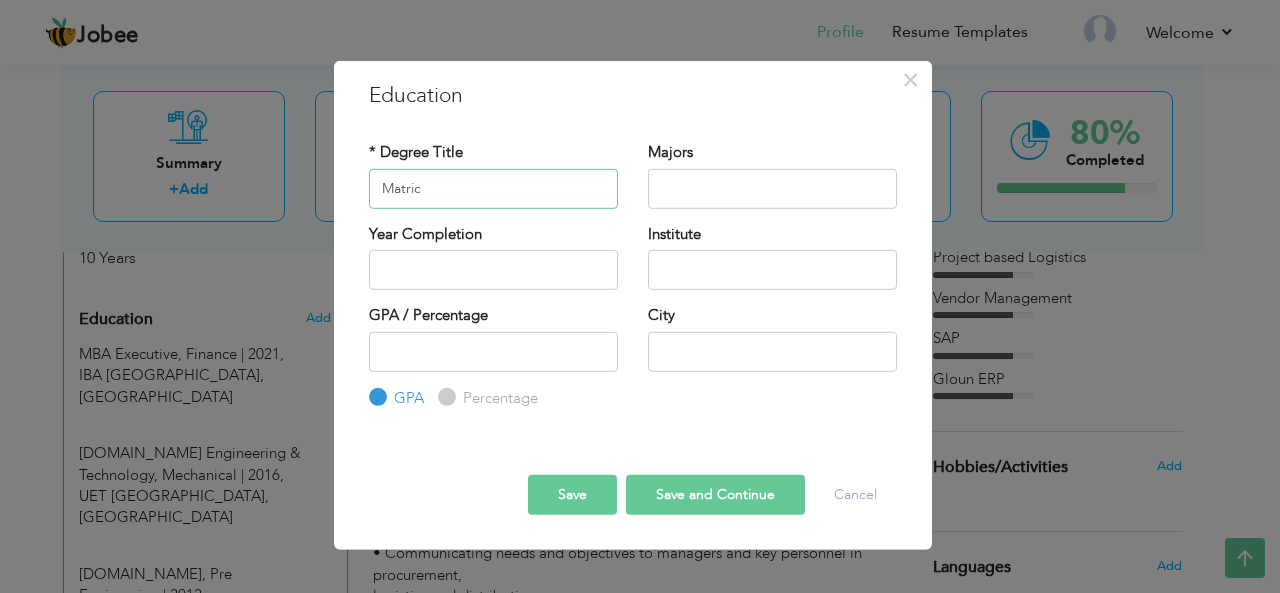 type on "Matric" 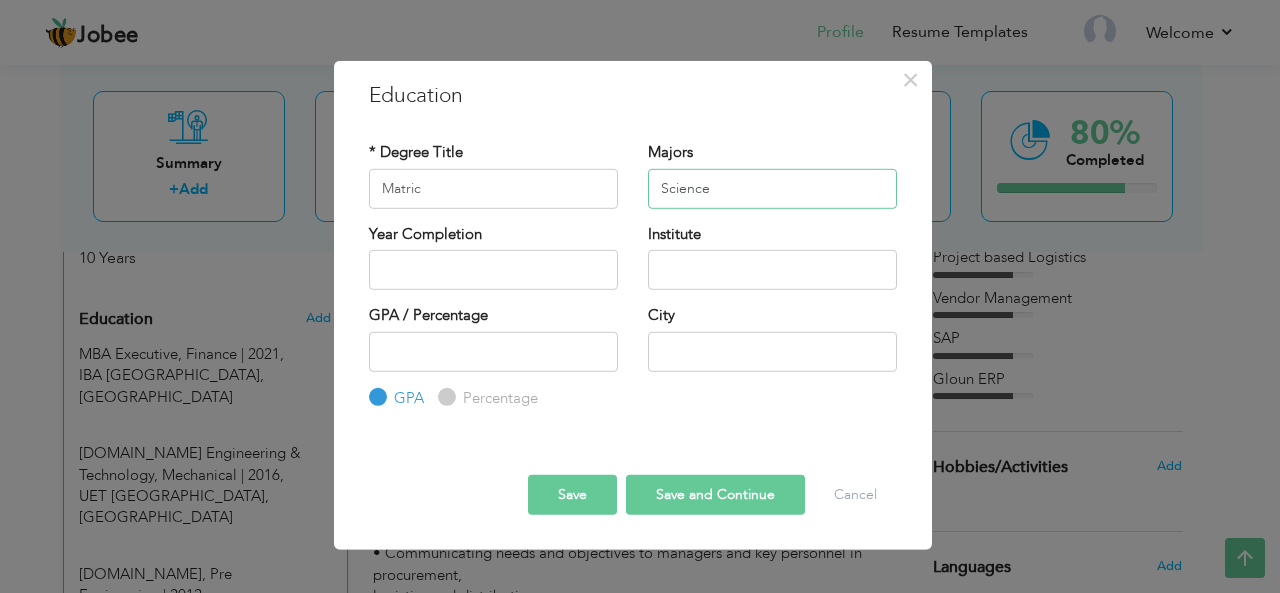 type on "Science" 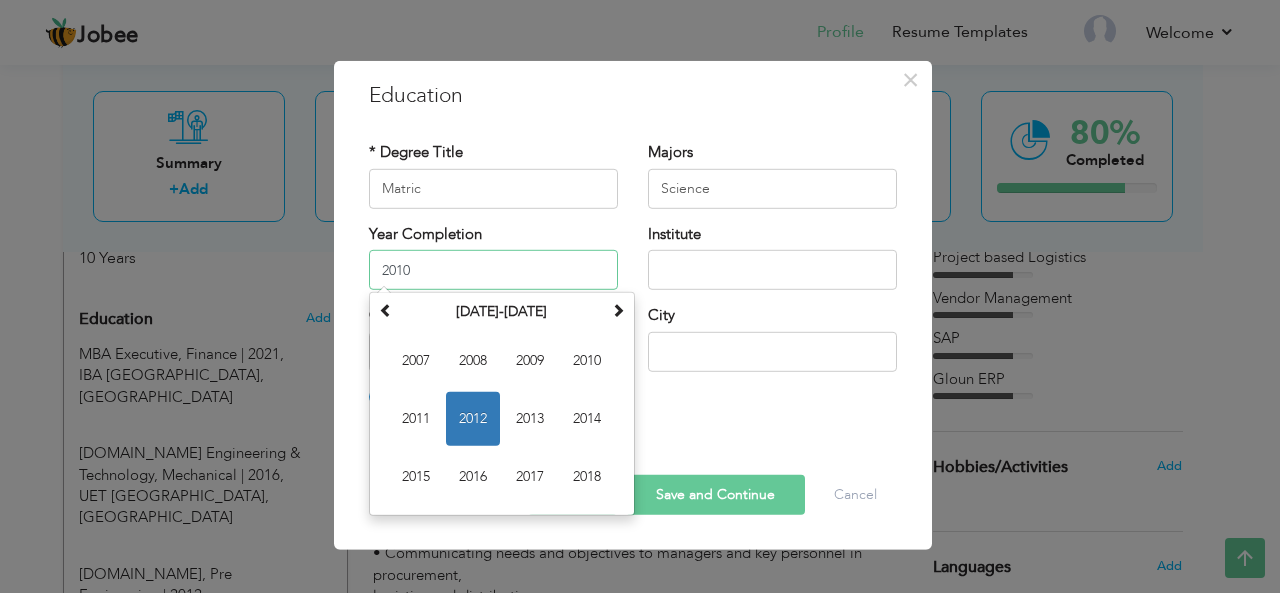 type on "2010" 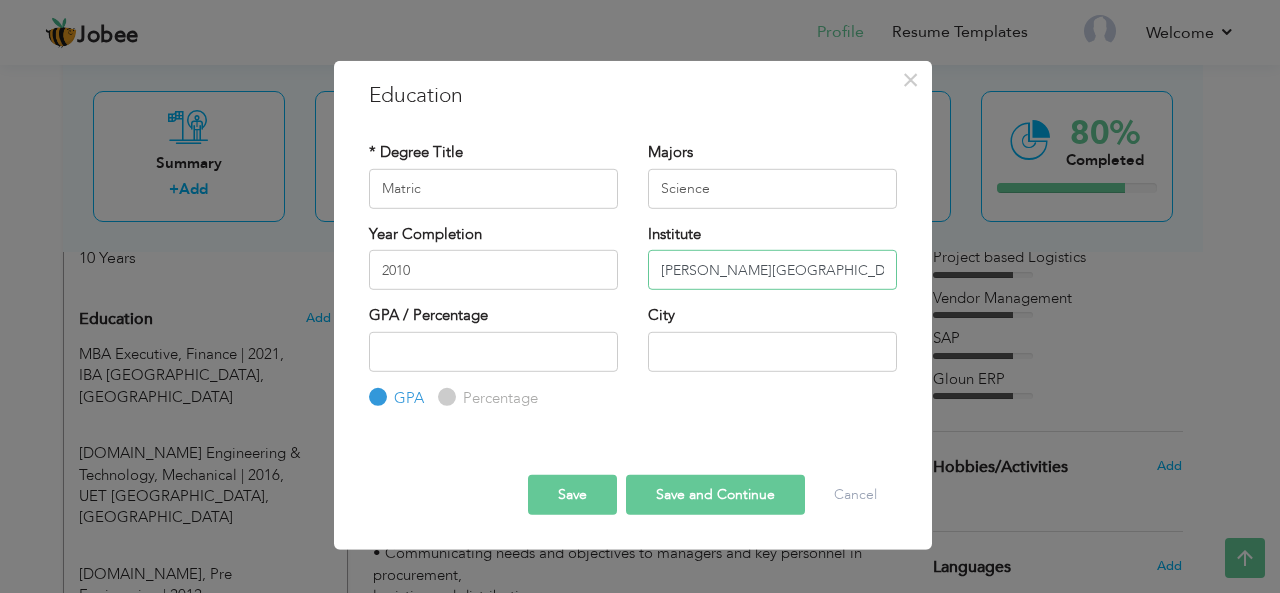 type on "Allama Iqbal High School" 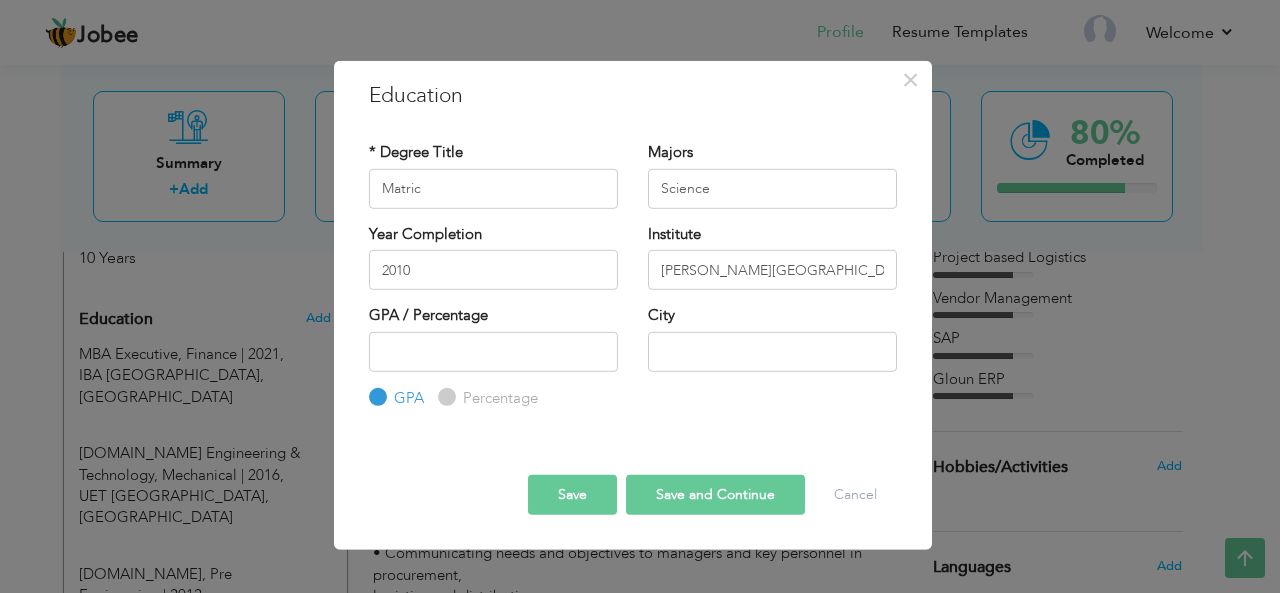 click on "Percentage" at bounding box center [498, 398] 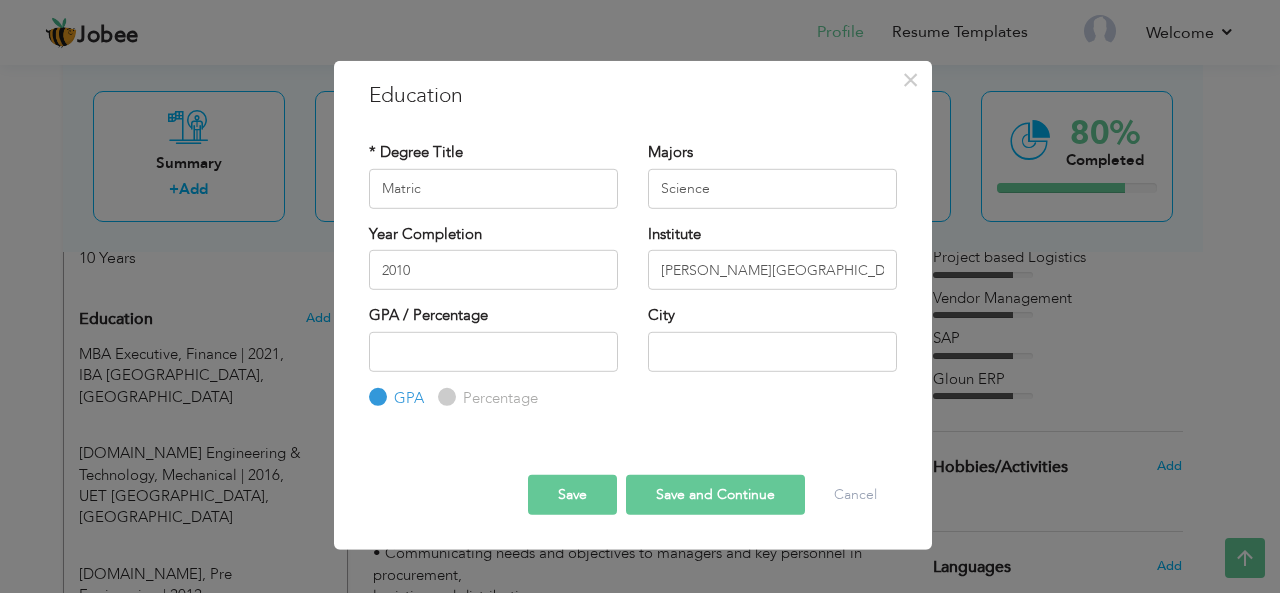 click on "Percentage" at bounding box center [444, 397] 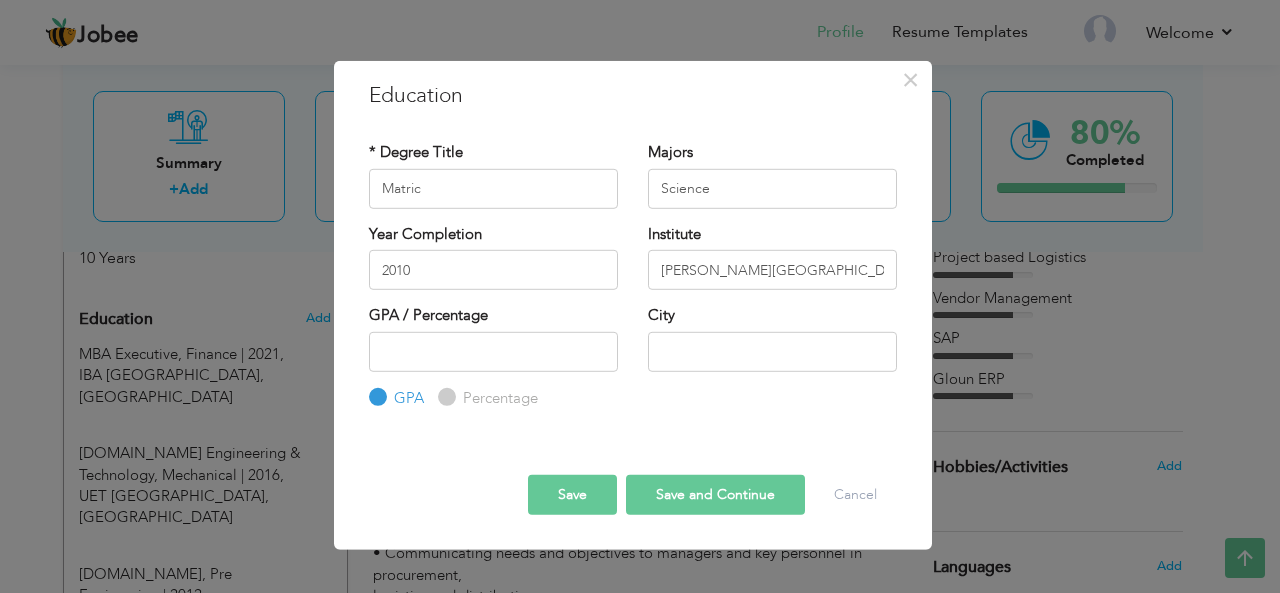 radio on "true" 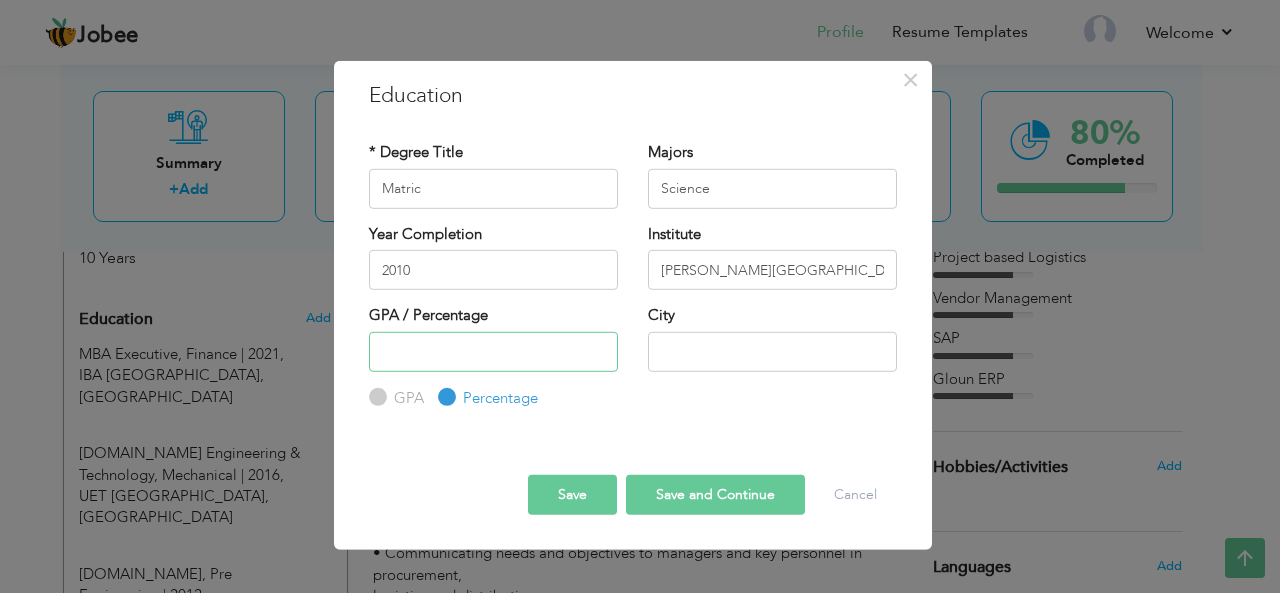 click at bounding box center [493, 351] 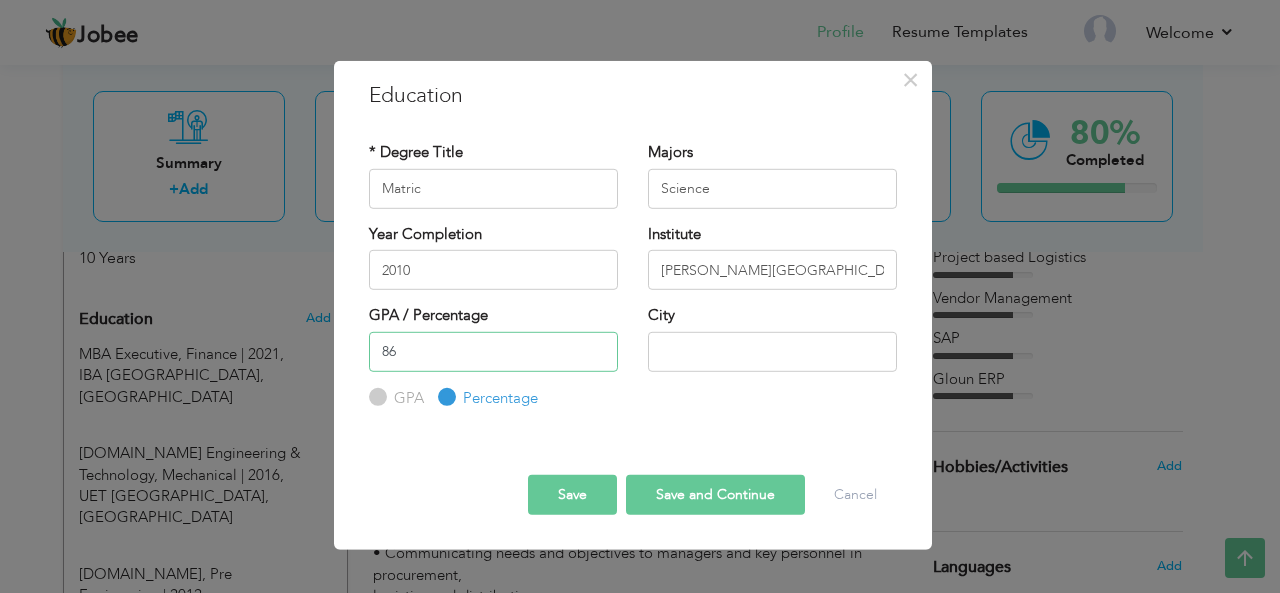 type on "86" 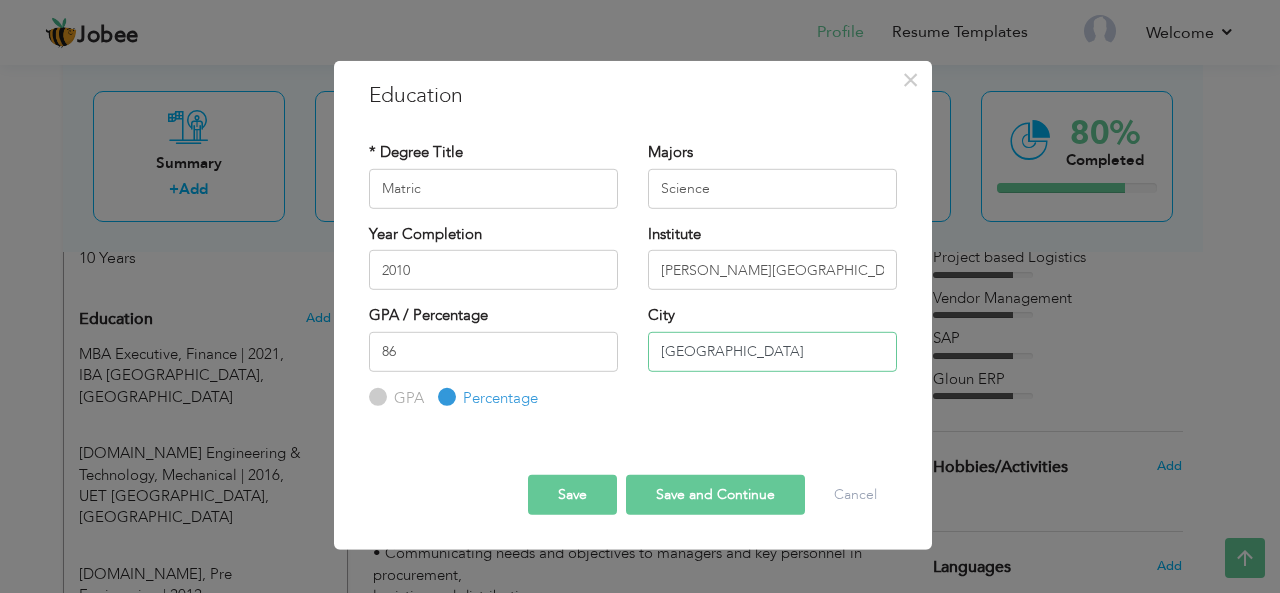 type on "[GEOGRAPHIC_DATA]" 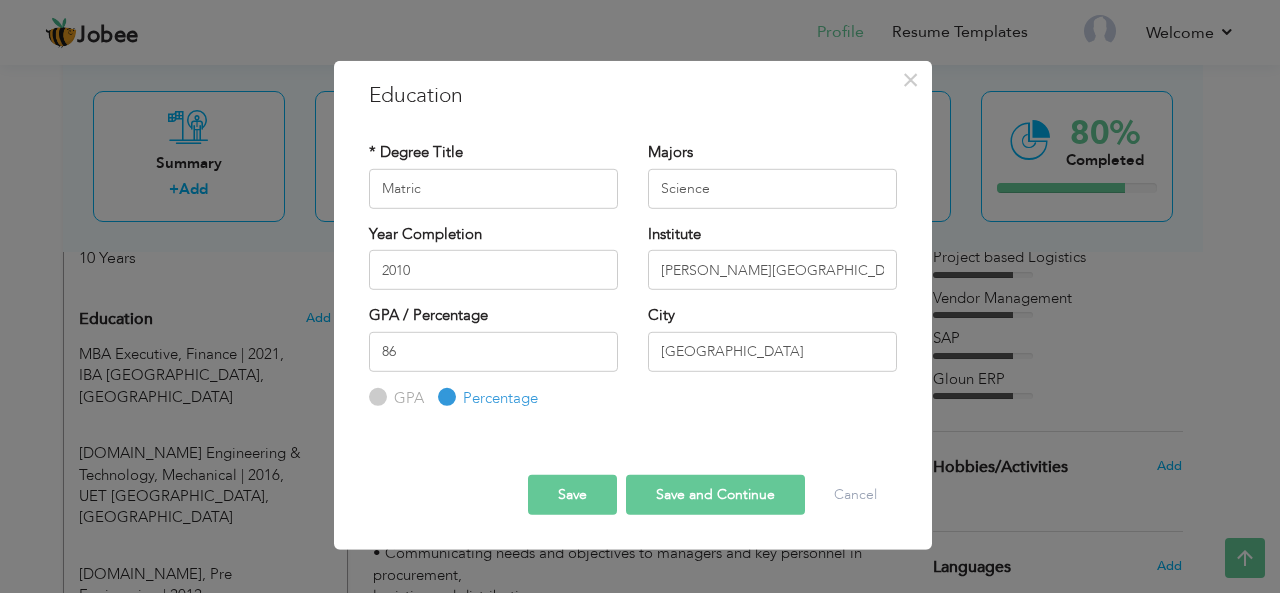 click on "Save" at bounding box center (572, 495) 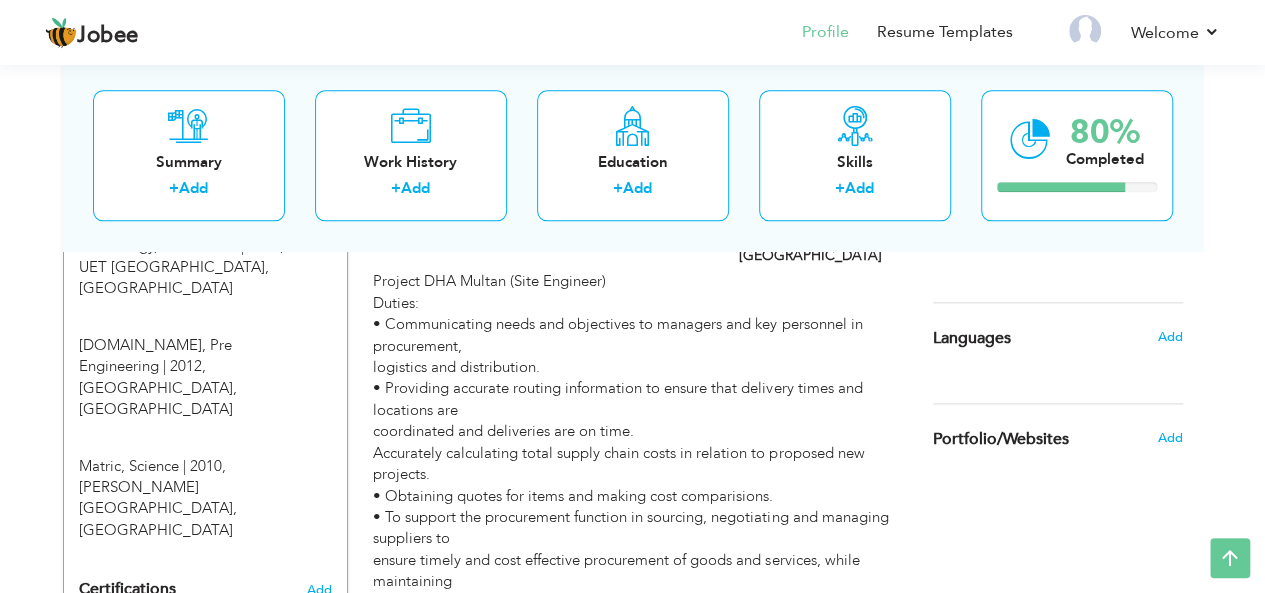 scroll, scrollTop: 1077, scrollLeft: 0, axis: vertical 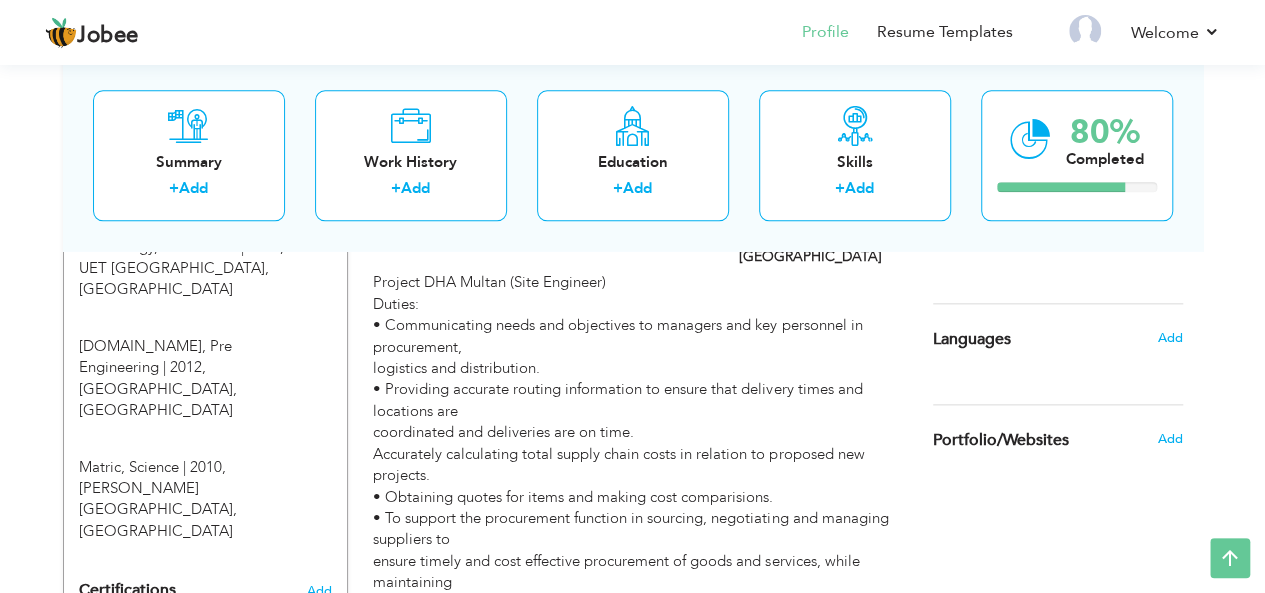 click on "Add" at bounding box center [318, 659] 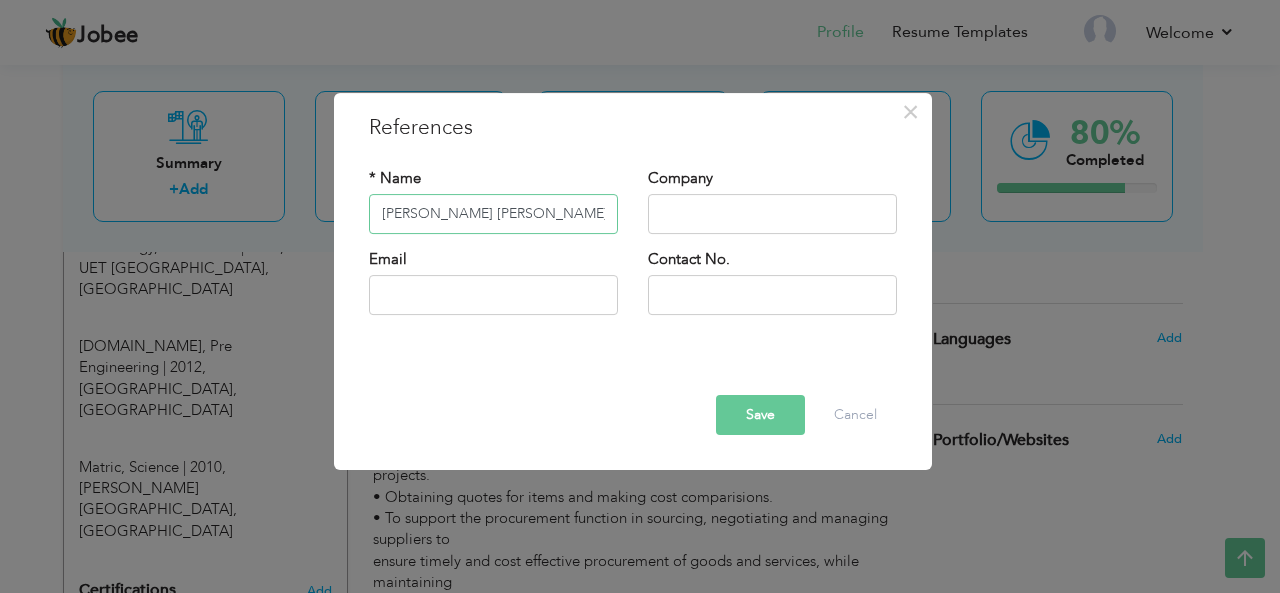 type on "Syed Faheem Husnain" 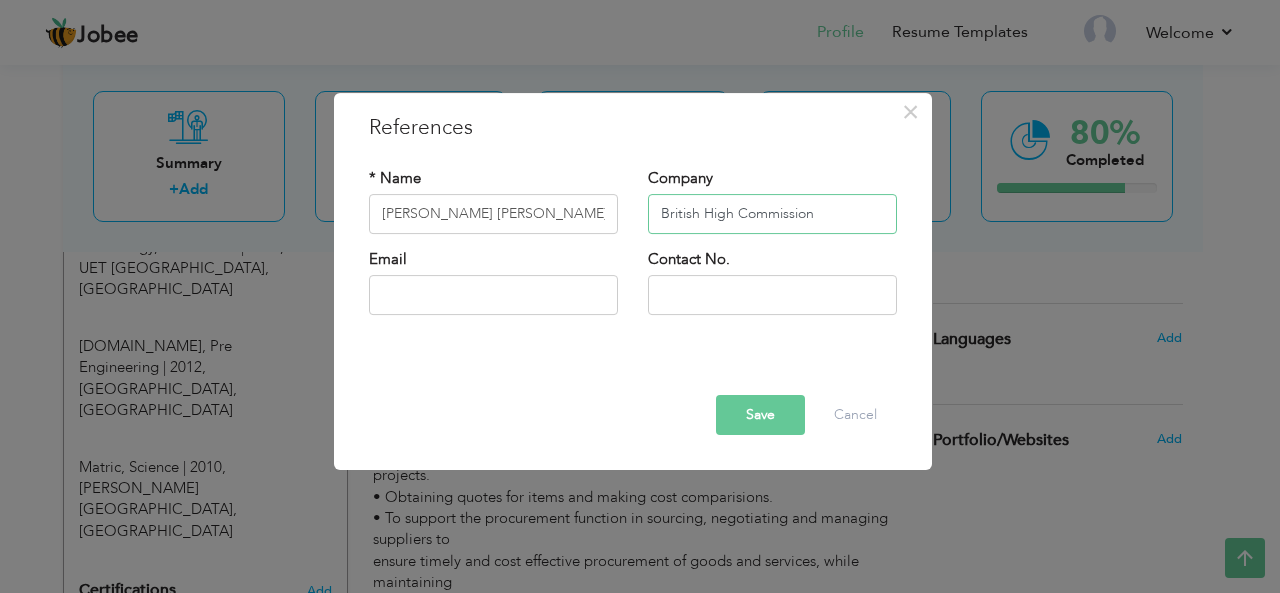 type on "British High Commission" 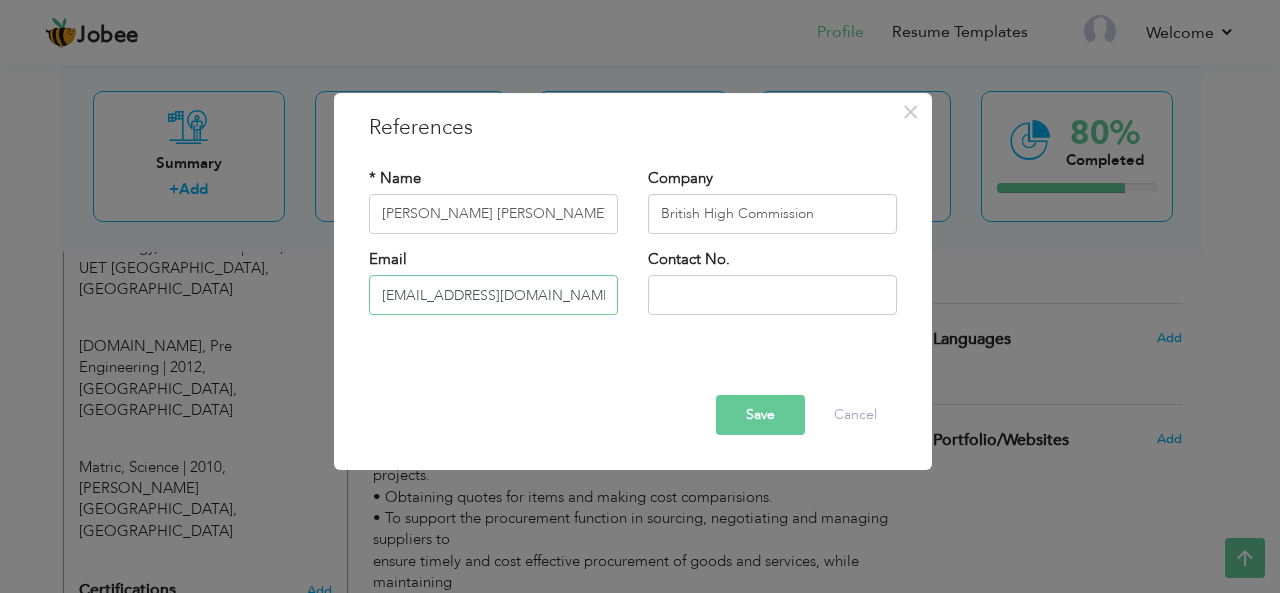 type on "faheemhusnain@gmail.com" 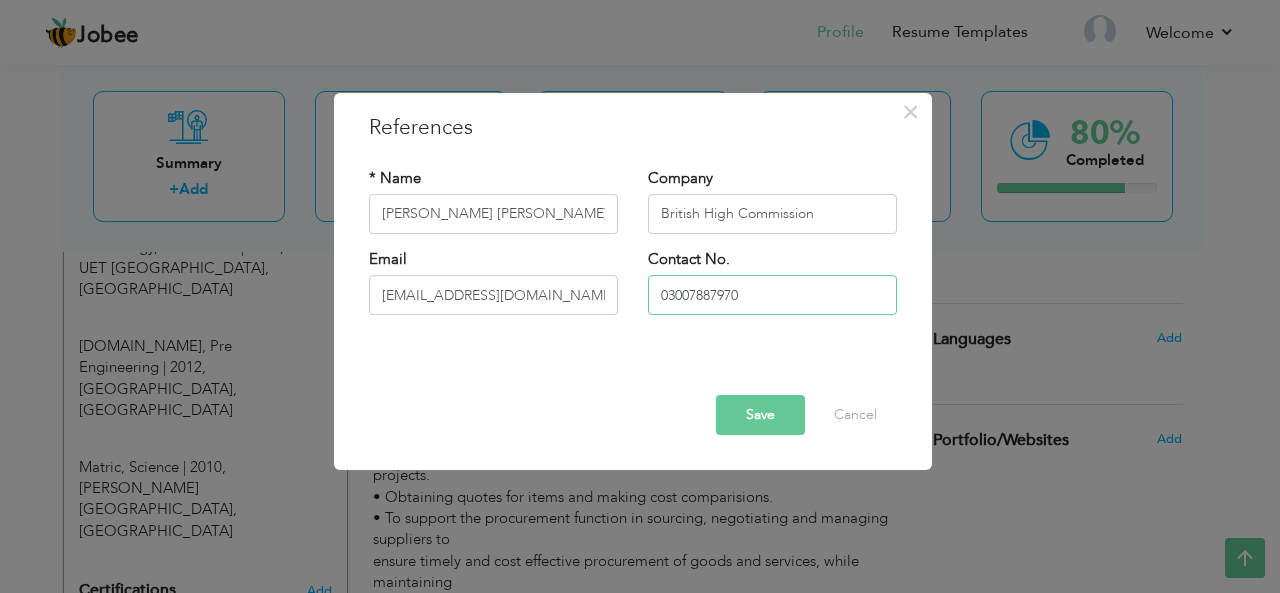 type on "03007887970" 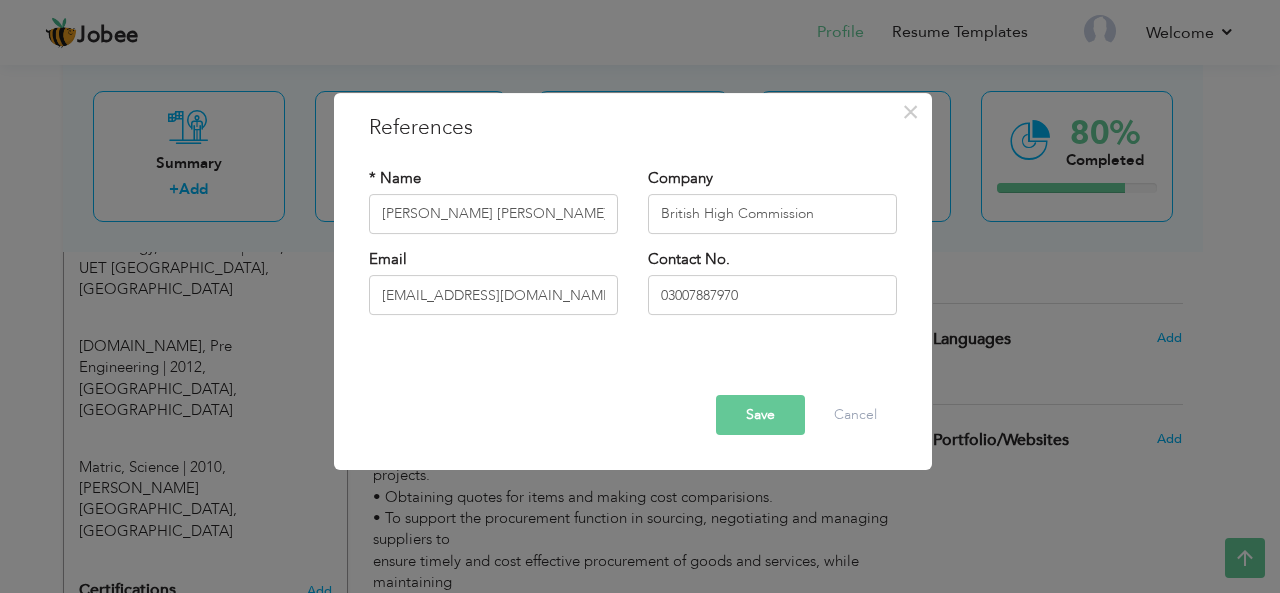 click on "Save" at bounding box center [760, 415] 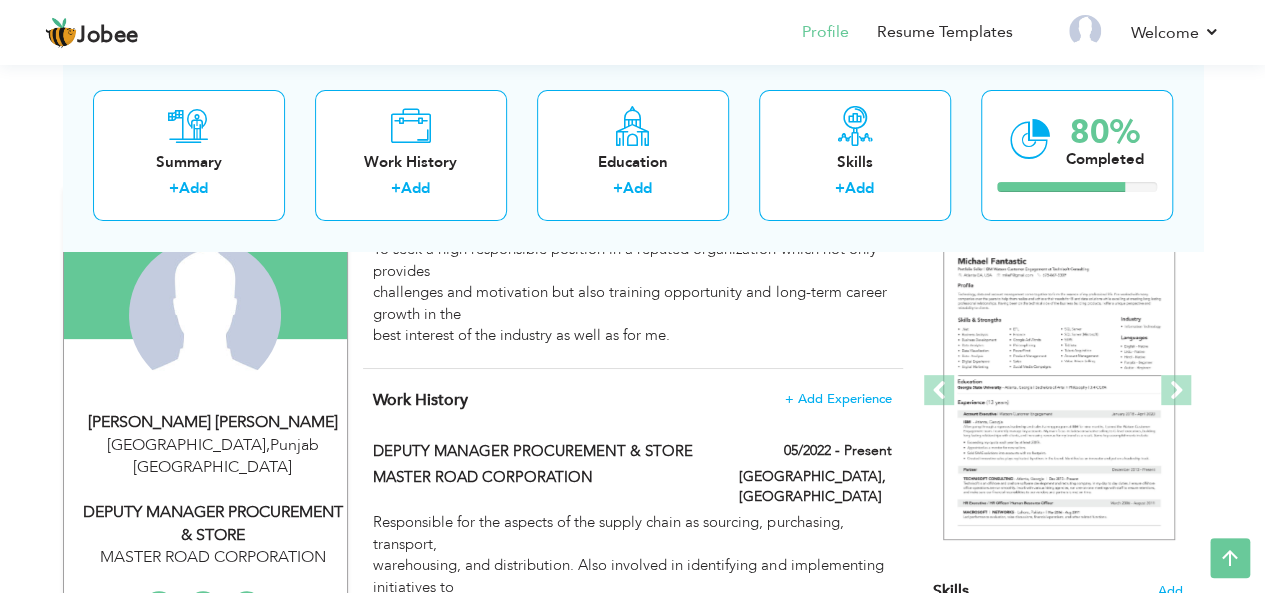 scroll, scrollTop: 213, scrollLeft: 0, axis: vertical 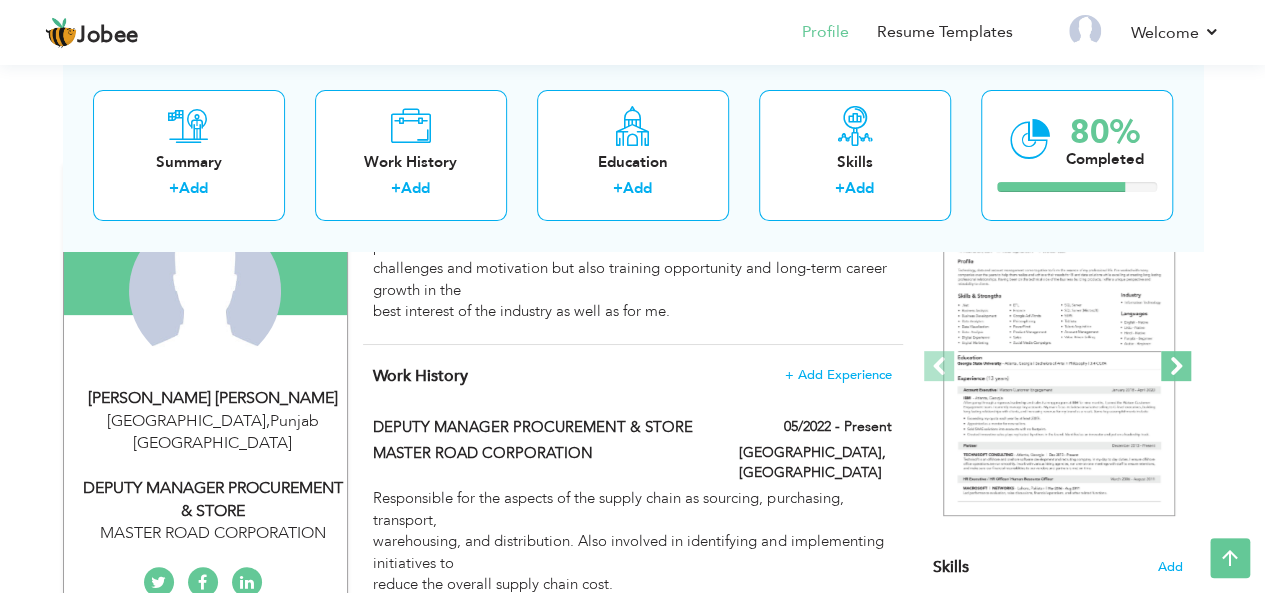 click at bounding box center [1176, 366] 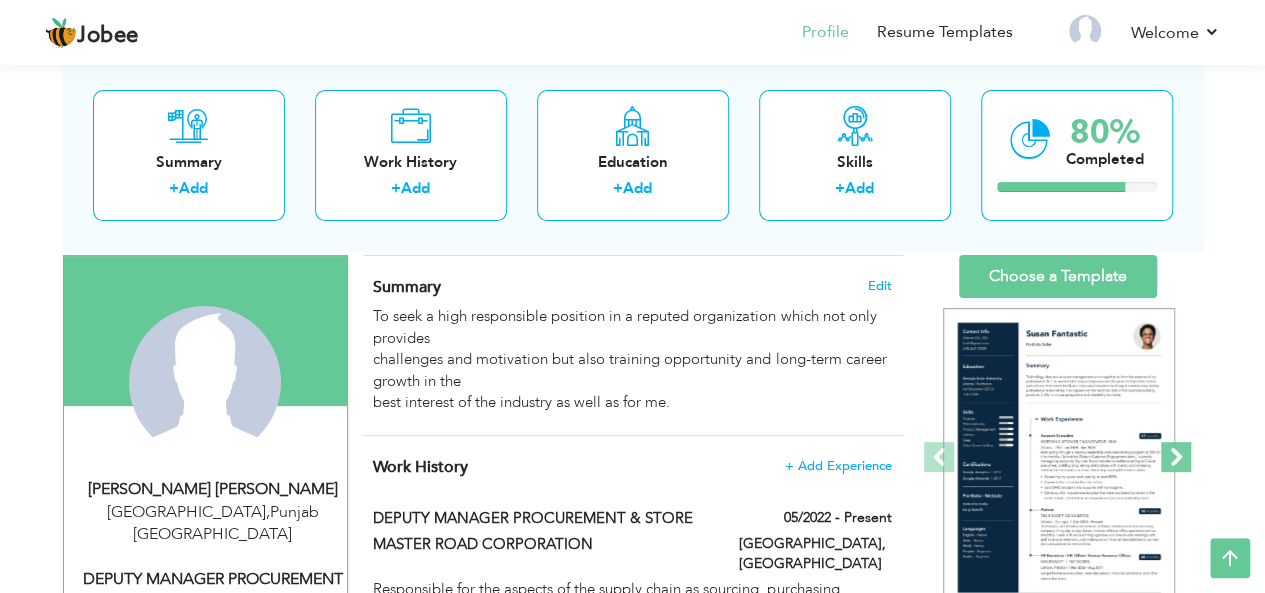 scroll, scrollTop: 121, scrollLeft: 0, axis: vertical 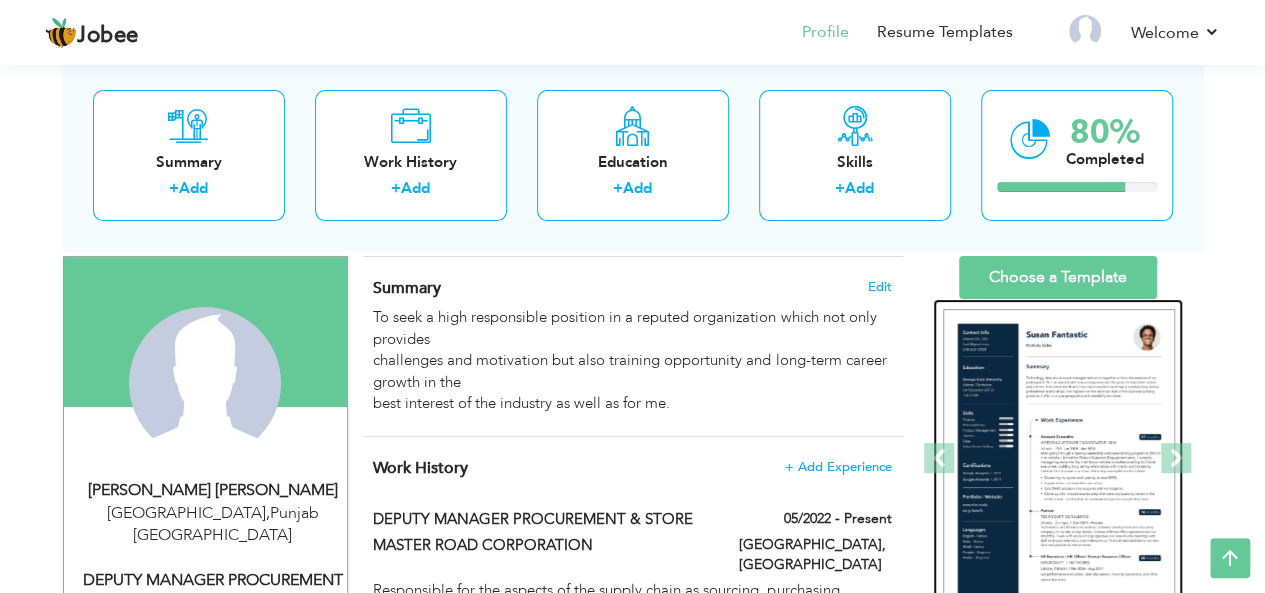 click at bounding box center (1059, 459) 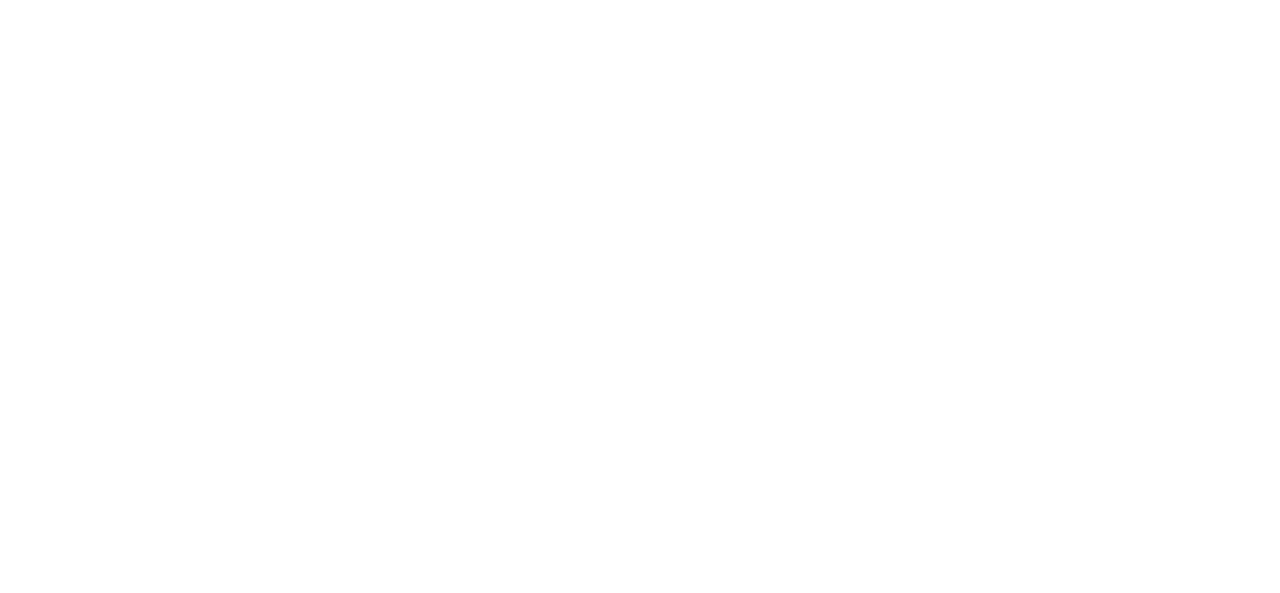scroll, scrollTop: 0, scrollLeft: 0, axis: both 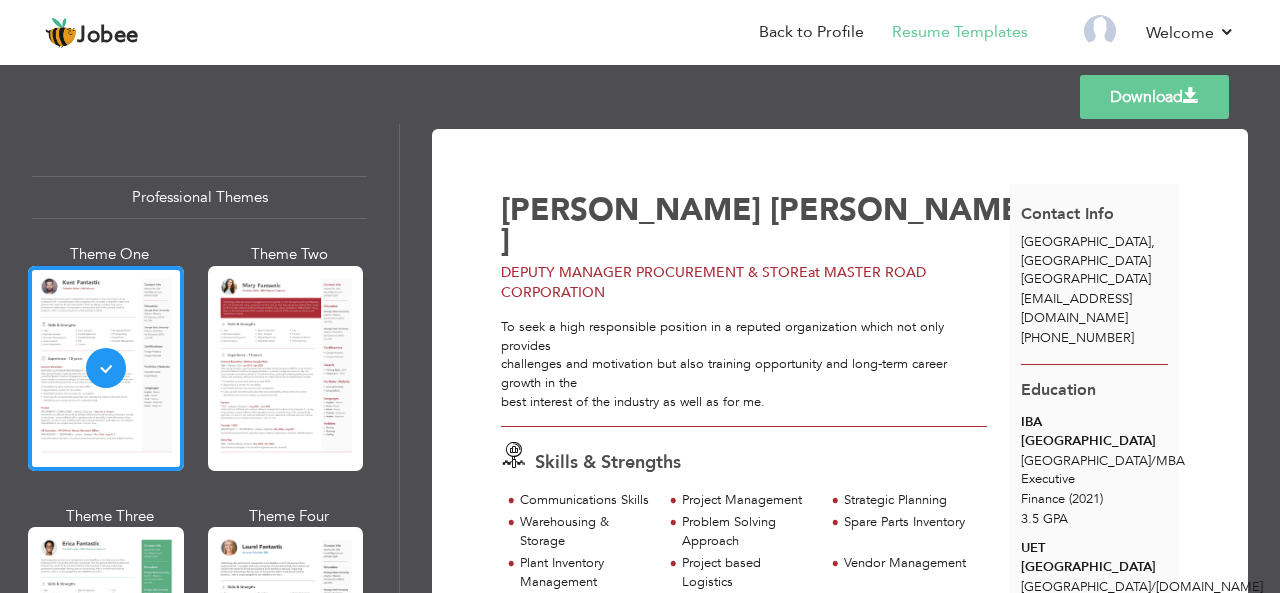 click on "Download" at bounding box center [1154, 97] 